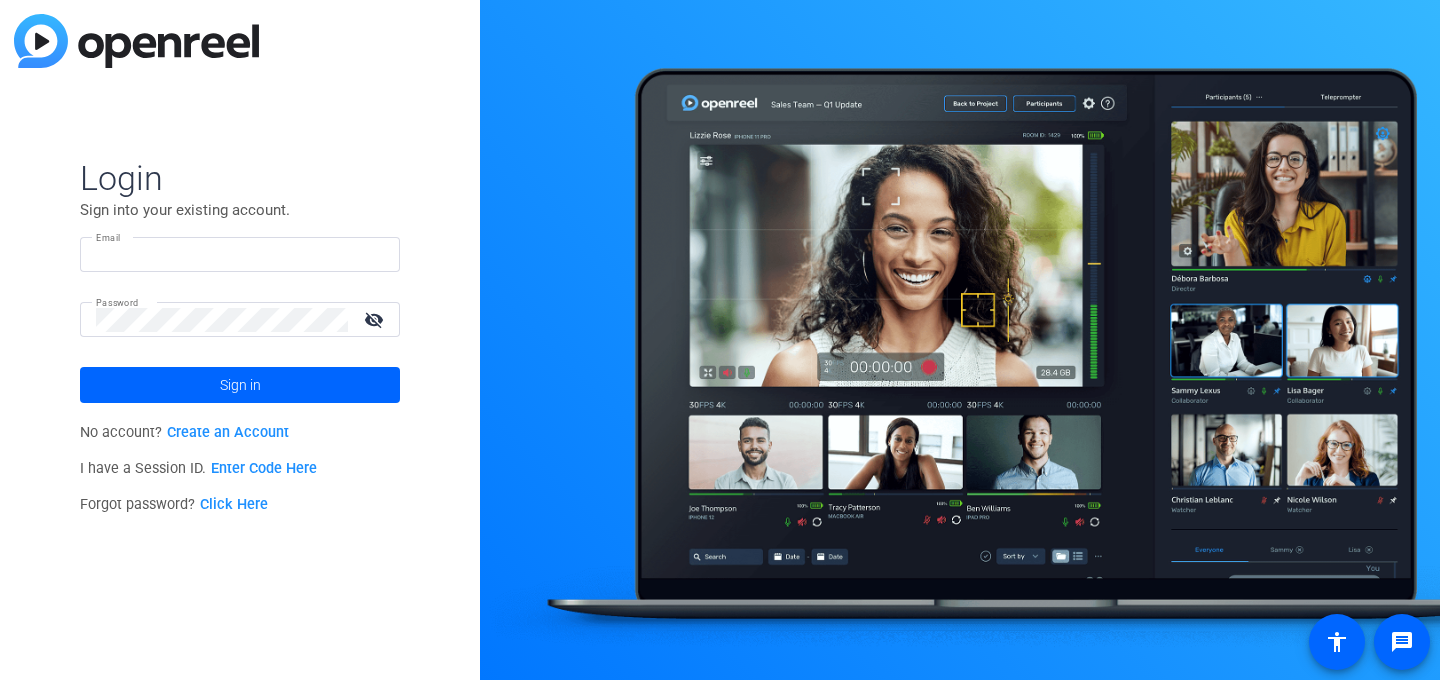 scroll, scrollTop: 0, scrollLeft: 0, axis: both 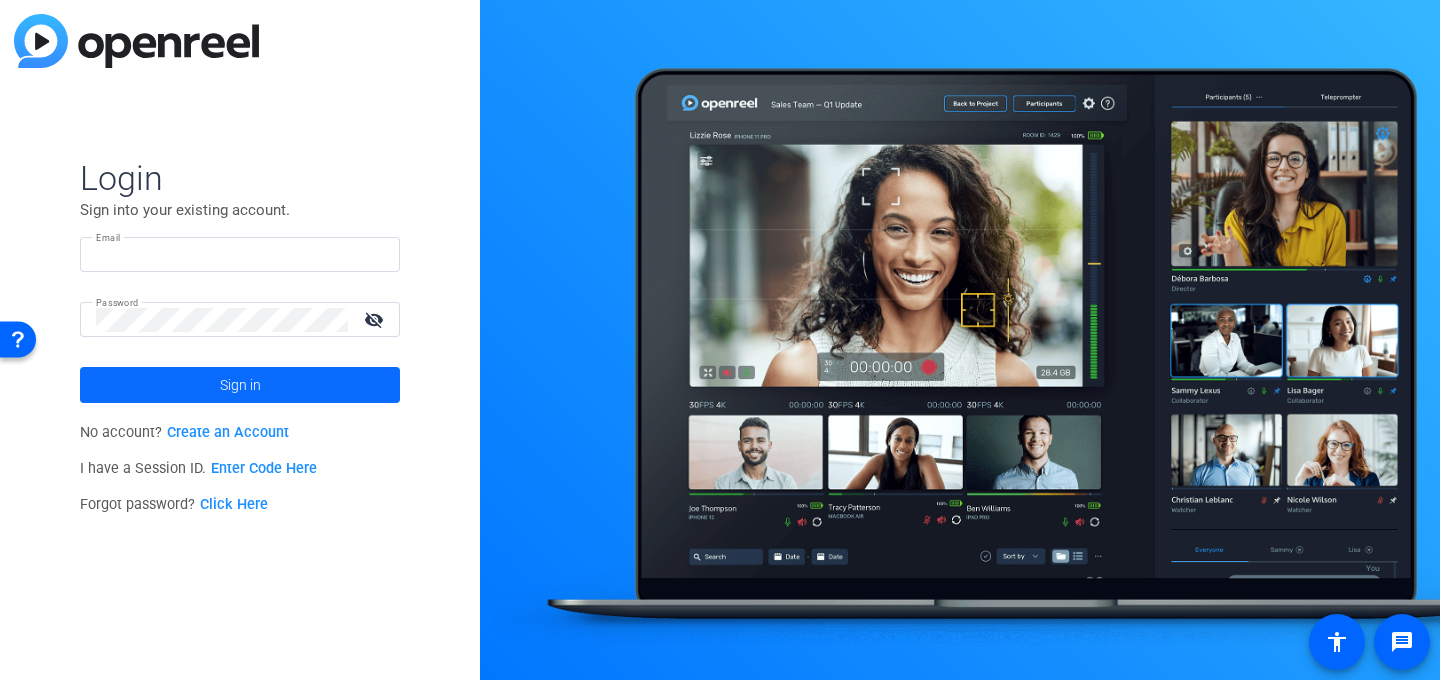 type on "costrander@phillipslytle.com" 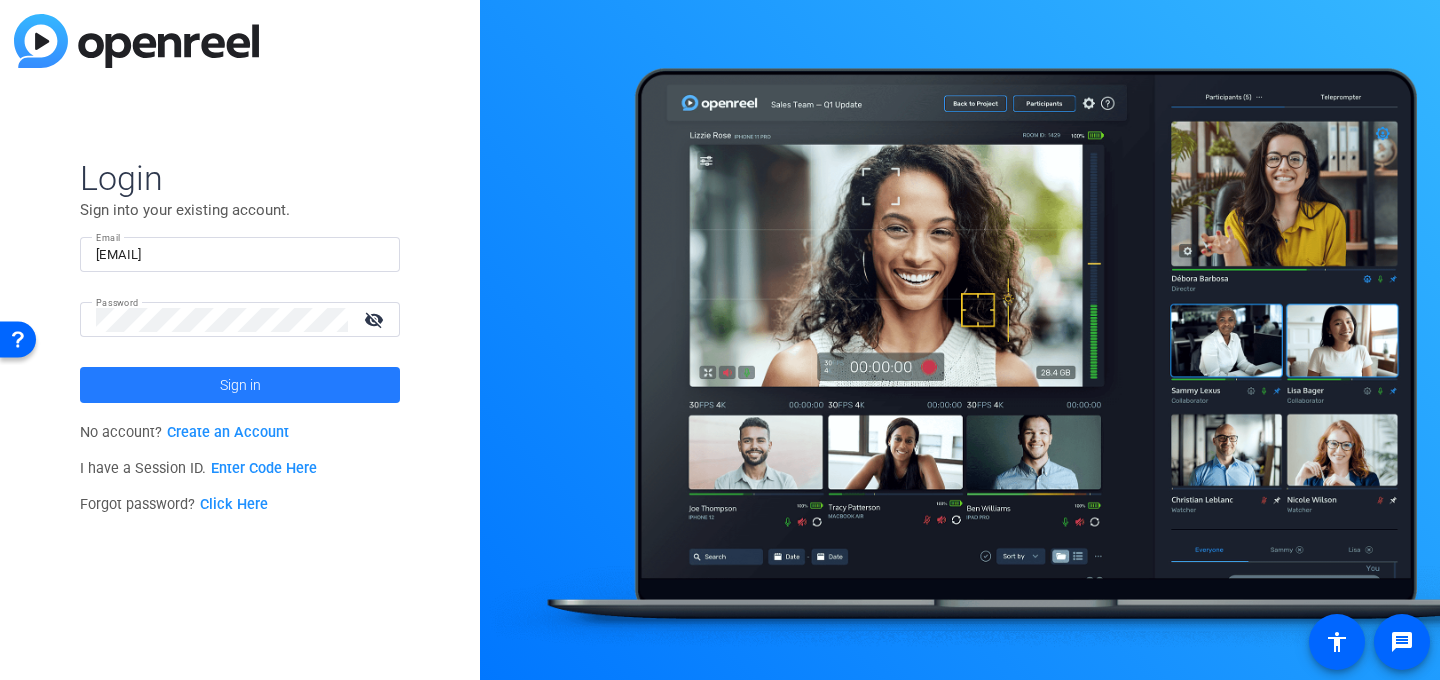 click on "Sign in" 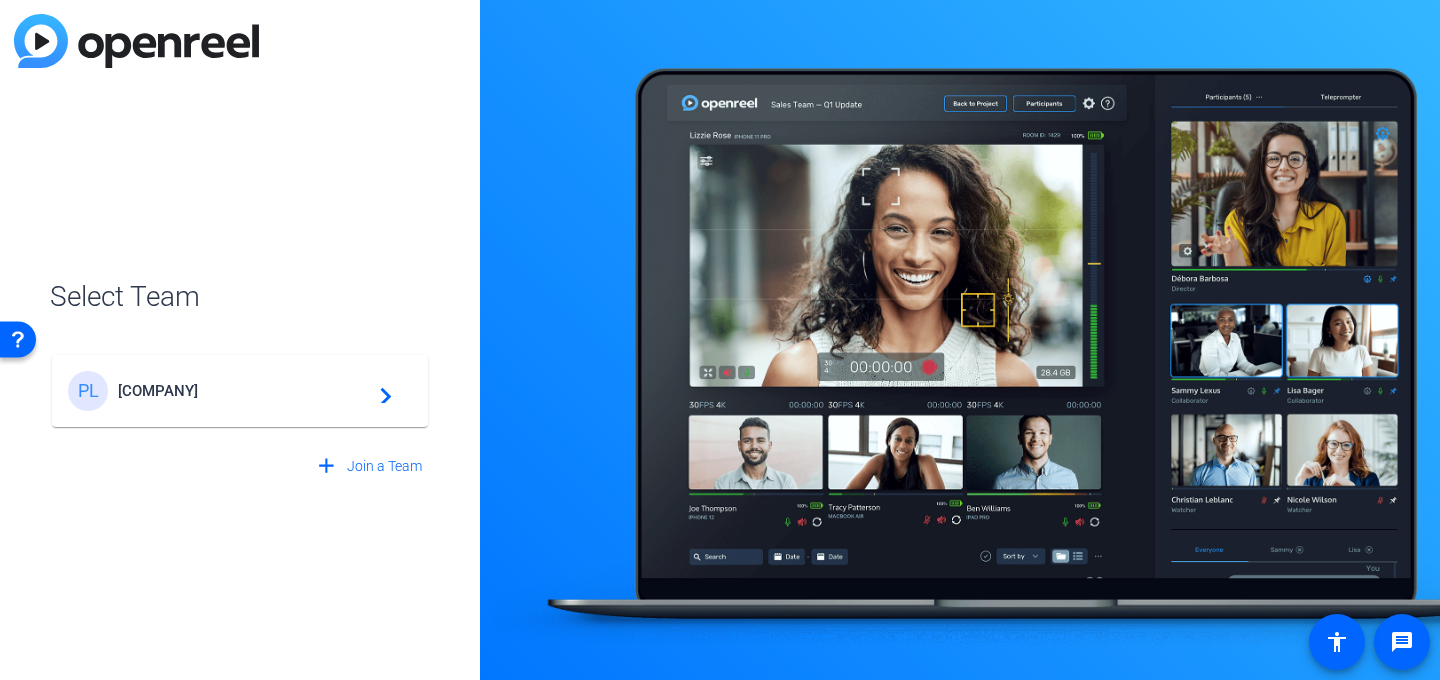click on "Phillips Lytle LLP" 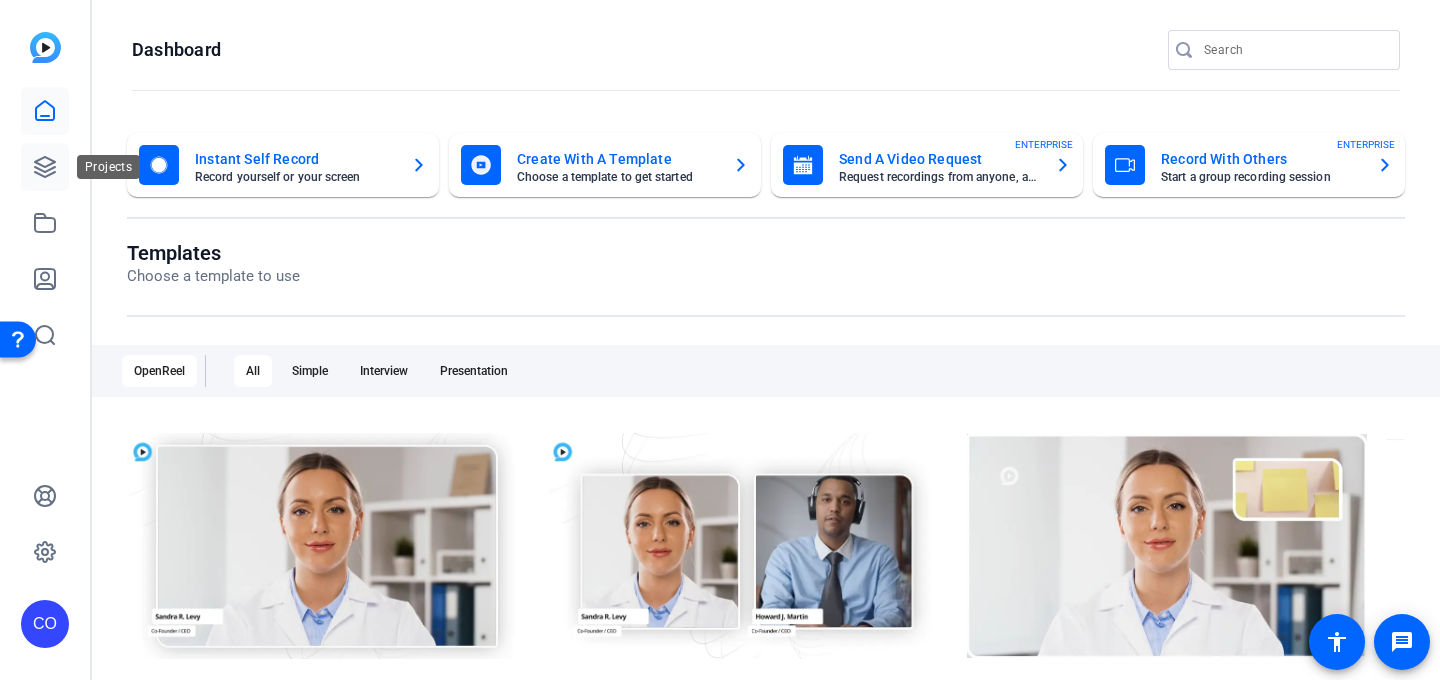 click 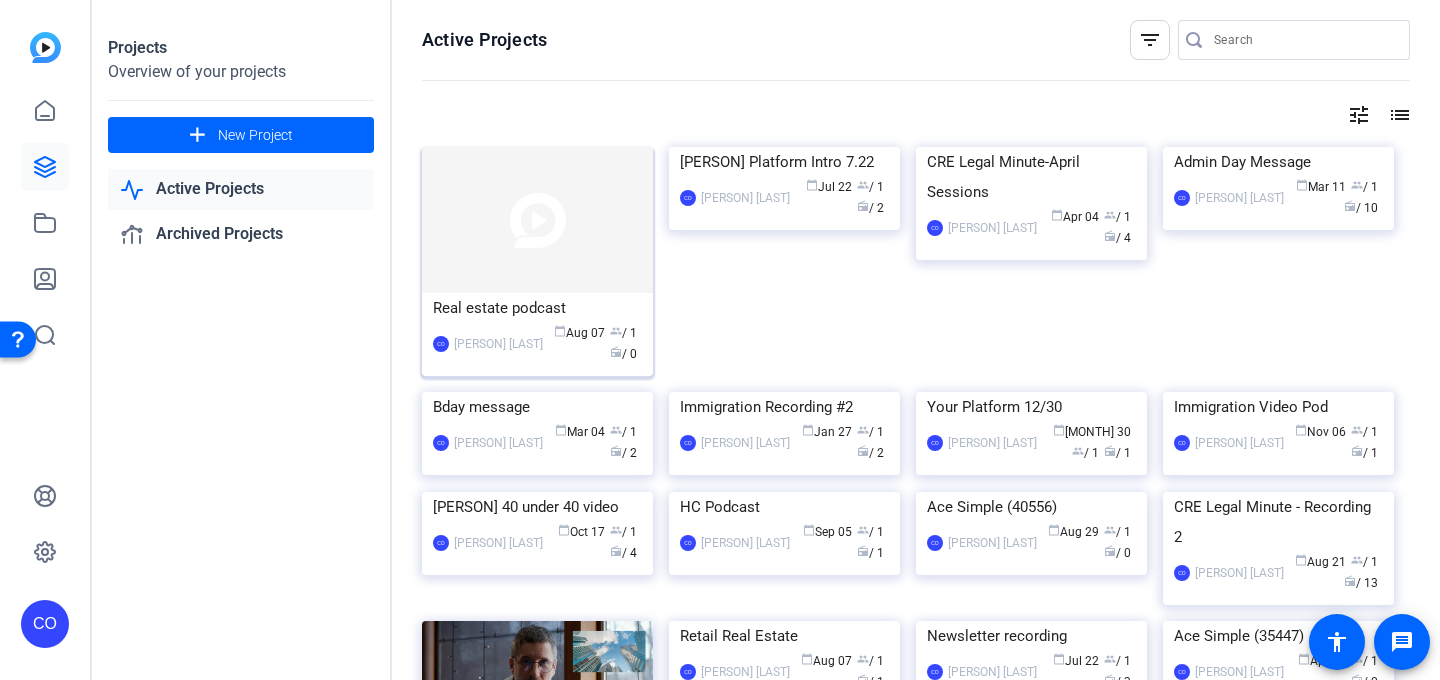 click 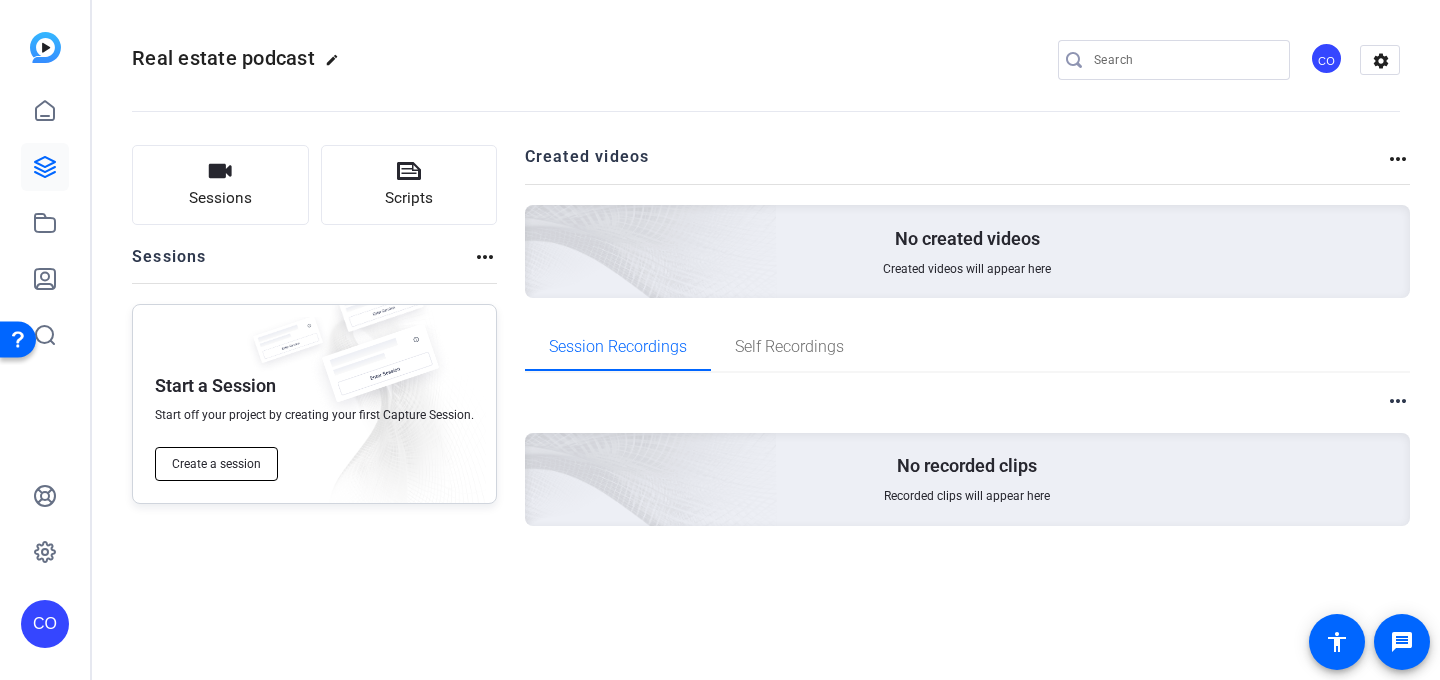 click on "Create a session" 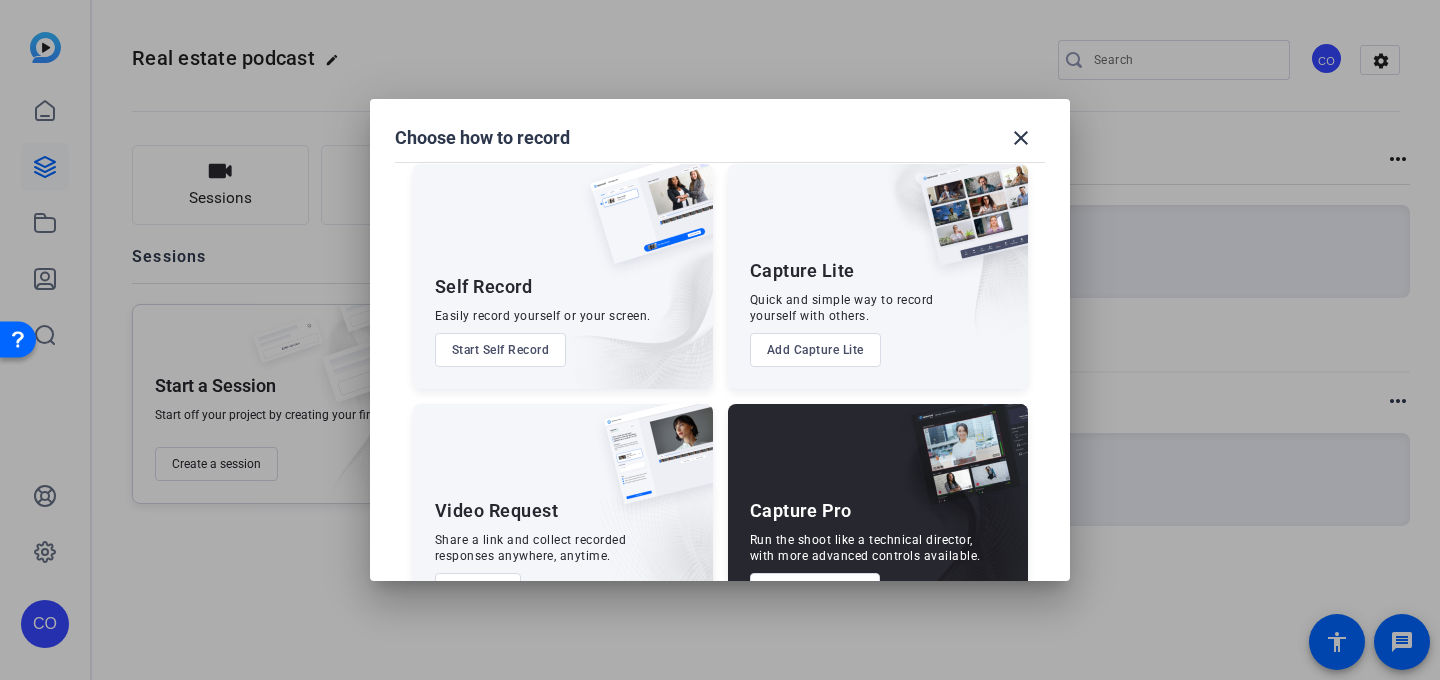 scroll, scrollTop: 0, scrollLeft: 0, axis: both 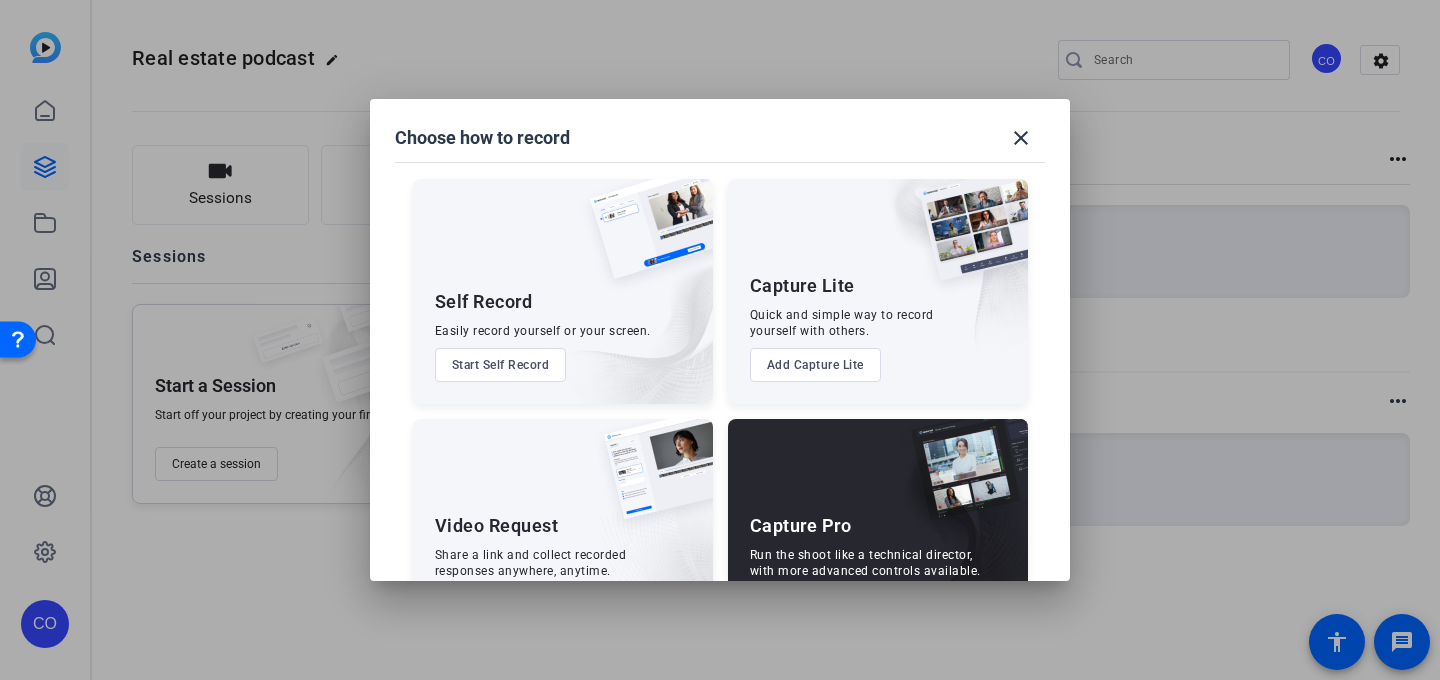 click on "Add Capture Lite" at bounding box center (815, 365) 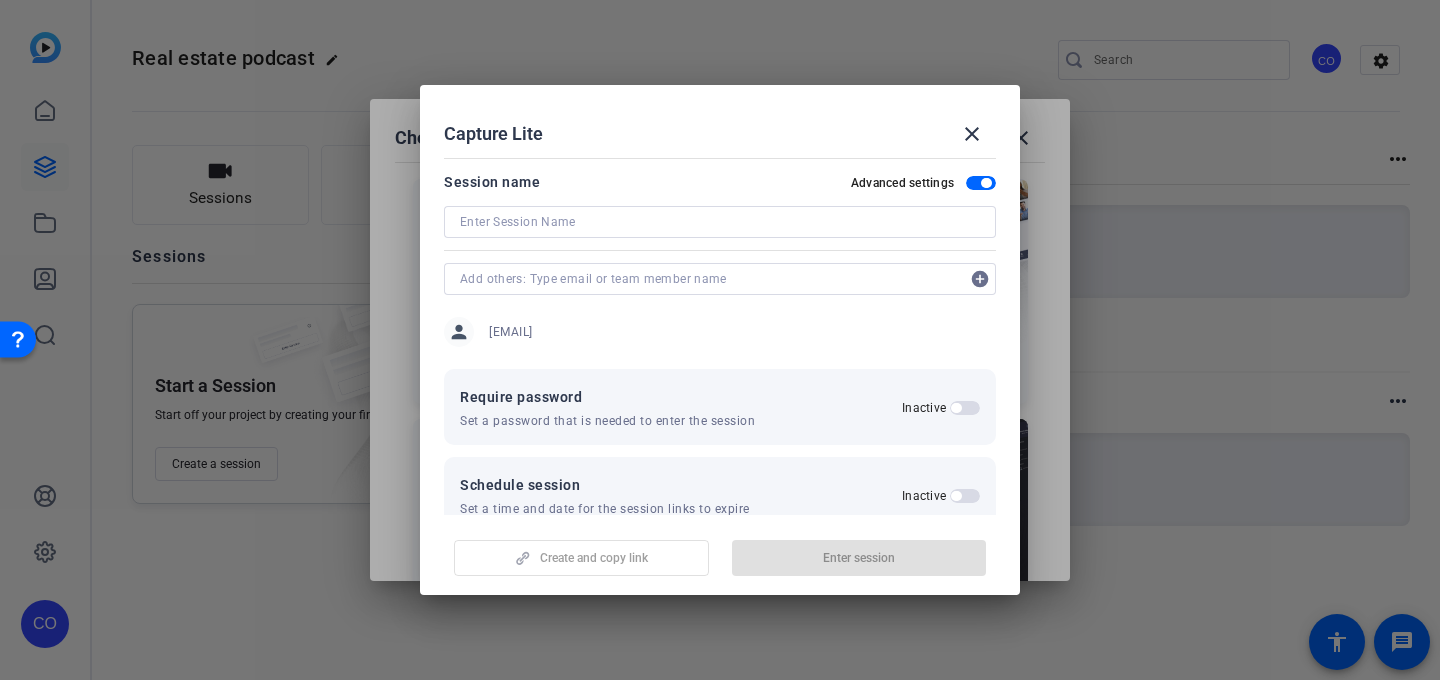 click at bounding box center [720, 222] 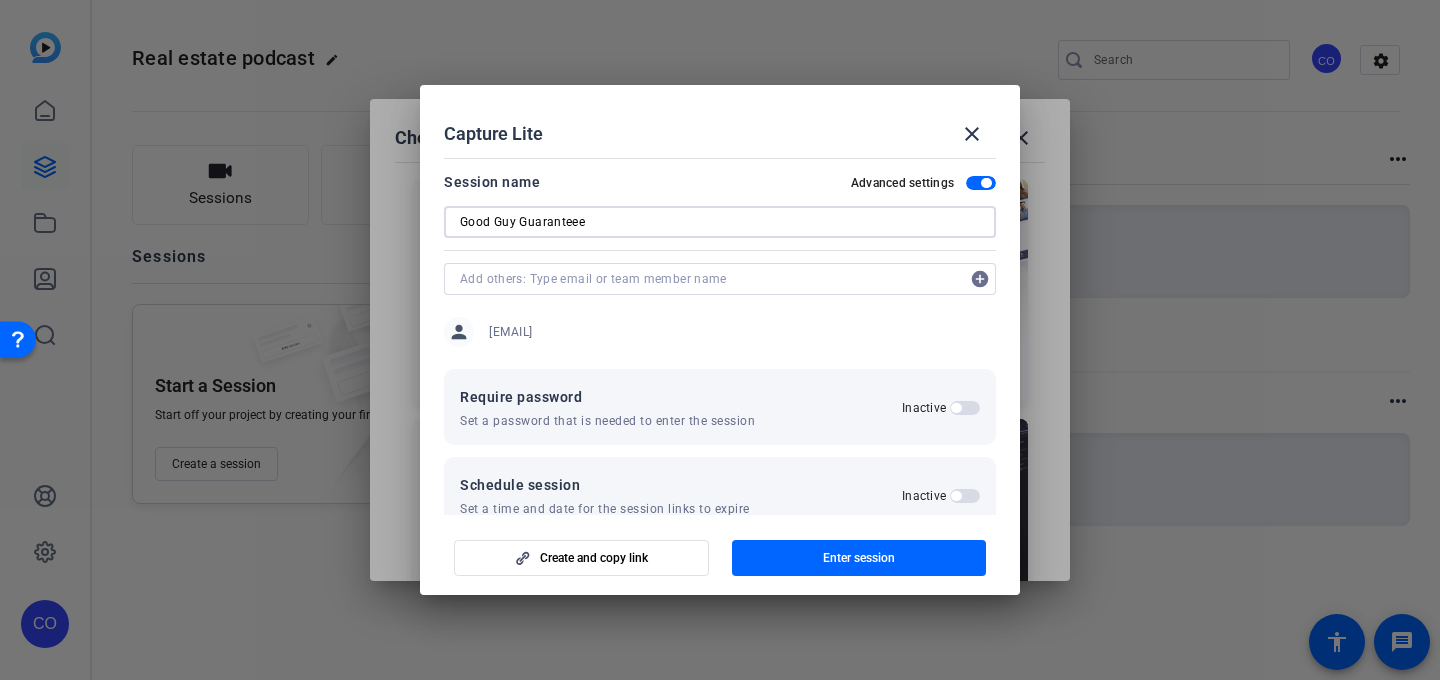type on "Good Guy Guaranteee" 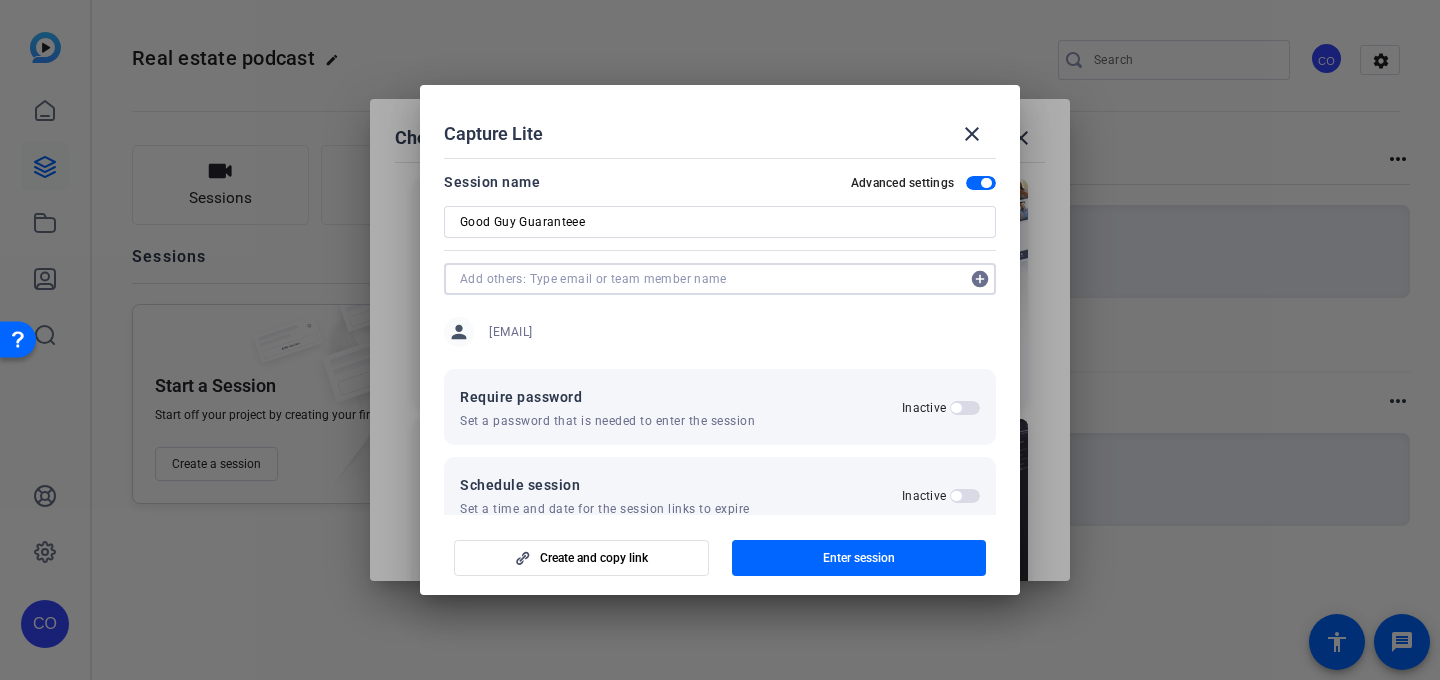 click at bounding box center [710, 279] 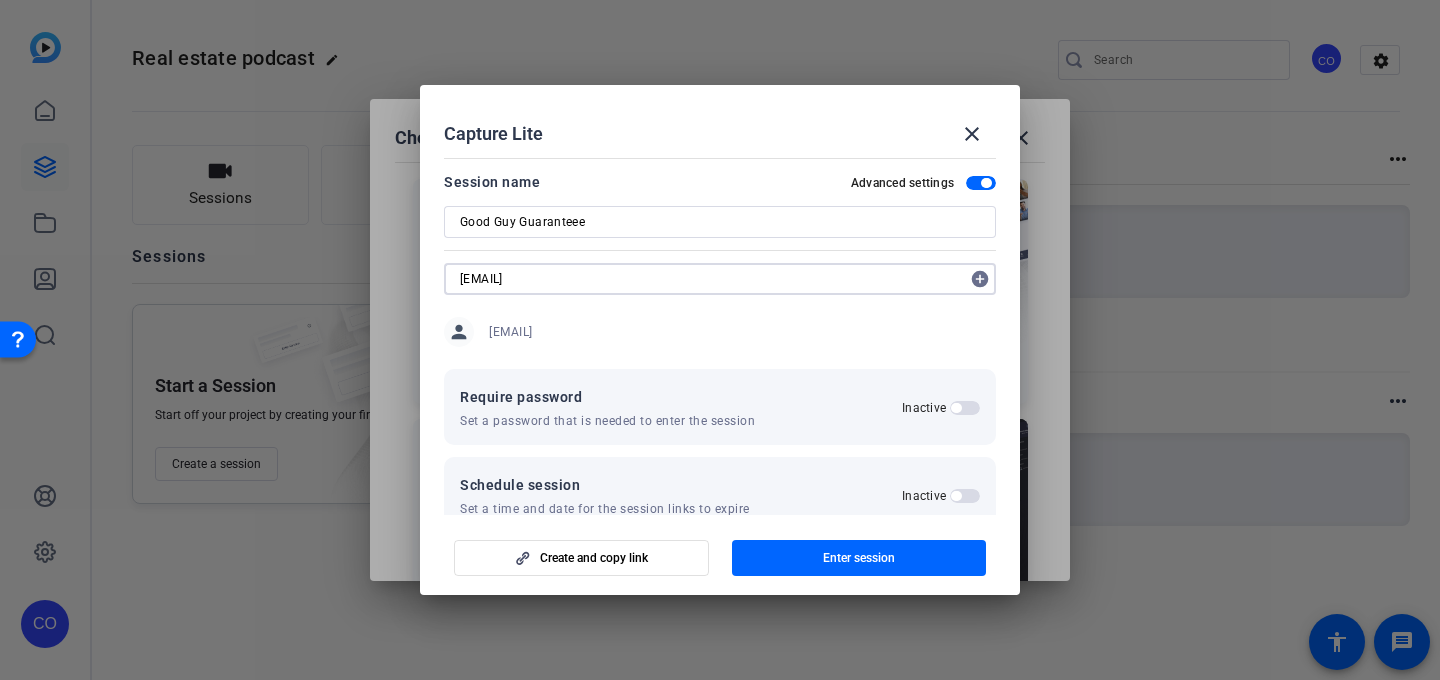 type on "jheins@phillipslytle.com" 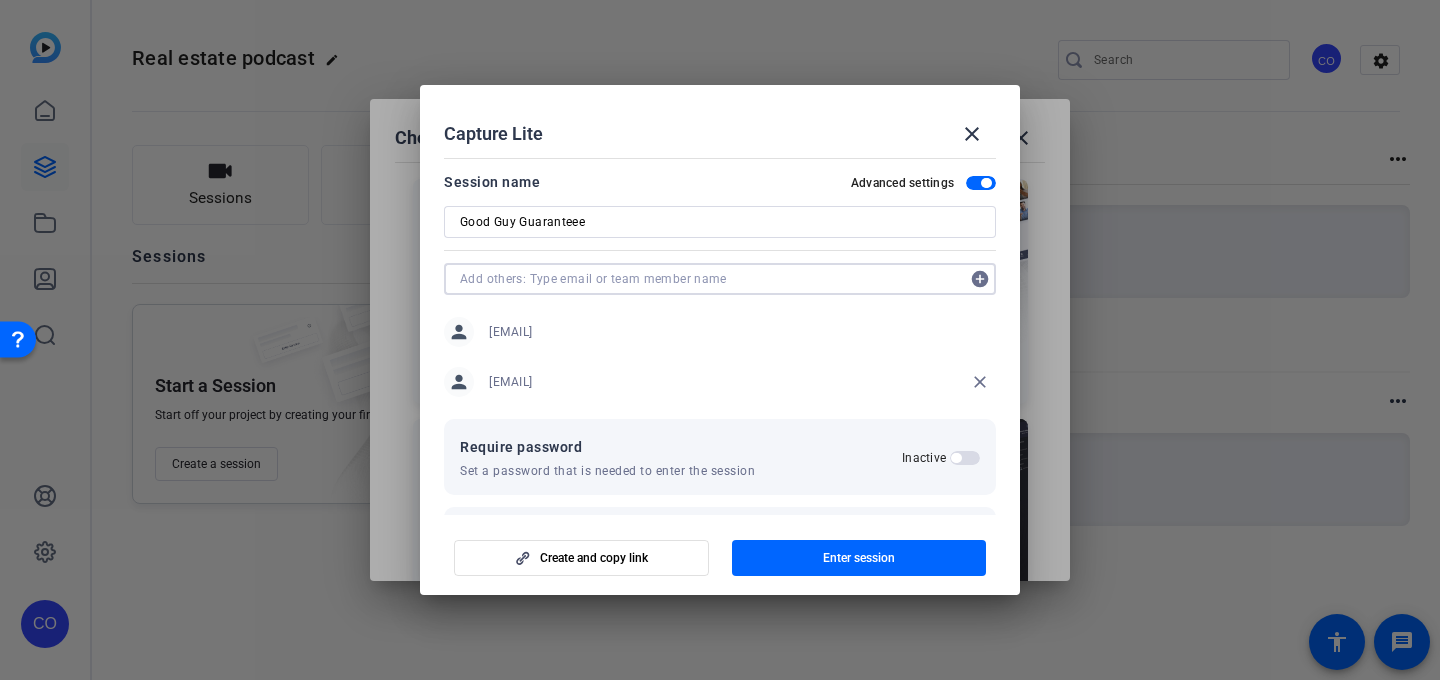 click at bounding box center [710, 279] 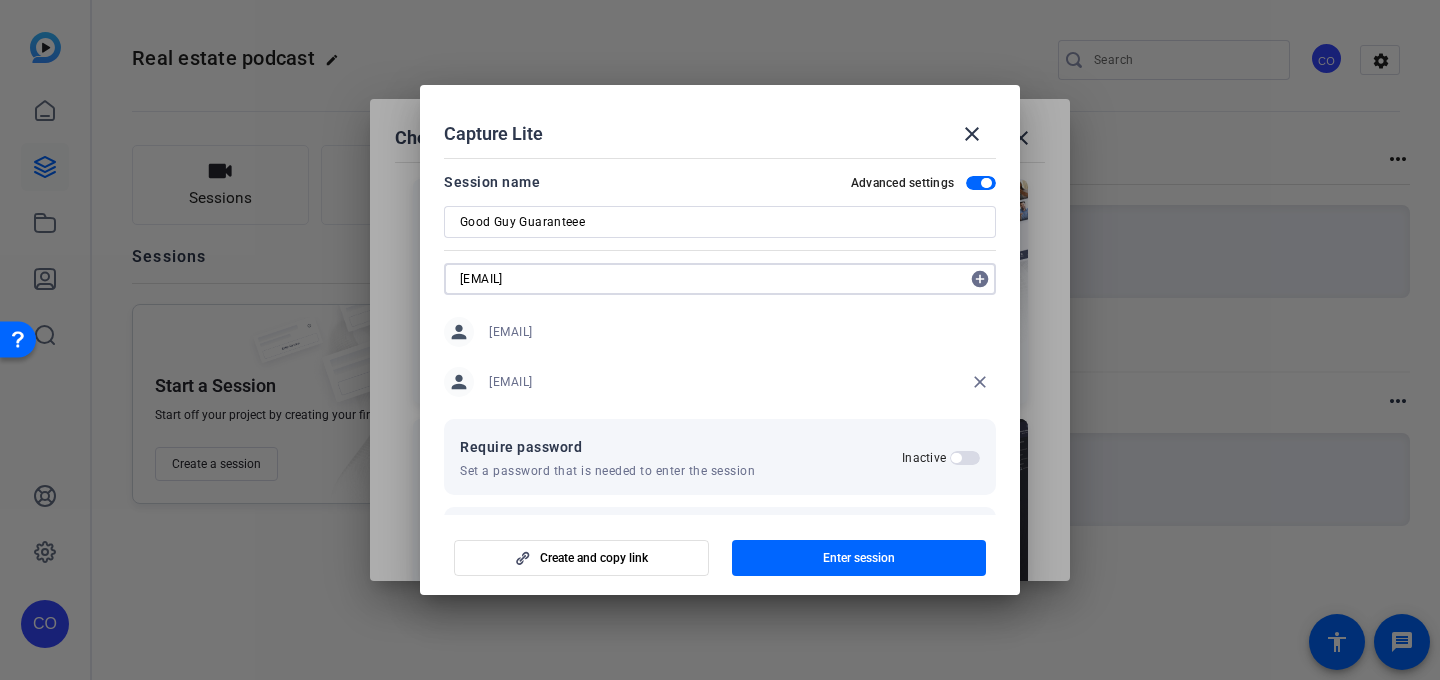 type on "amajor@phillipslytle.com" 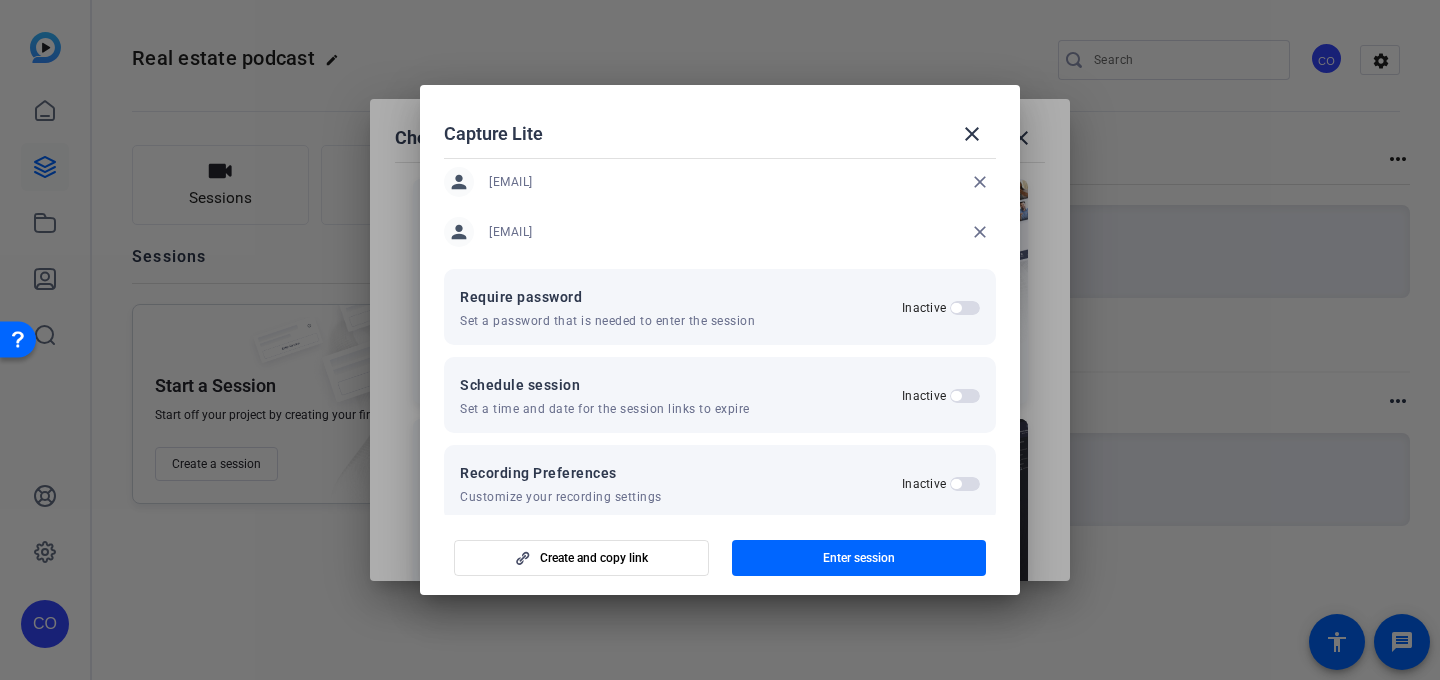 scroll, scrollTop: 203, scrollLeft: 0, axis: vertical 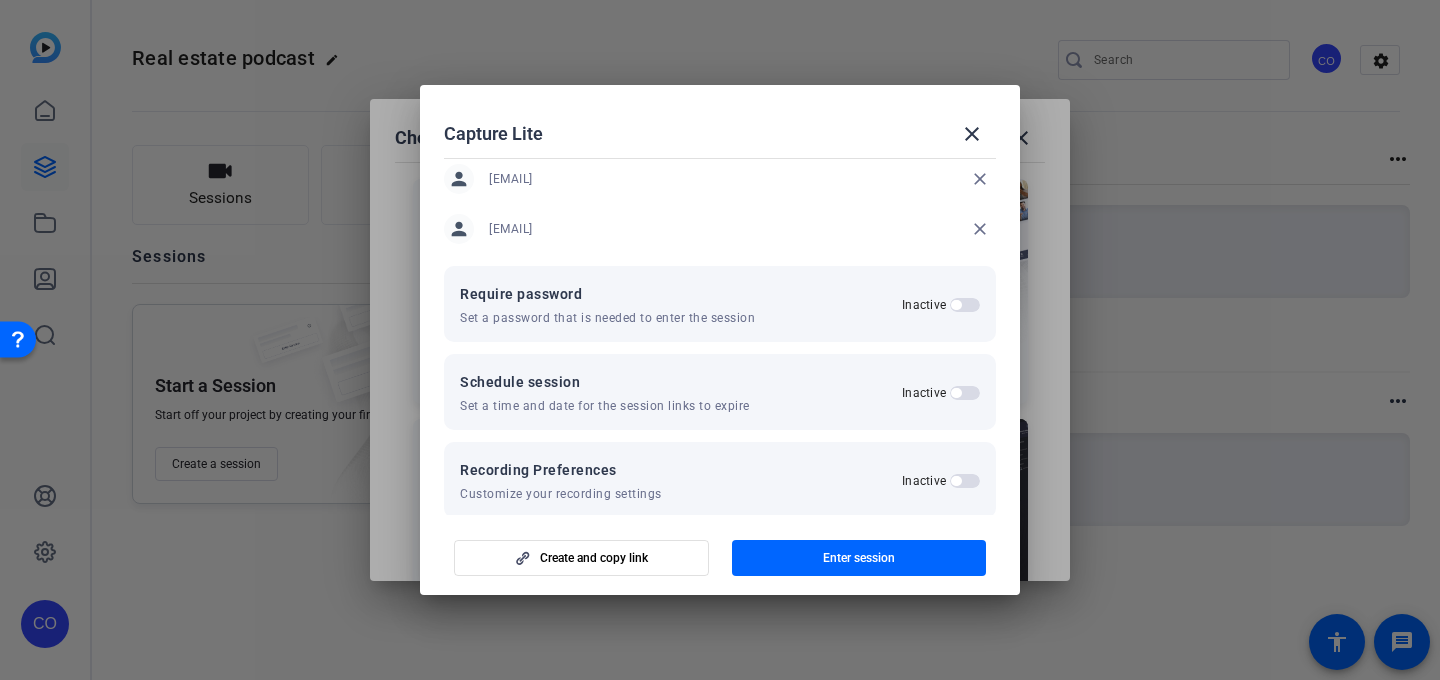click at bounding box center (956, 393) 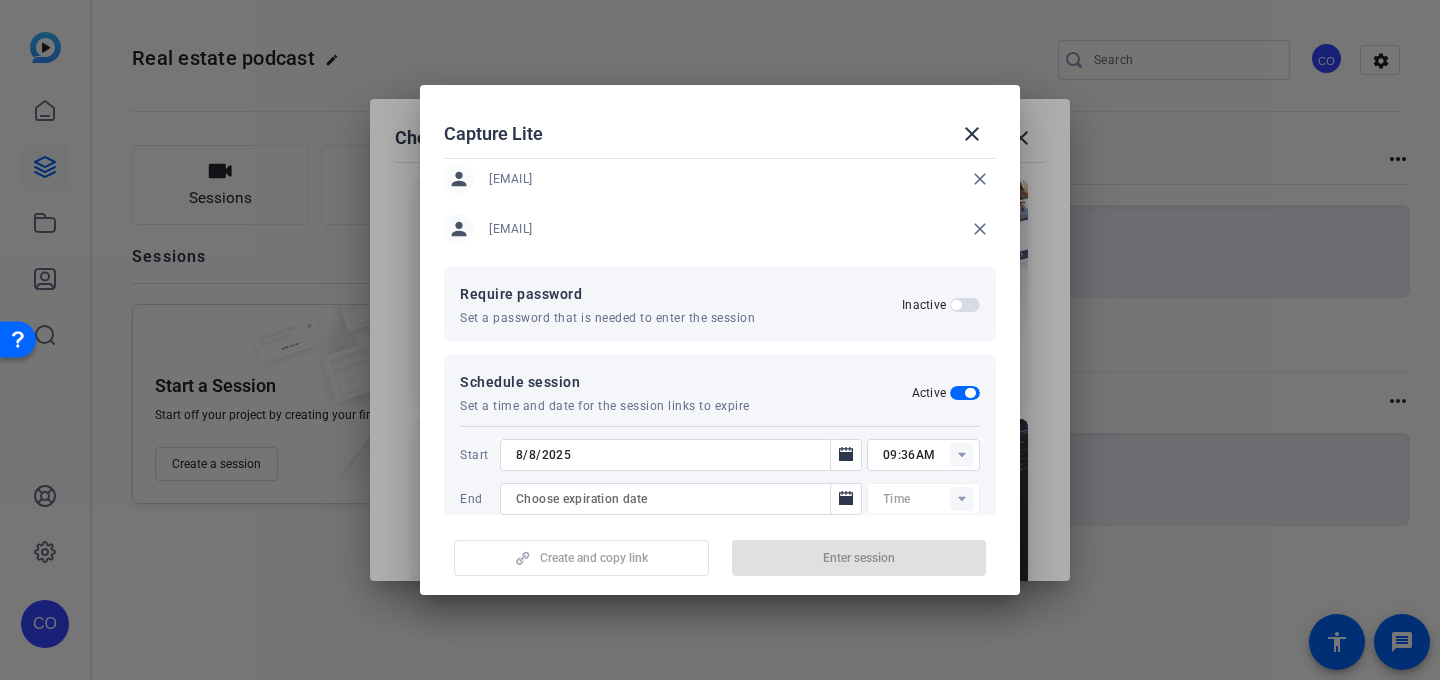 scroll, scrollTop: 286, scrollLeft: 0, axis: vertical 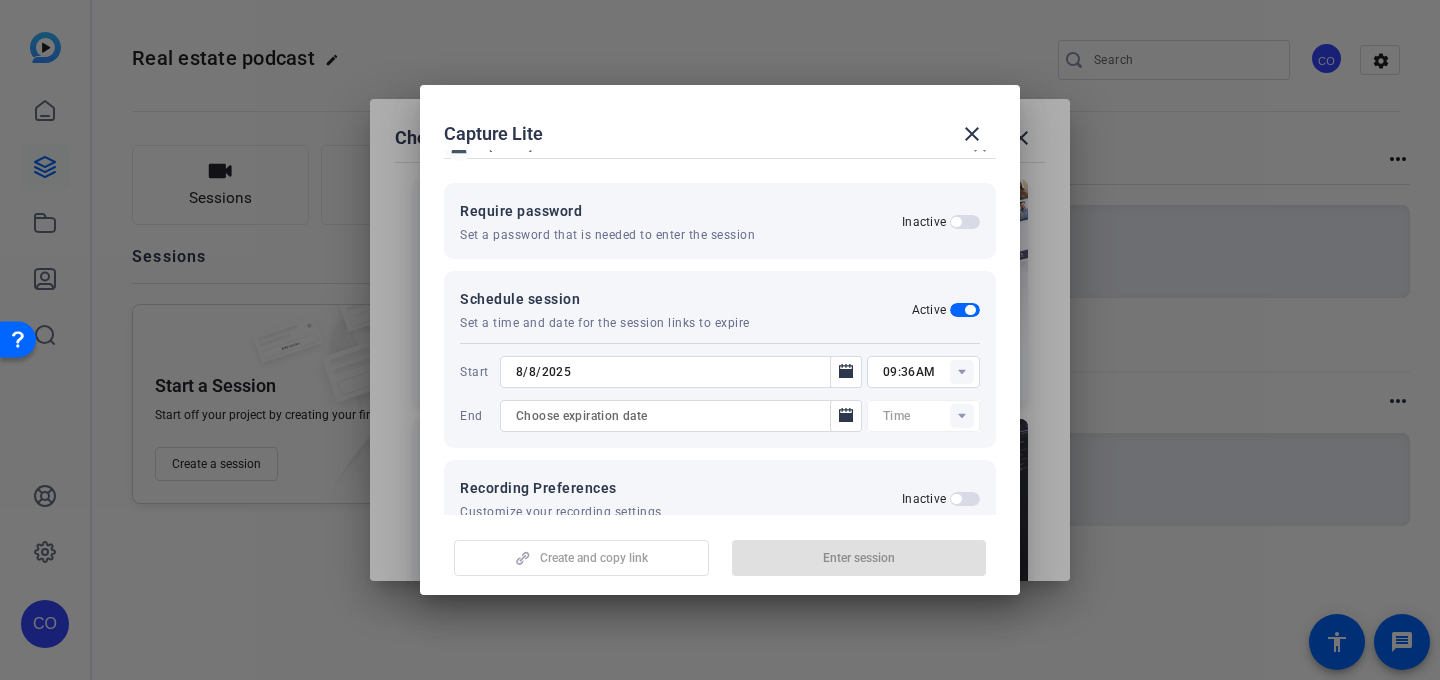 type on "12:00AM" 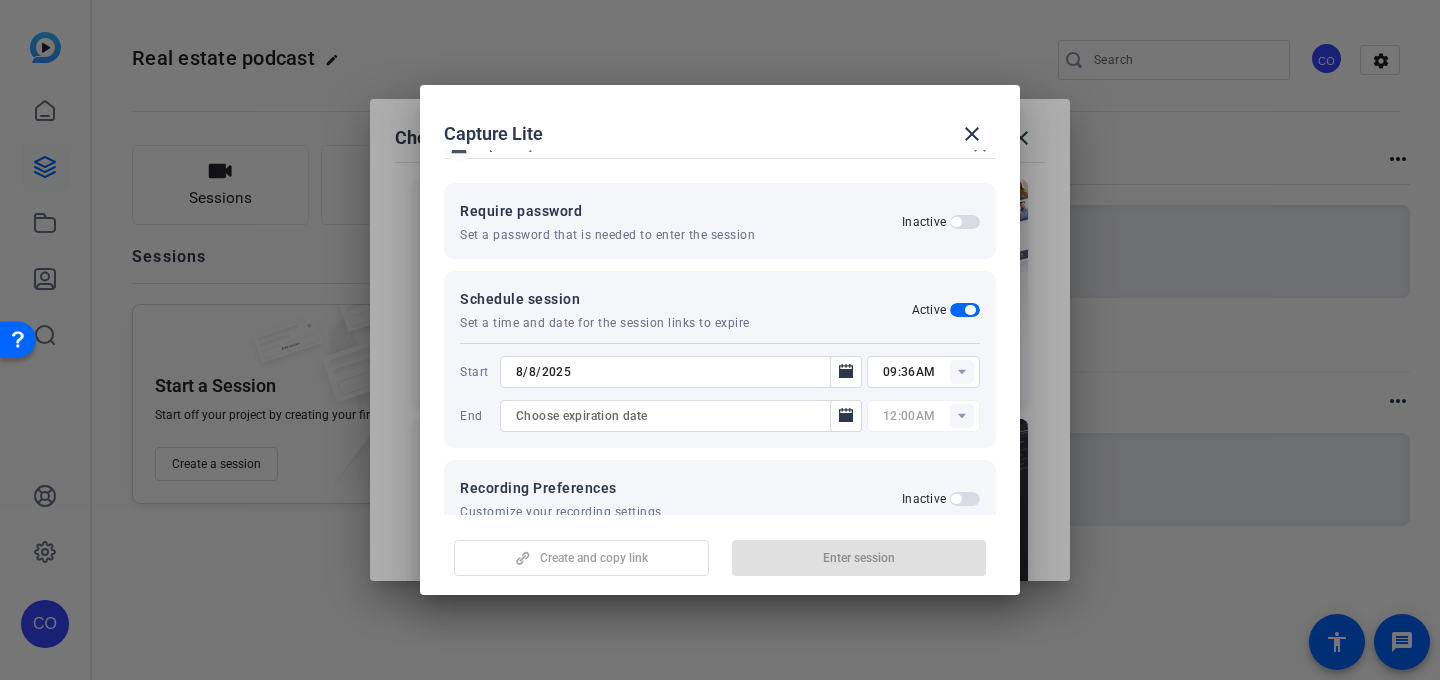 click 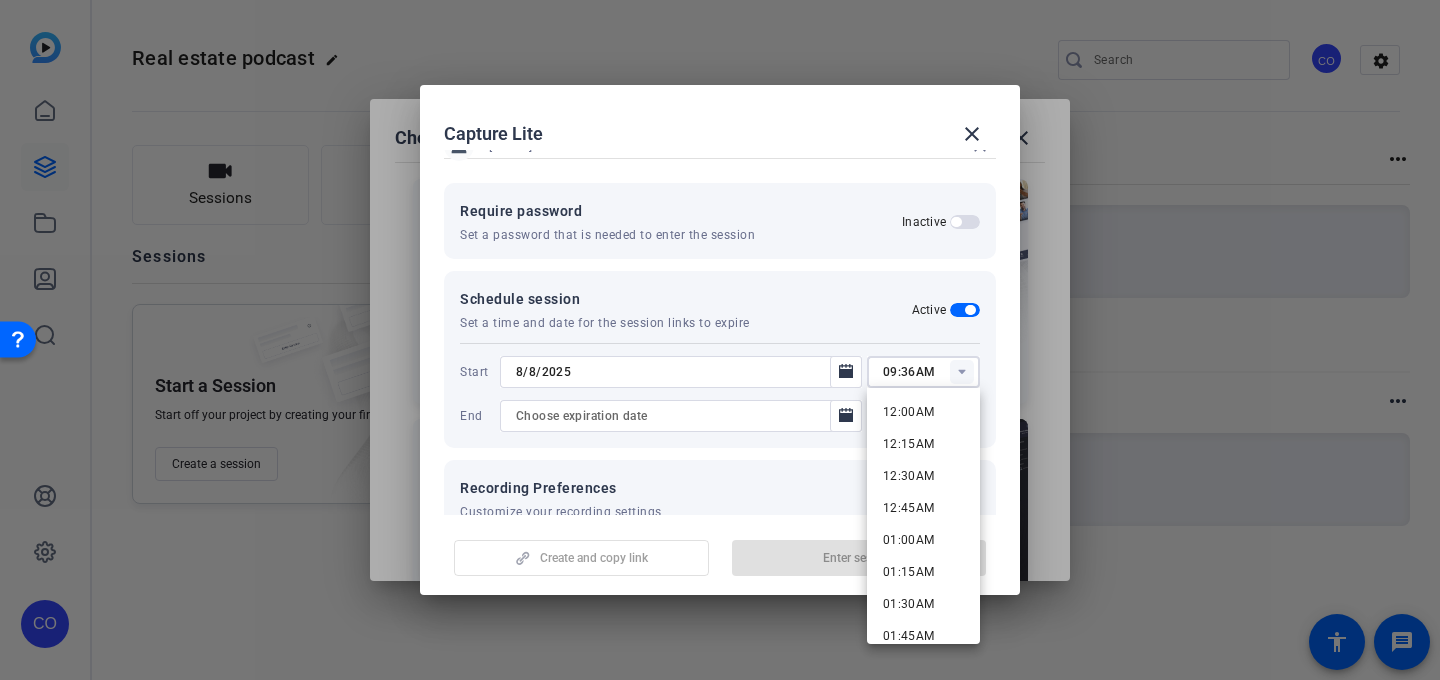 click on "09:36AM" at bounding box center (931, 372) 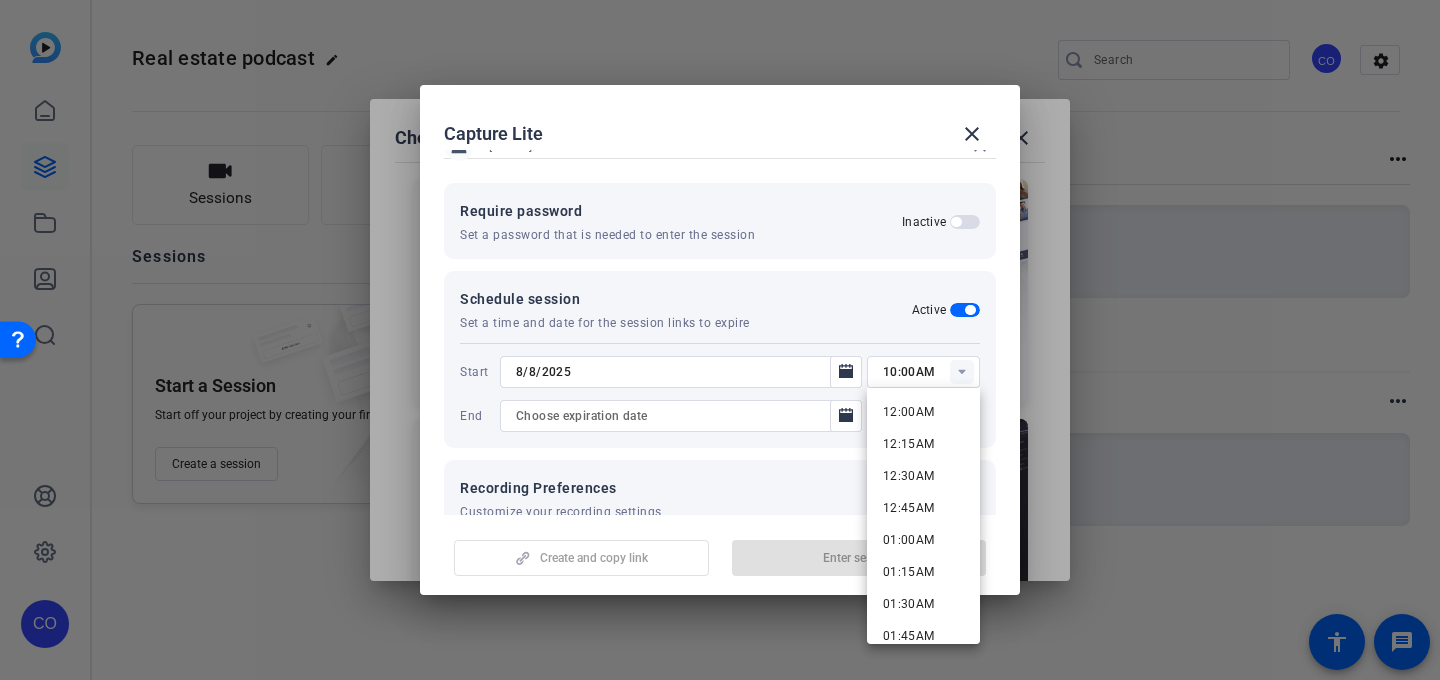 click on "Schedule session Set a time and date for the session links to expire  Active" 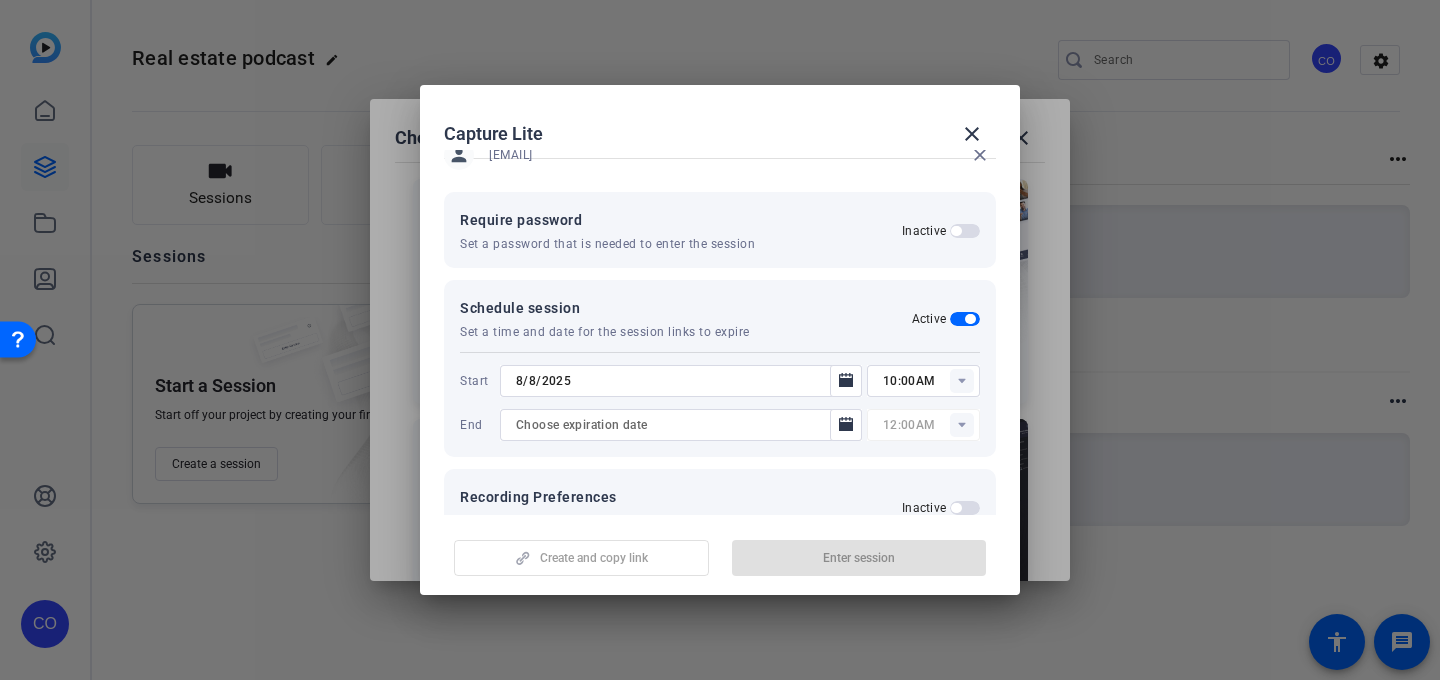 scroll, scrollTop: 281, scrollLeft: 0, axis: vertical 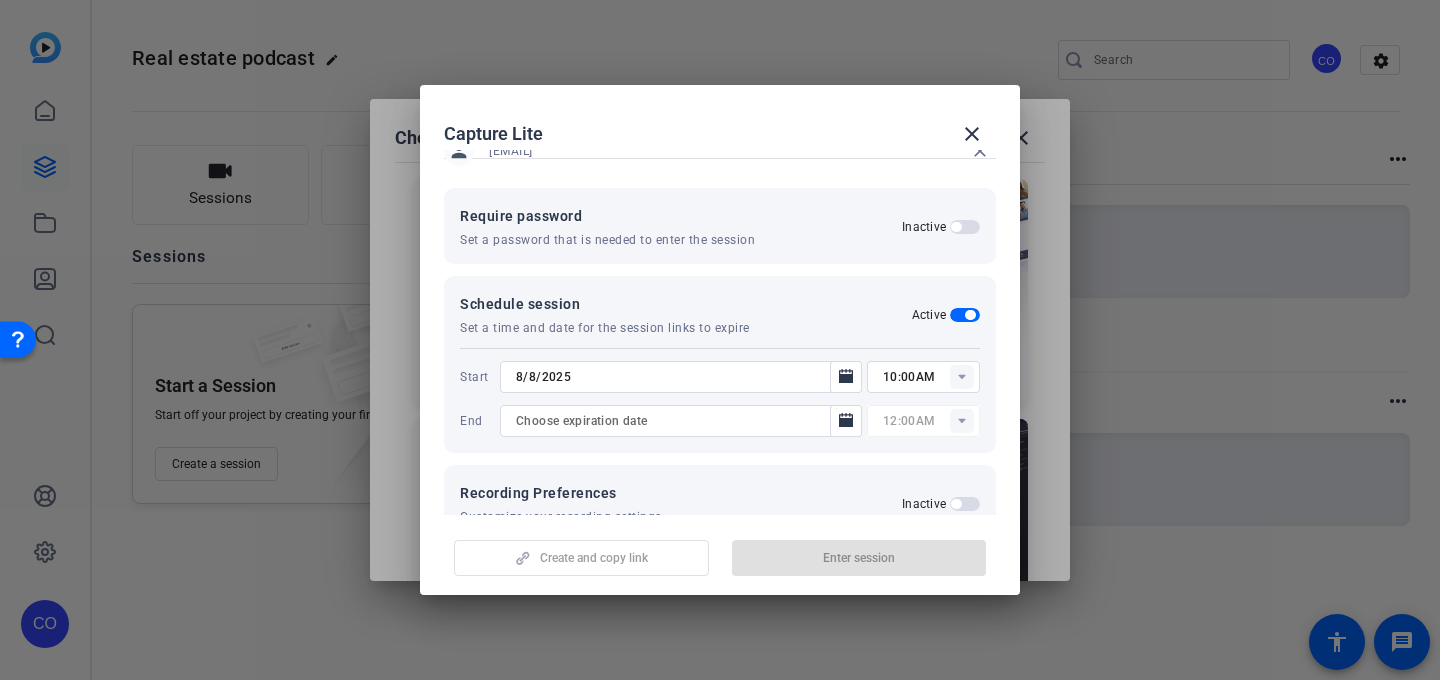 click at bounding box center [965, 315] 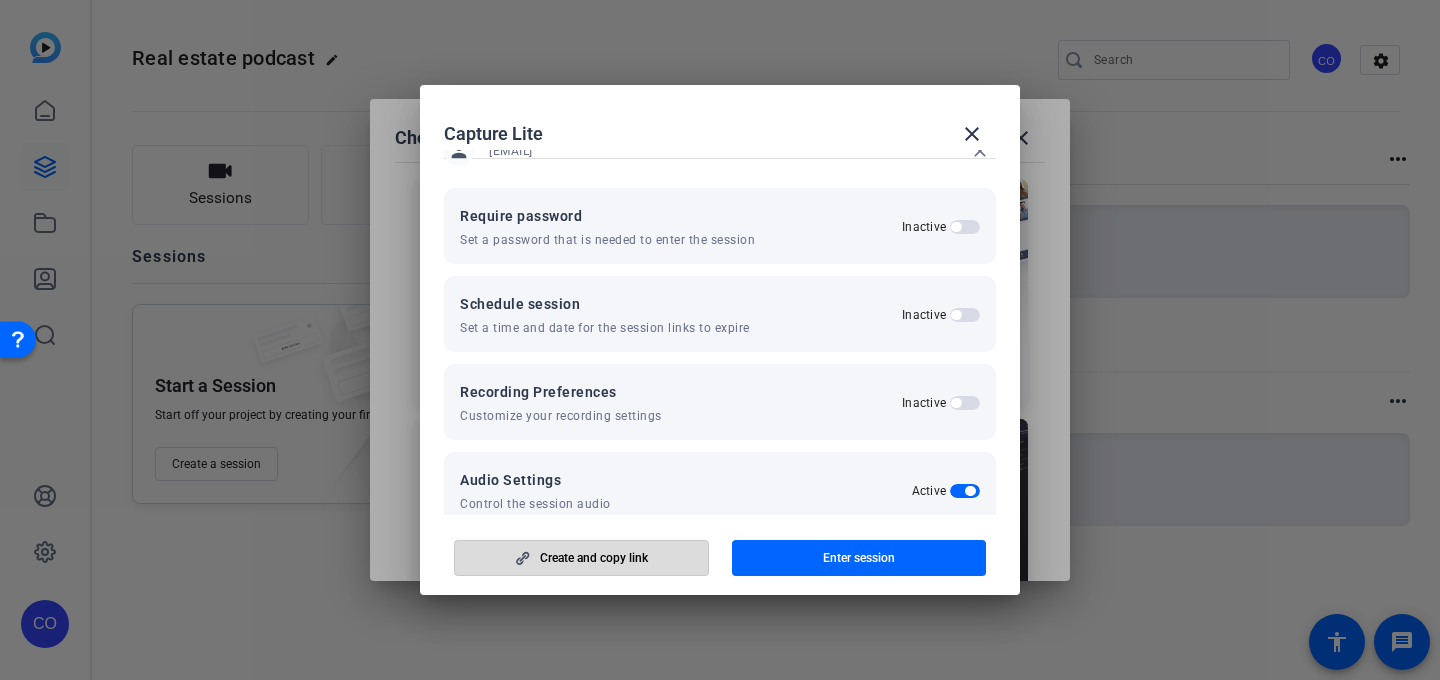click on "Create and copy link" 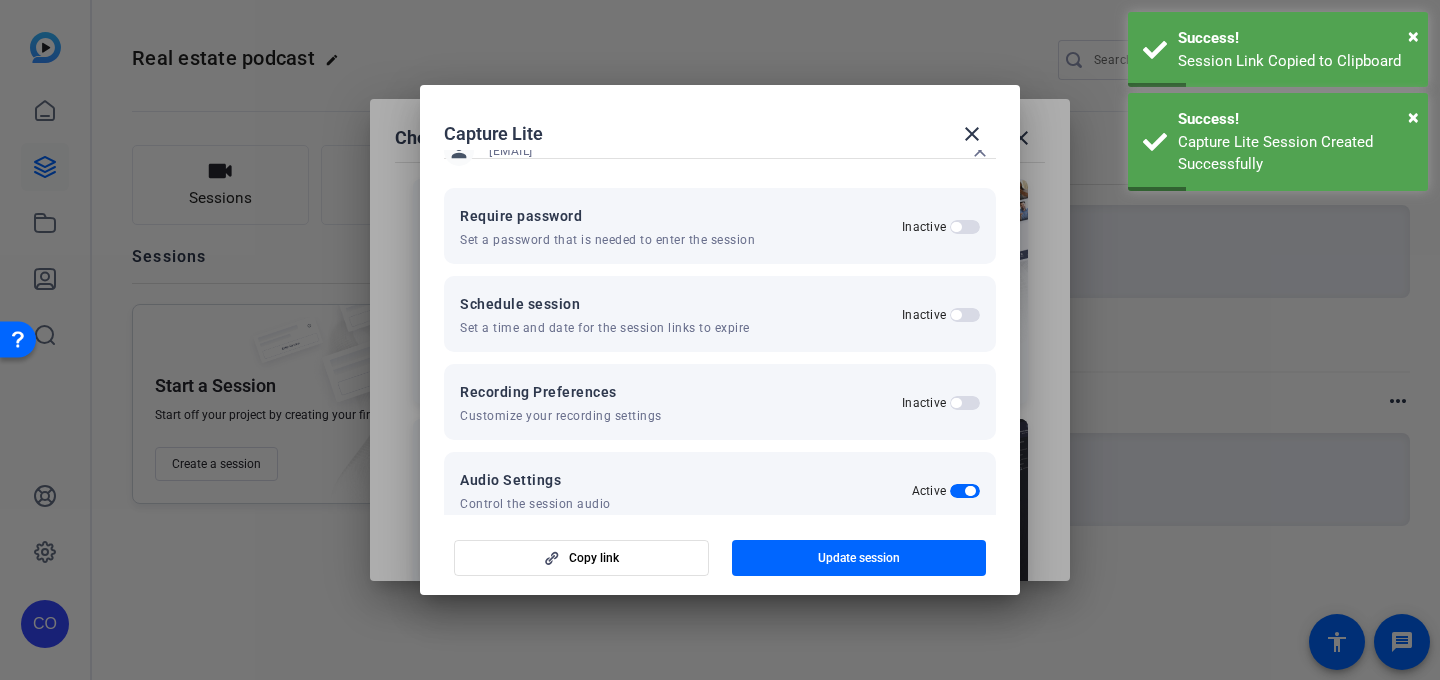 scroll, scrollTop: 401, scrollLeft: 0, axis: vertical 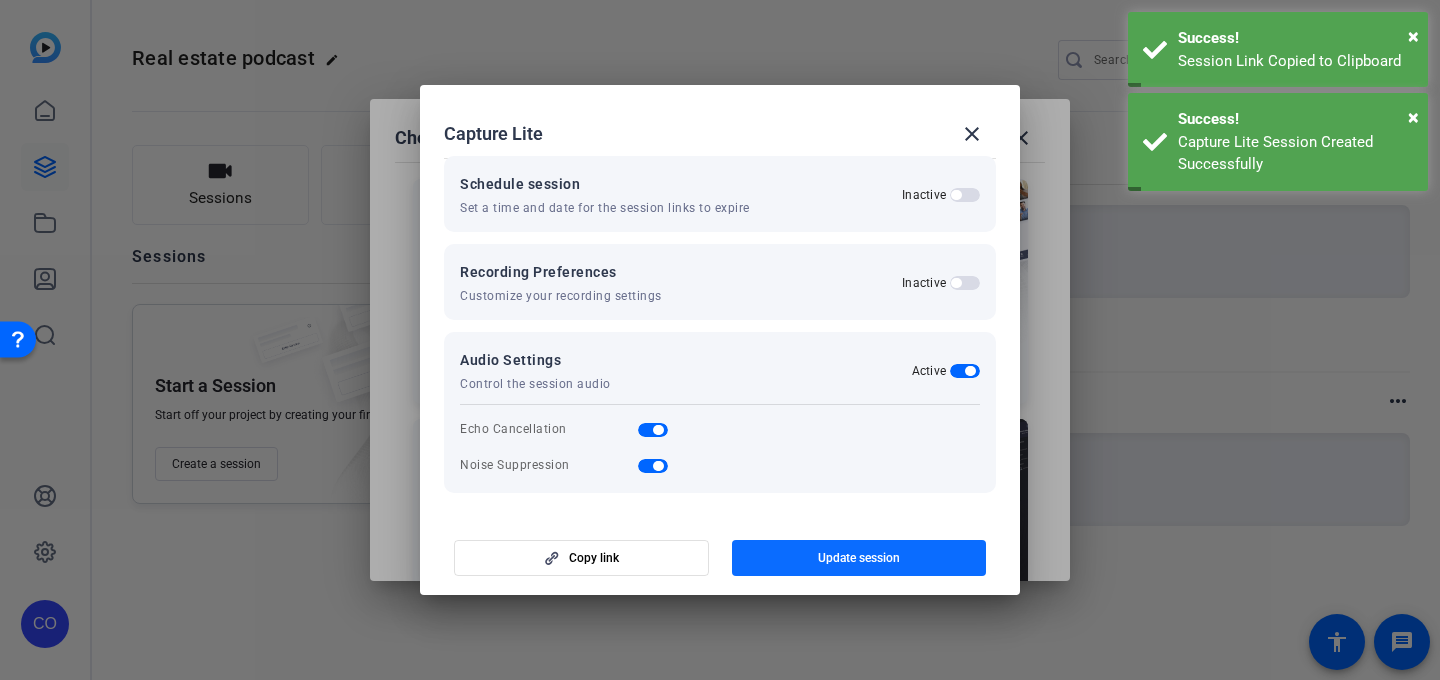 click 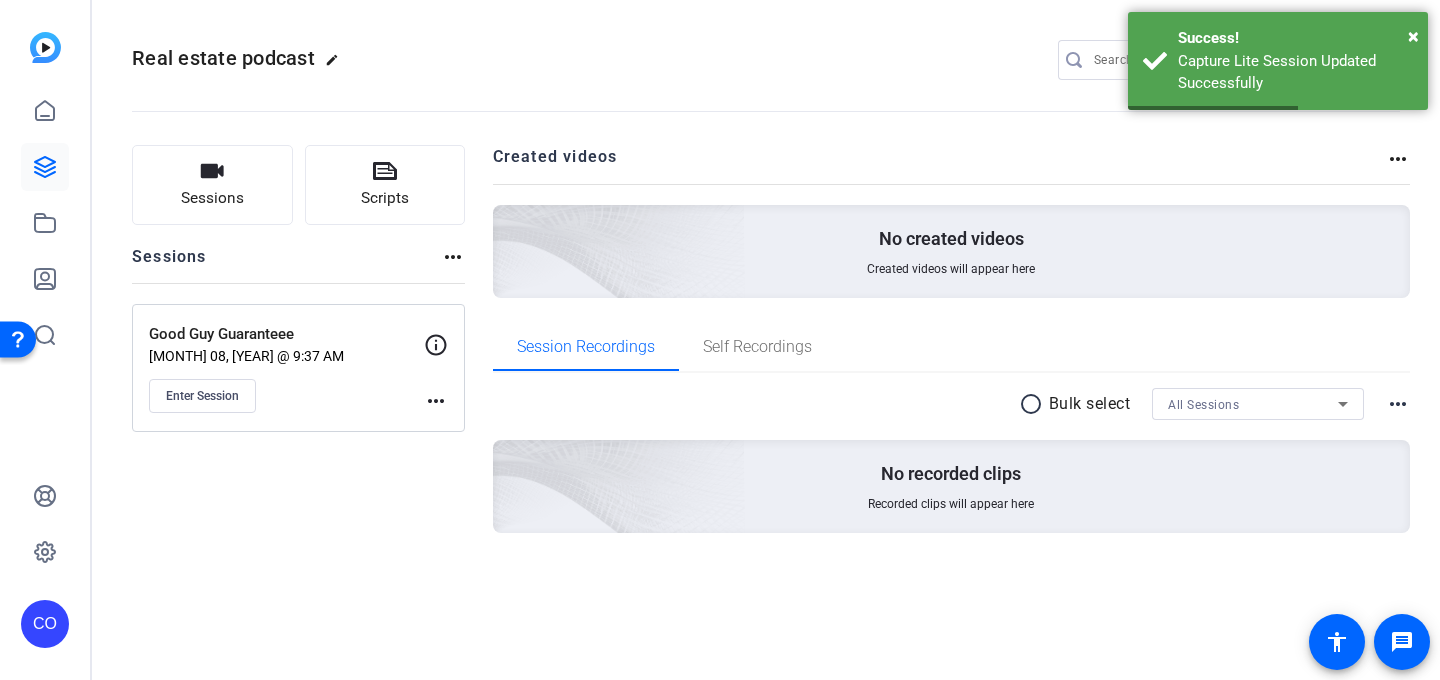 click on "Good Guy Guaranteee   Aug 08, 2025 @ 9:37 AM  Enter Session" 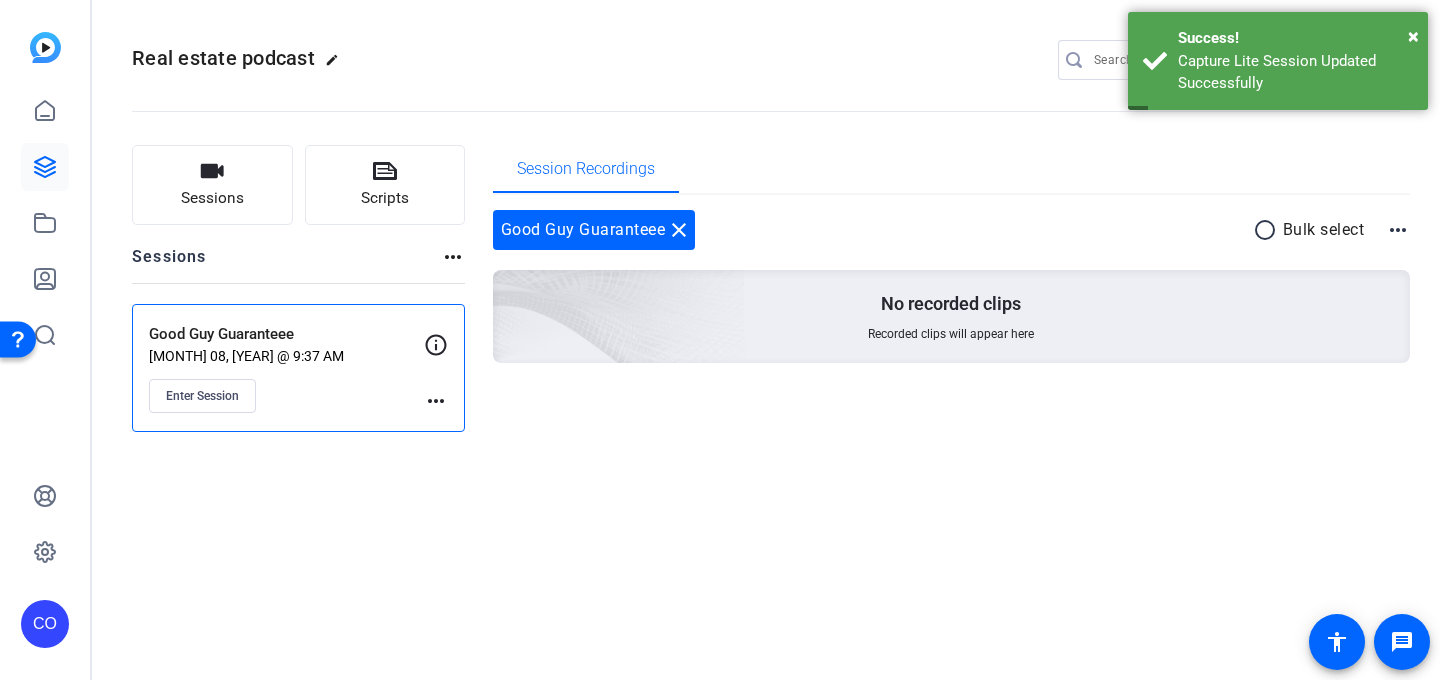 click on "[MONTH] [DAY], [YEAR] @ [TIME]" 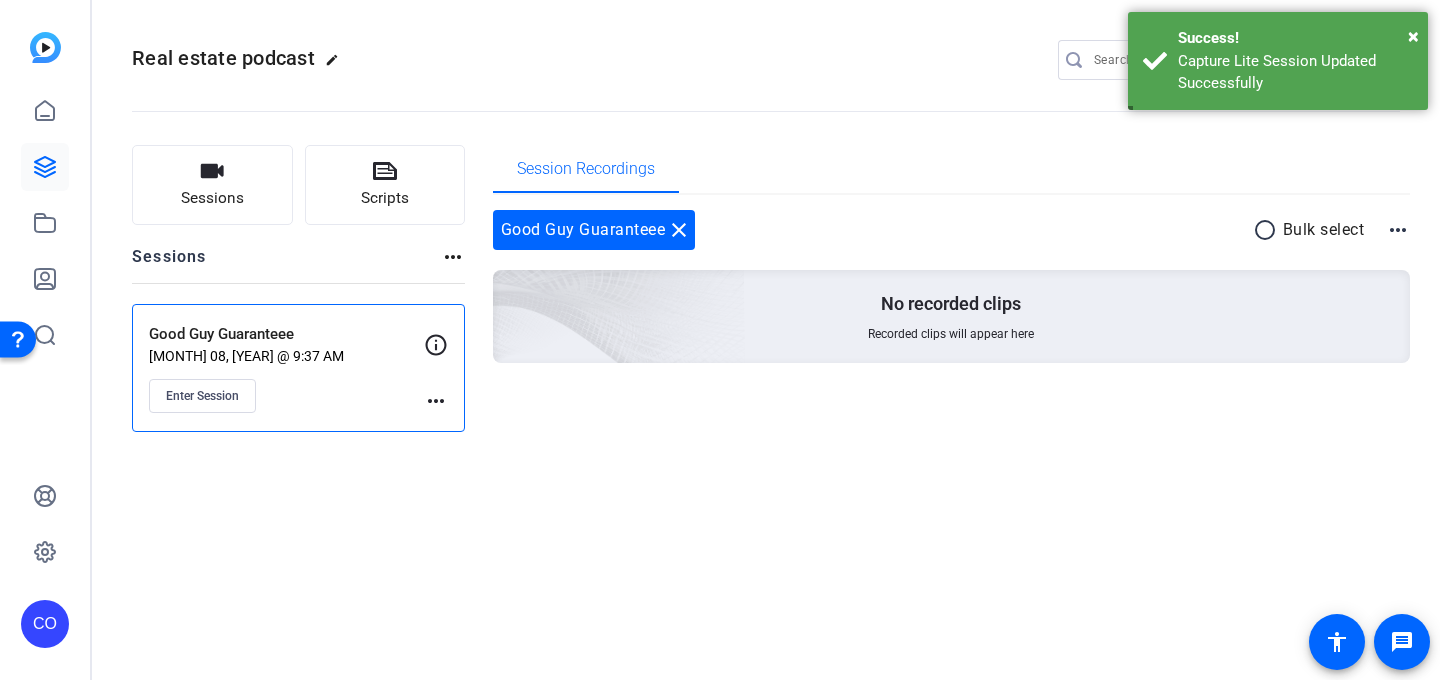 click on "[MONTH] [DAY], [YEAR] @ [TIME]" 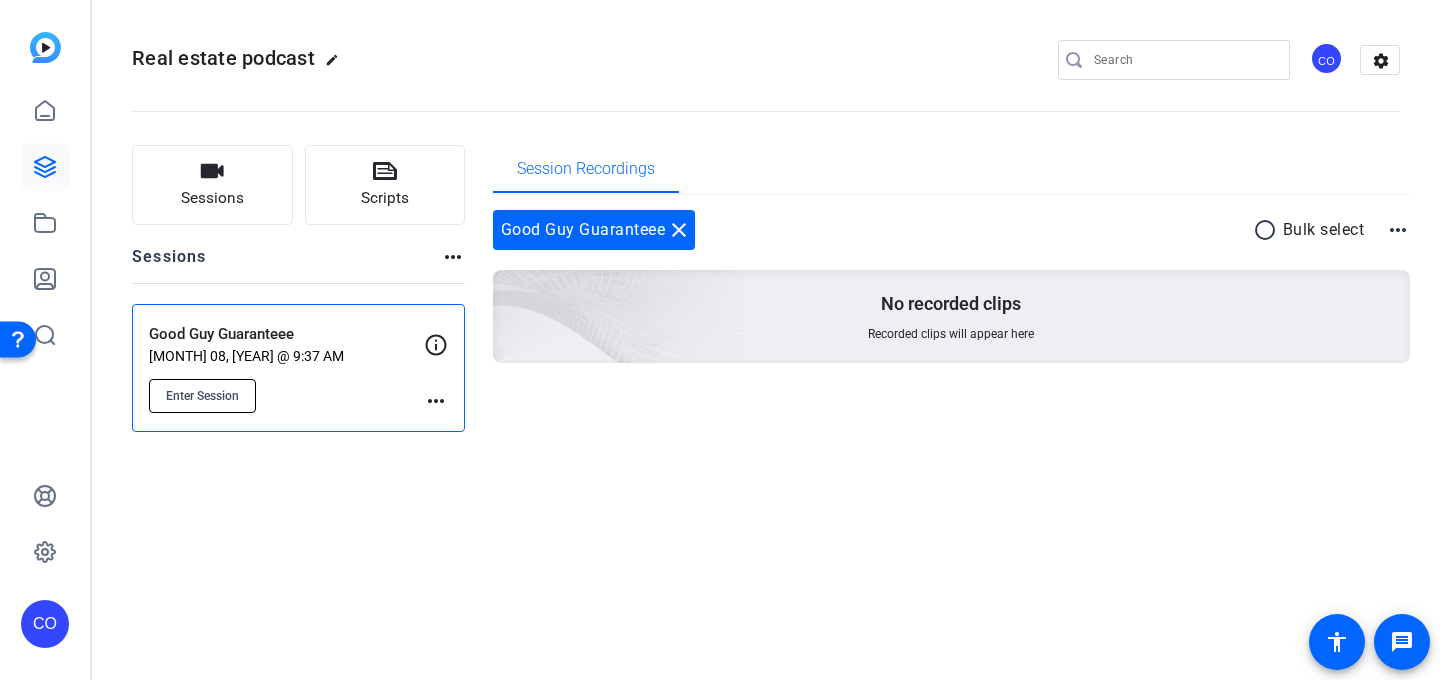 click on "Enter Session" 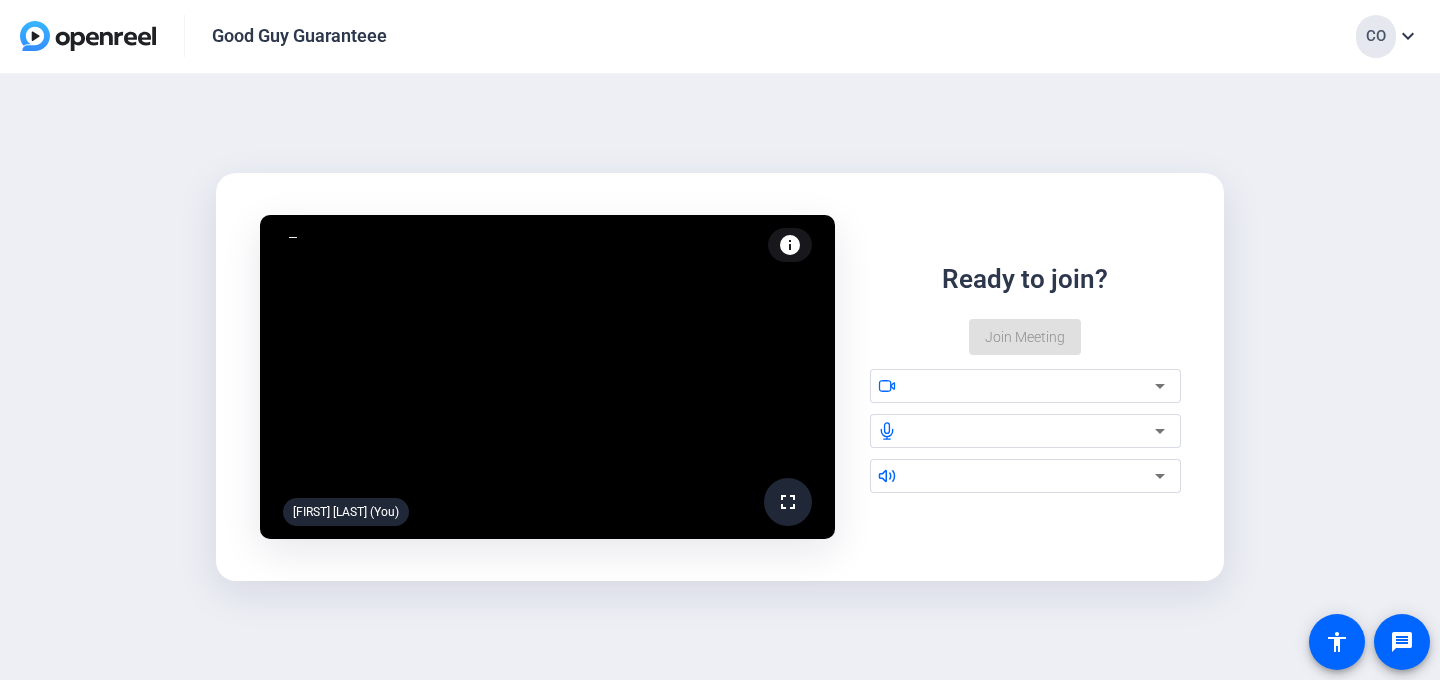 scroll, scrollTop: 0, scrollLeft: 0, axis: both 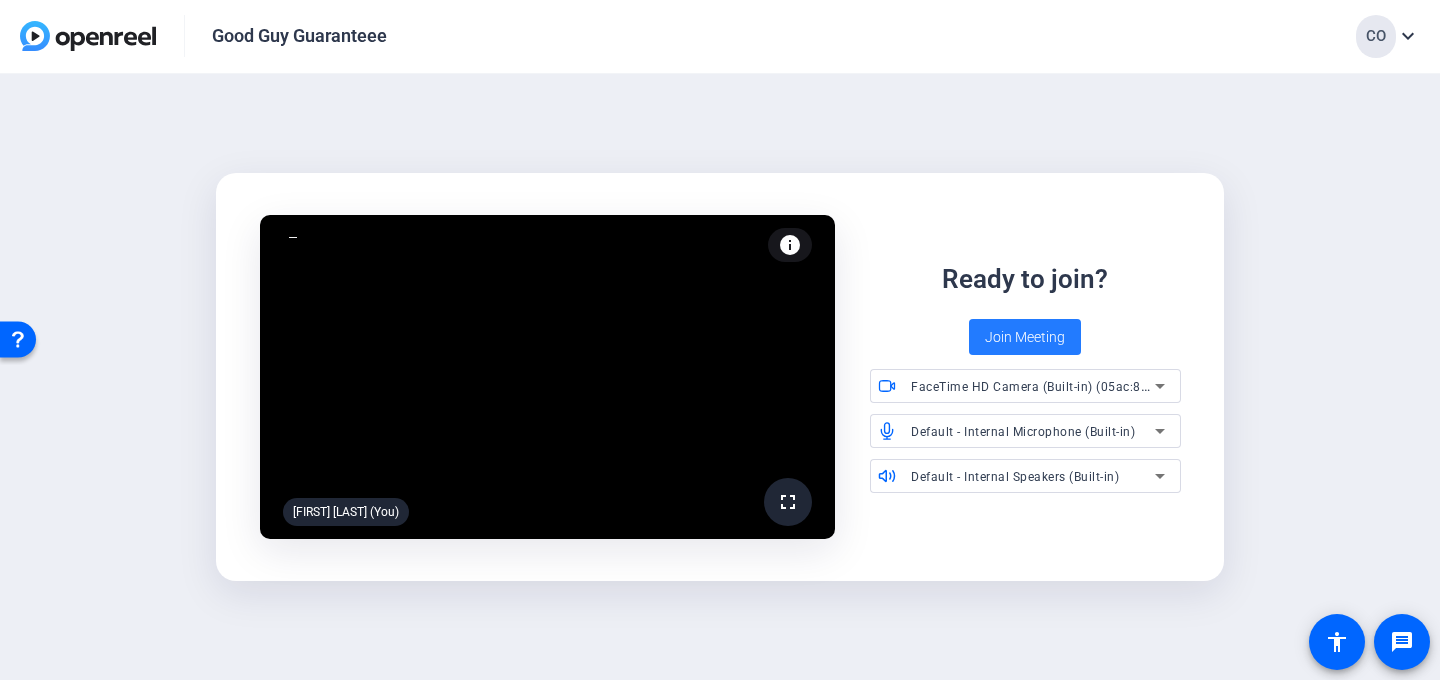 click on "Join Meeting" 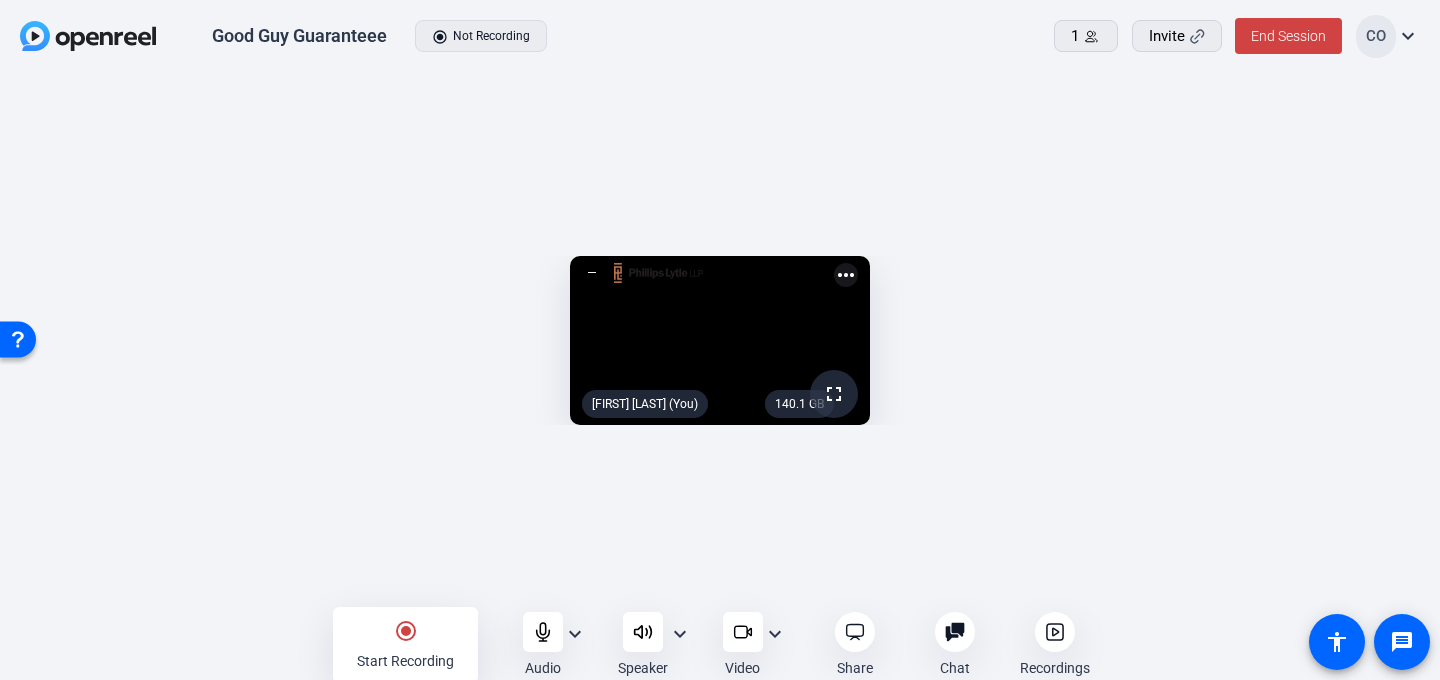 scroll, scrollTop: 2, scrollLeft: 0, axis: vertical 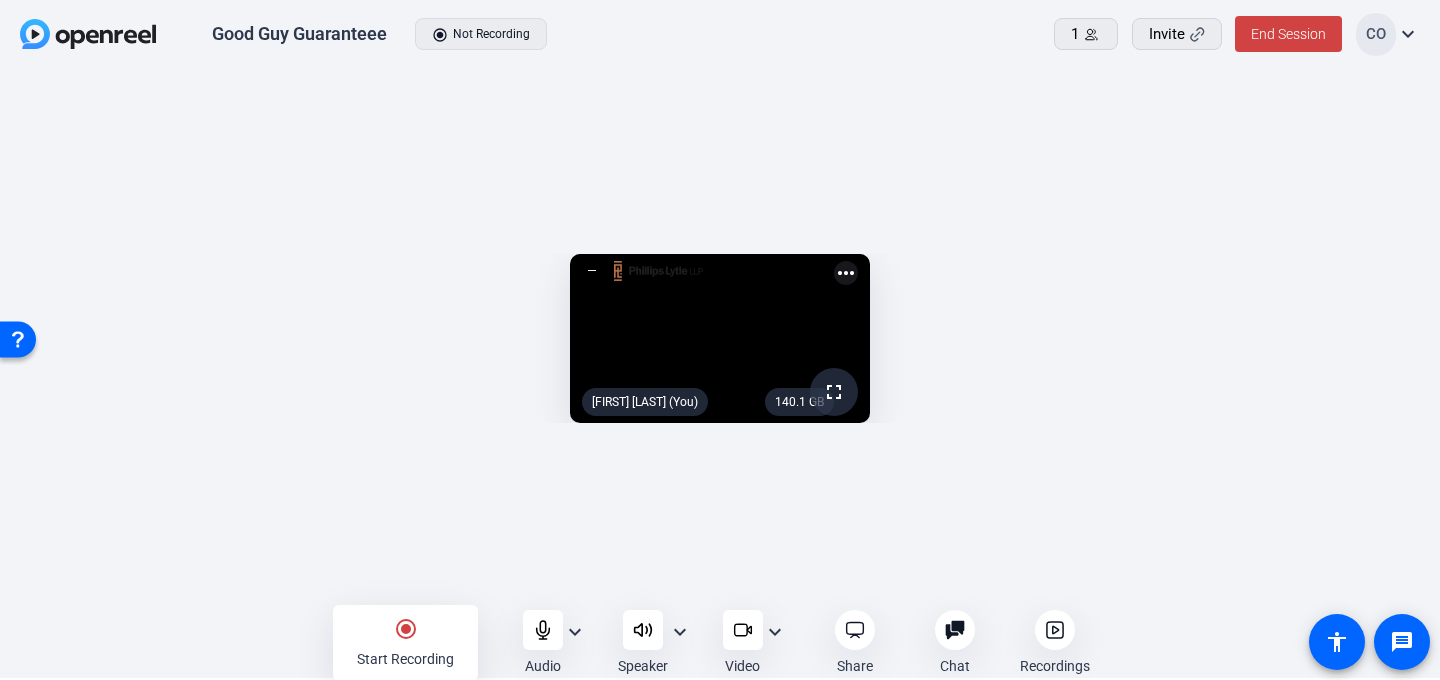 click on "more_horiz" 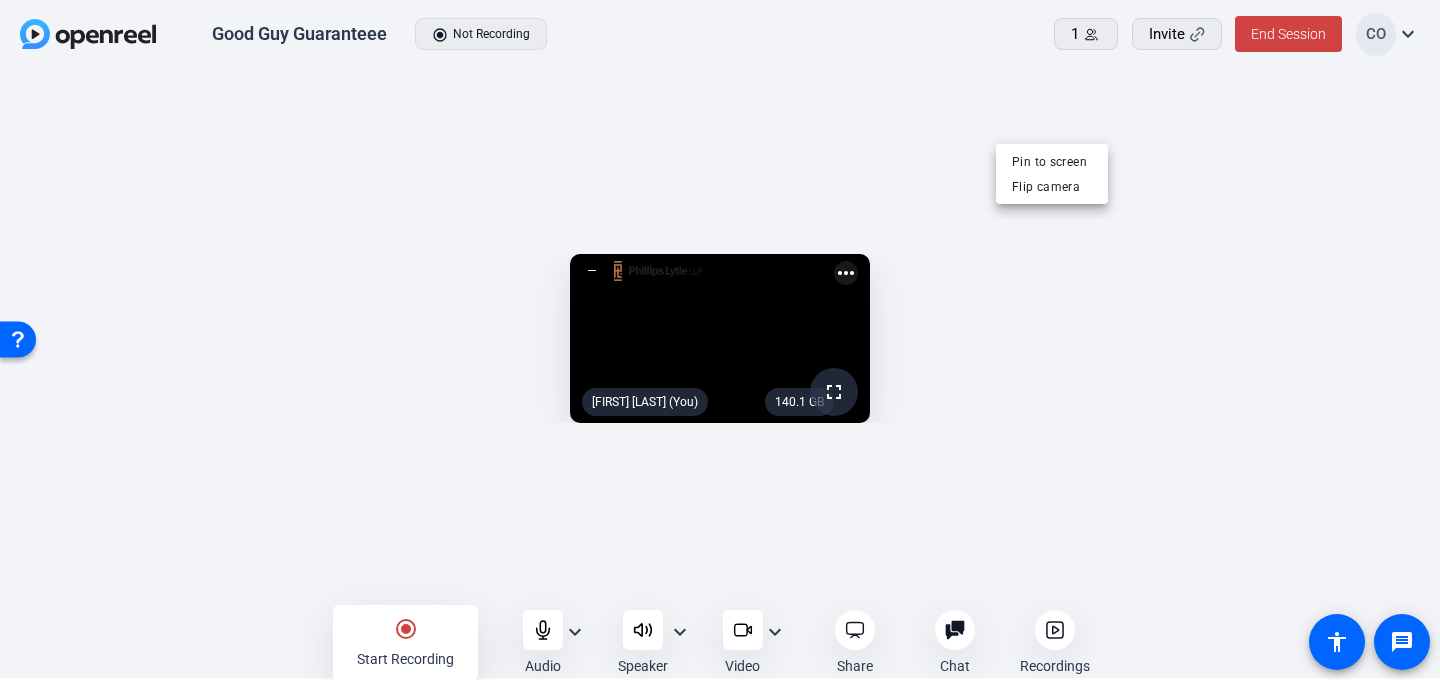 click at bounding box center [720, 340] 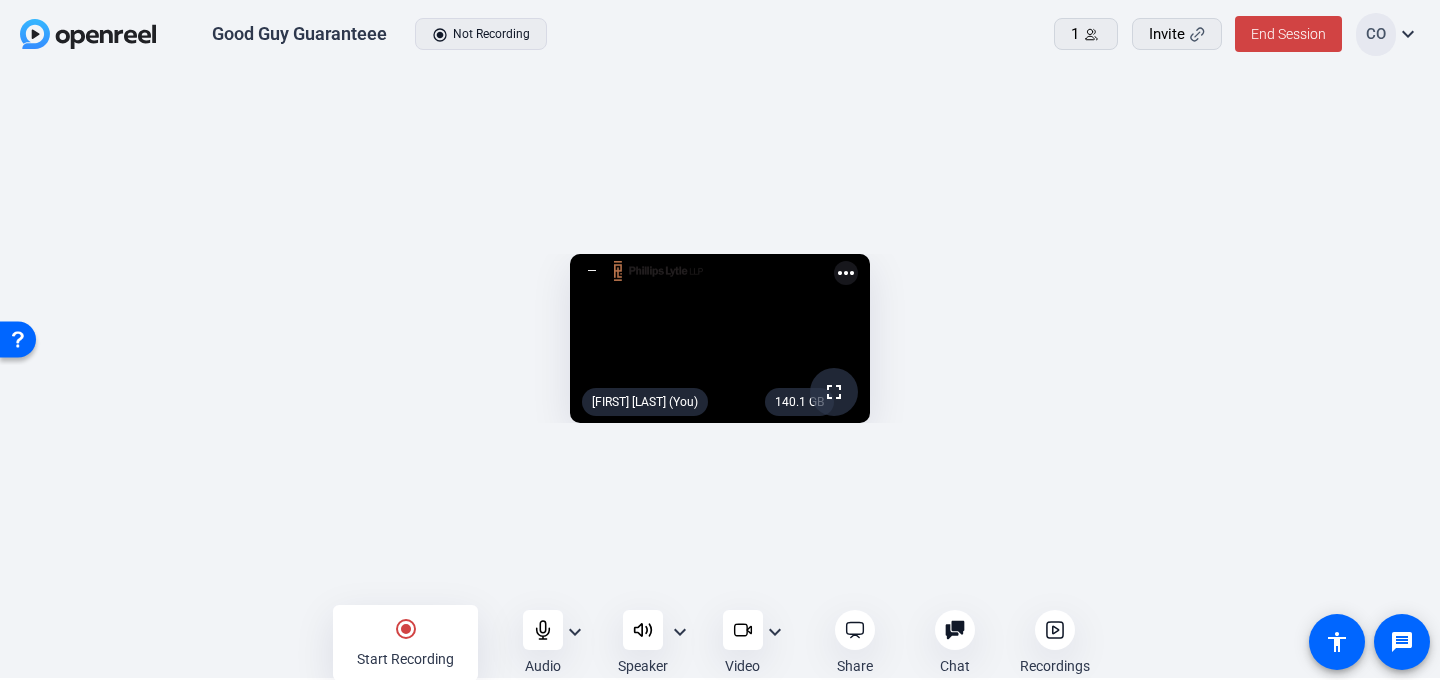 click on "140.1 GB  fullscreen  Chris Ostrander (You)  more_horiz" 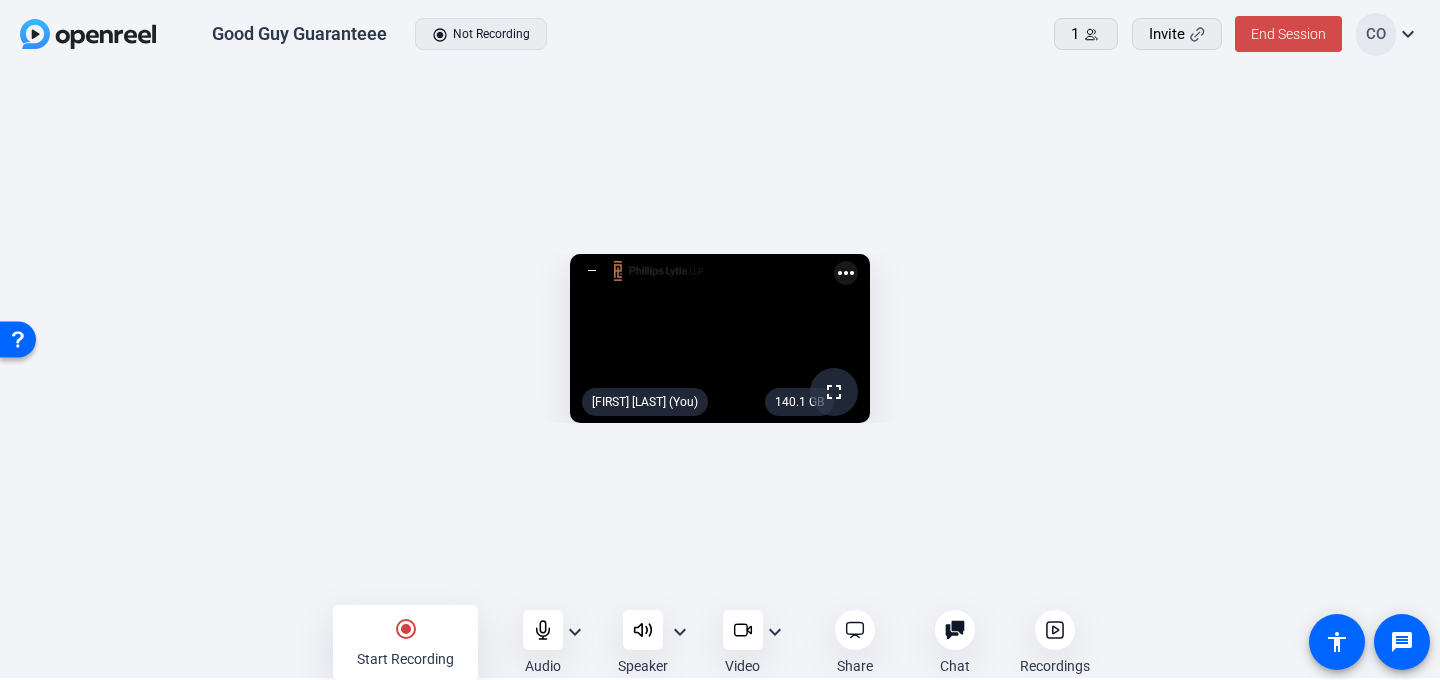 click on "End Session" 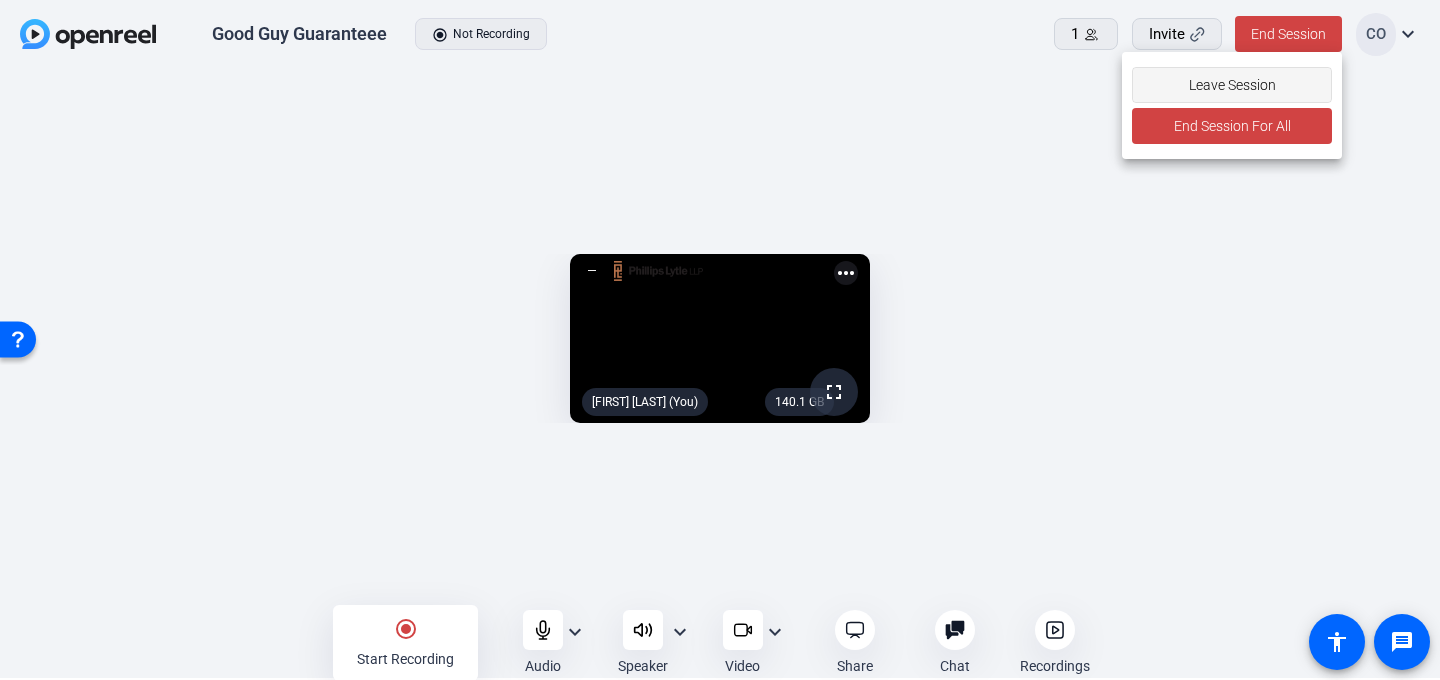click on "Leave Session" at bounding box center [1232, 85] 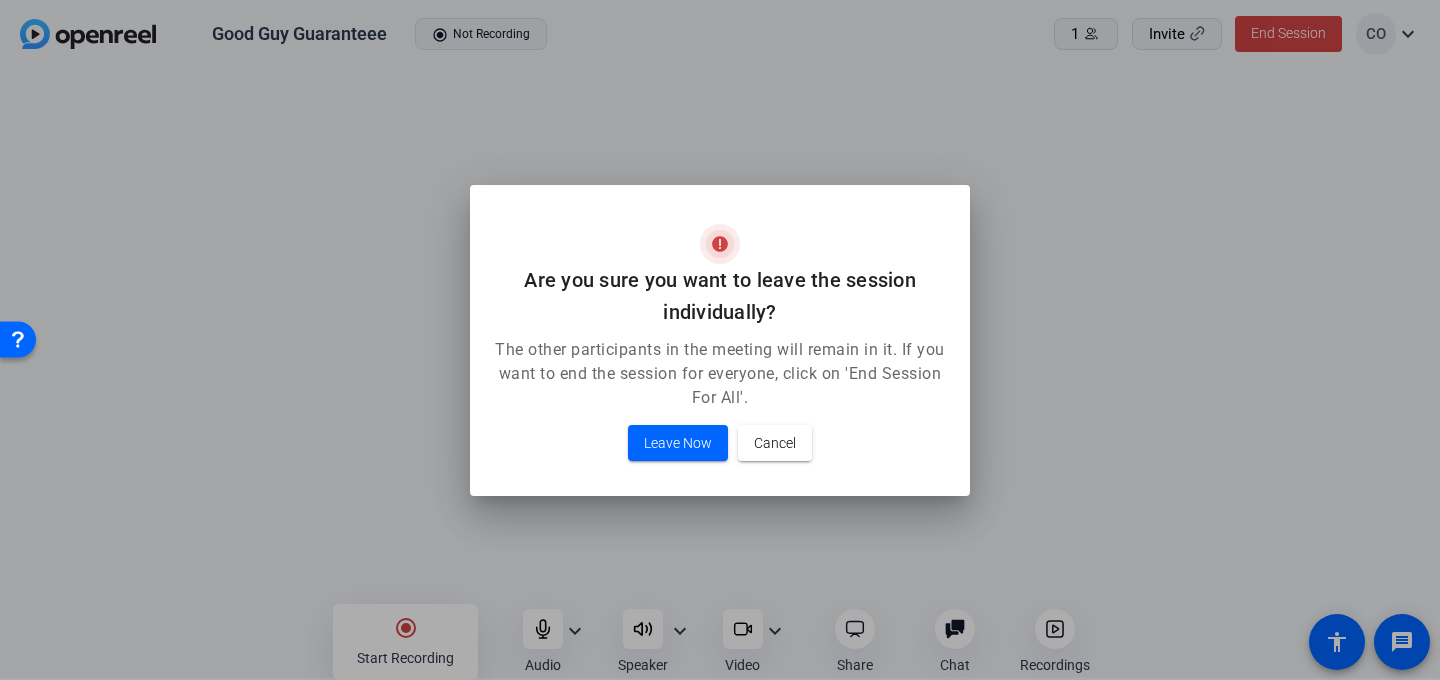 scroll, scrollTop: 0, scrollLeft: 0, axis: both 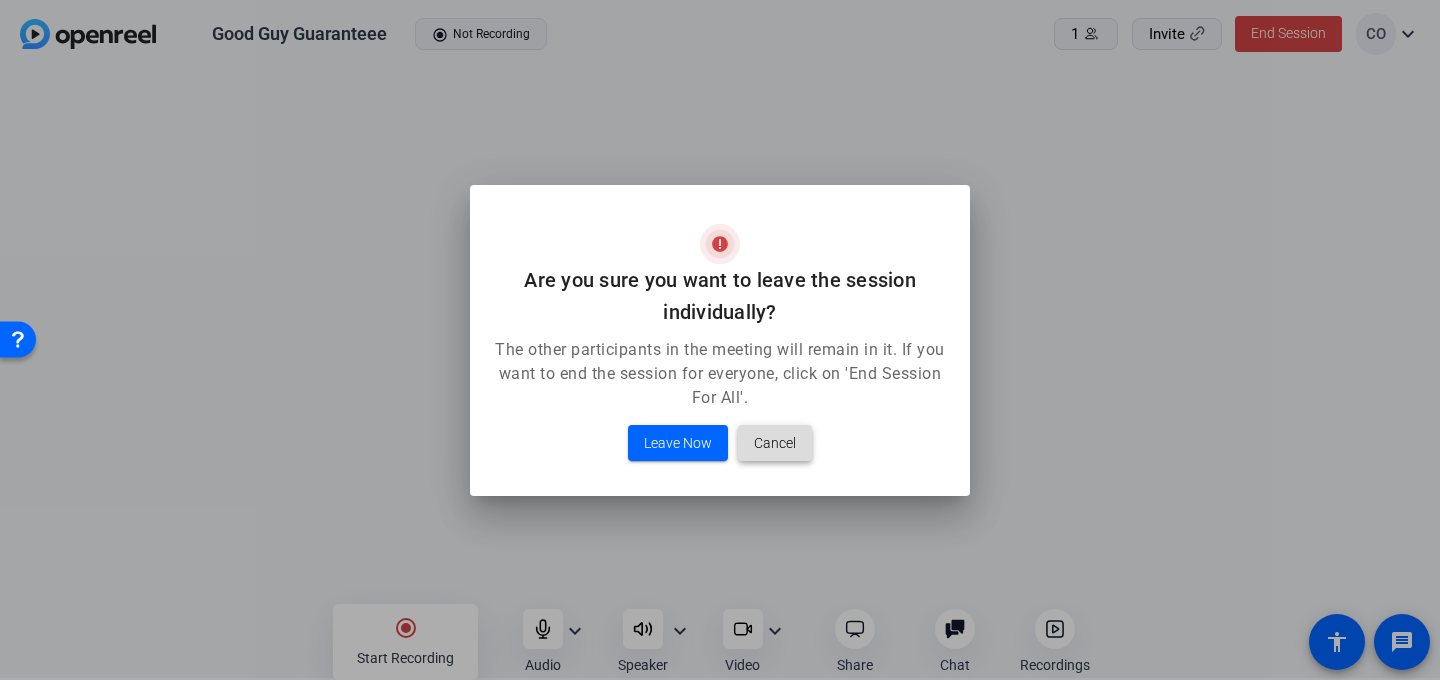 click on "Cancel" at bounding box center [775, 443] 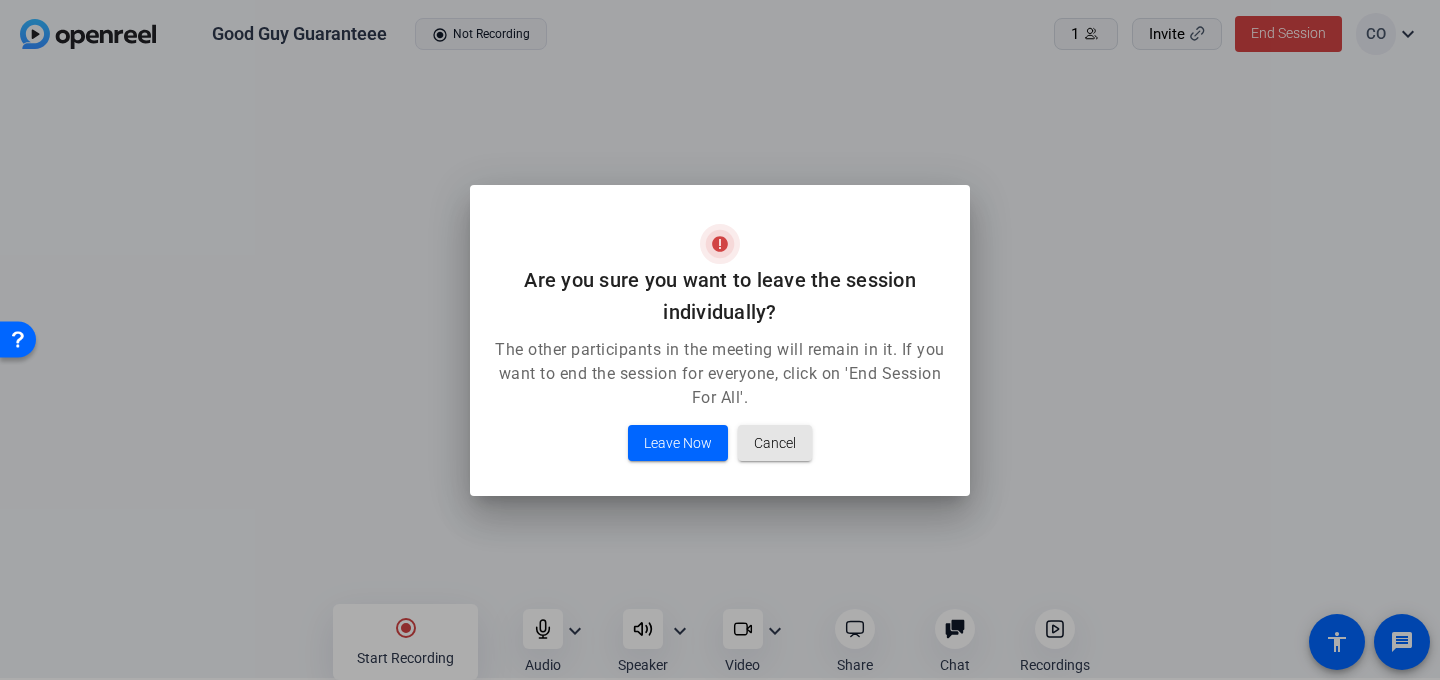 scroll, scrollTop: 2, scrollLeft: 0, axis: vertical 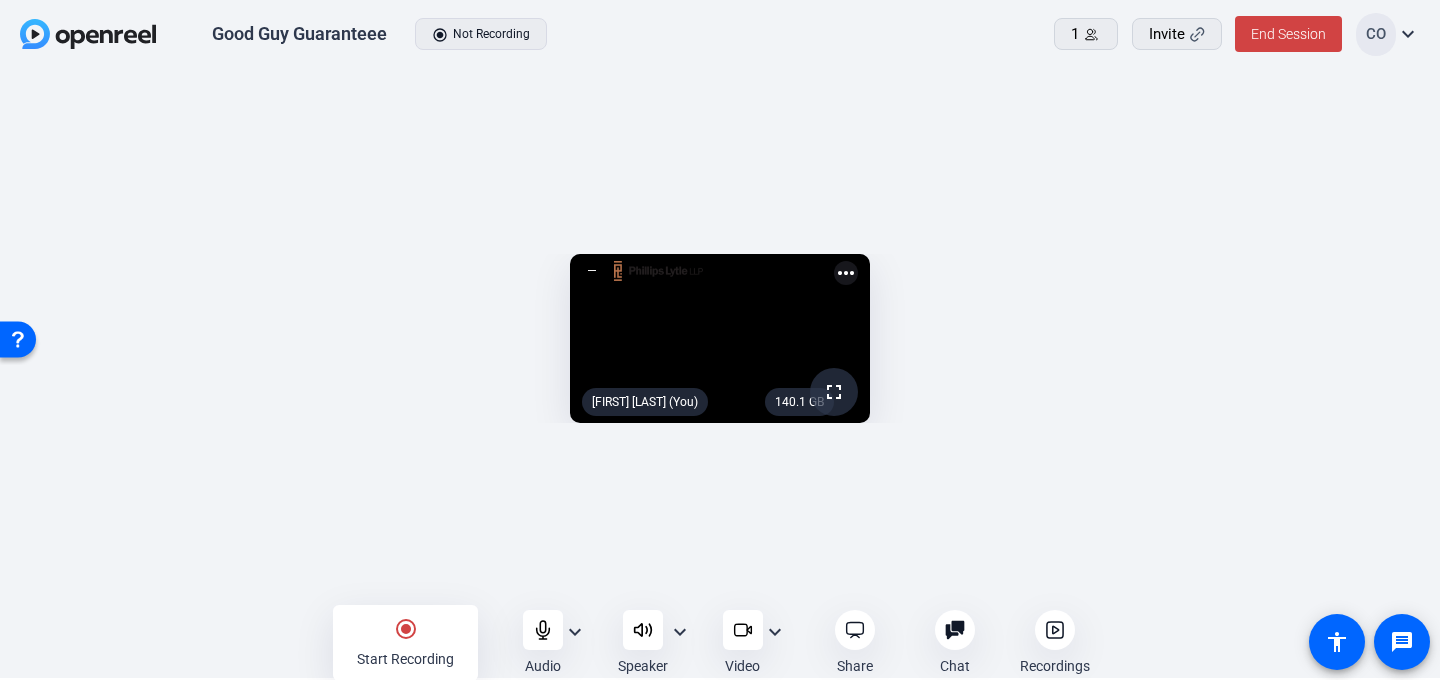 click on "140.1 GB  fullscreen  Chris Ostrander (You)  more_horiz" 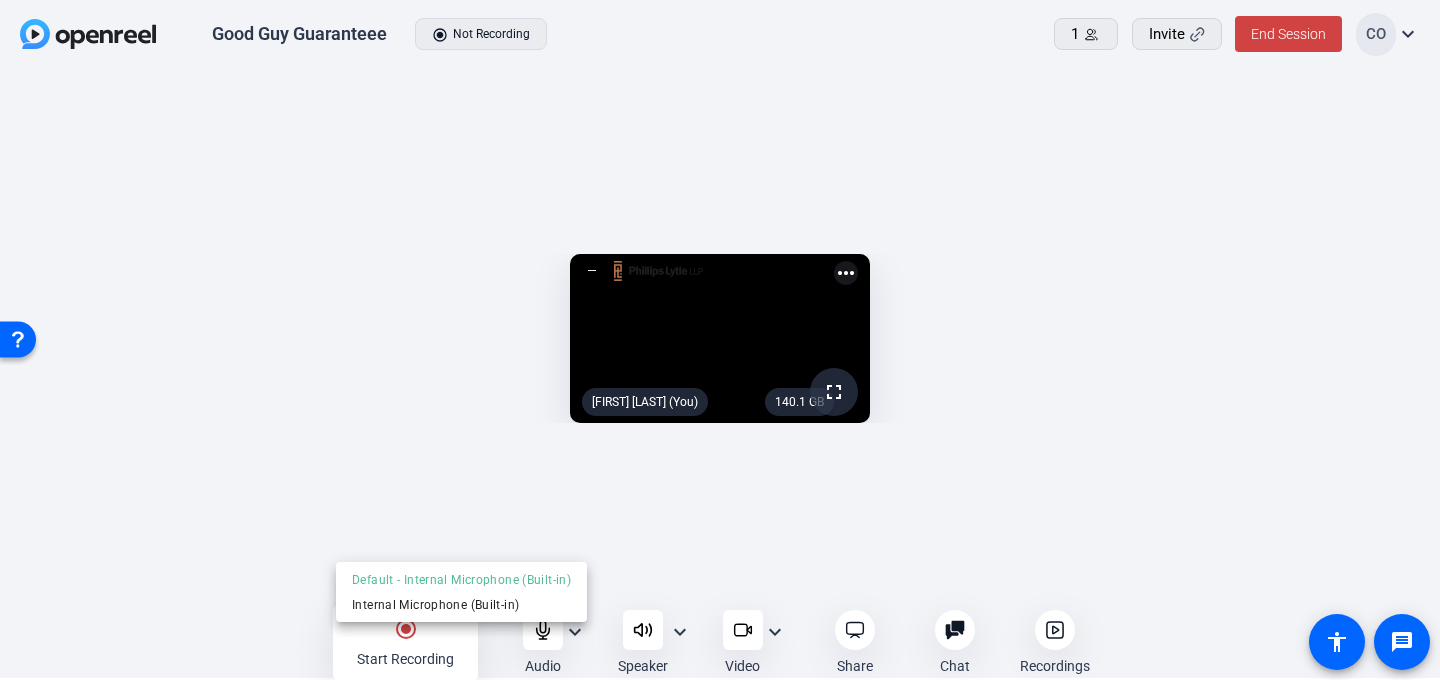 click at bounding box center (720, 340) 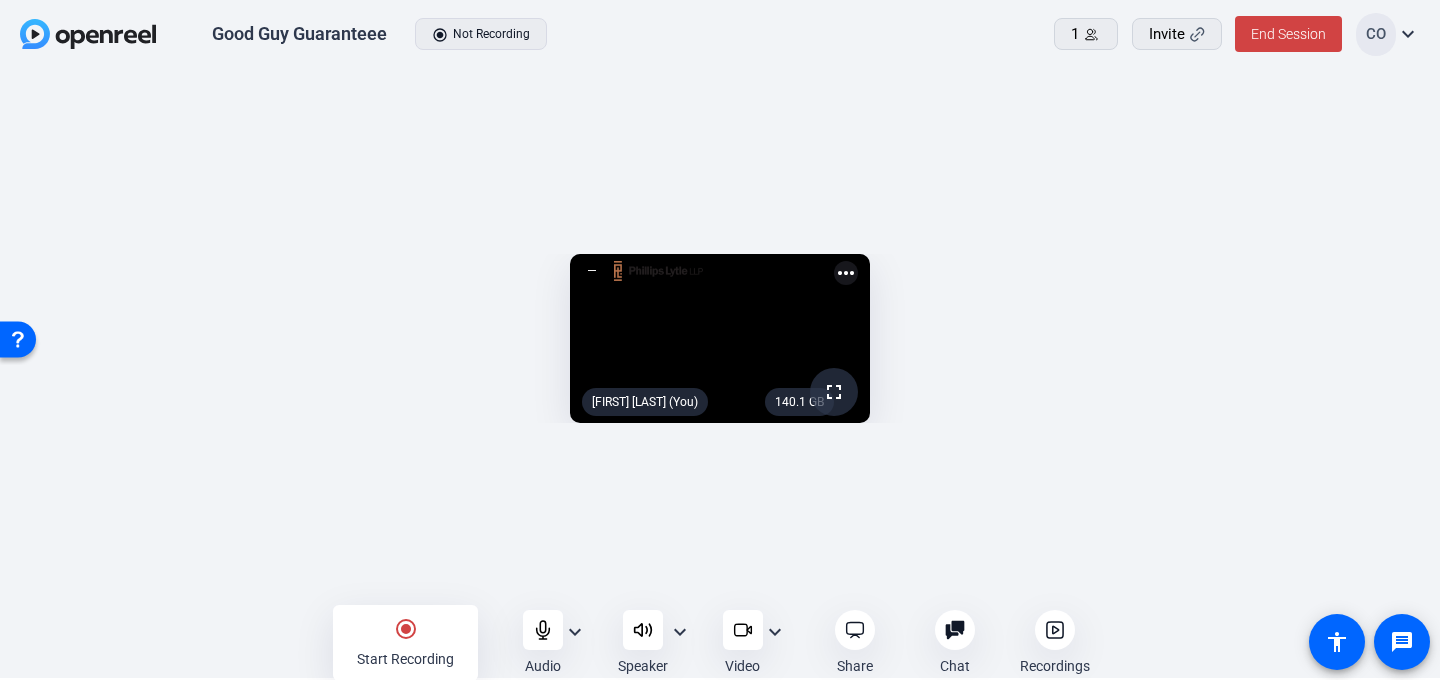 click on "expand_more" 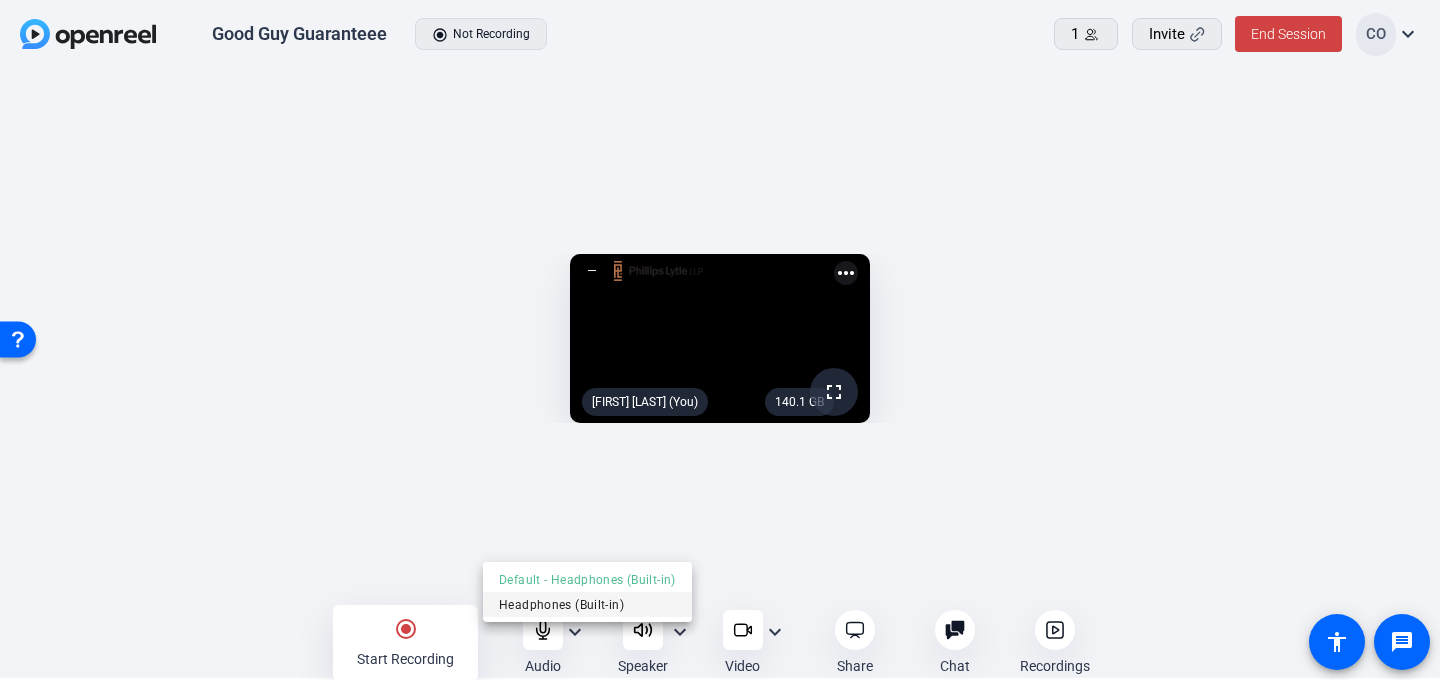 click on "Headphones (Built-in)" at bounding box center [587, 604] 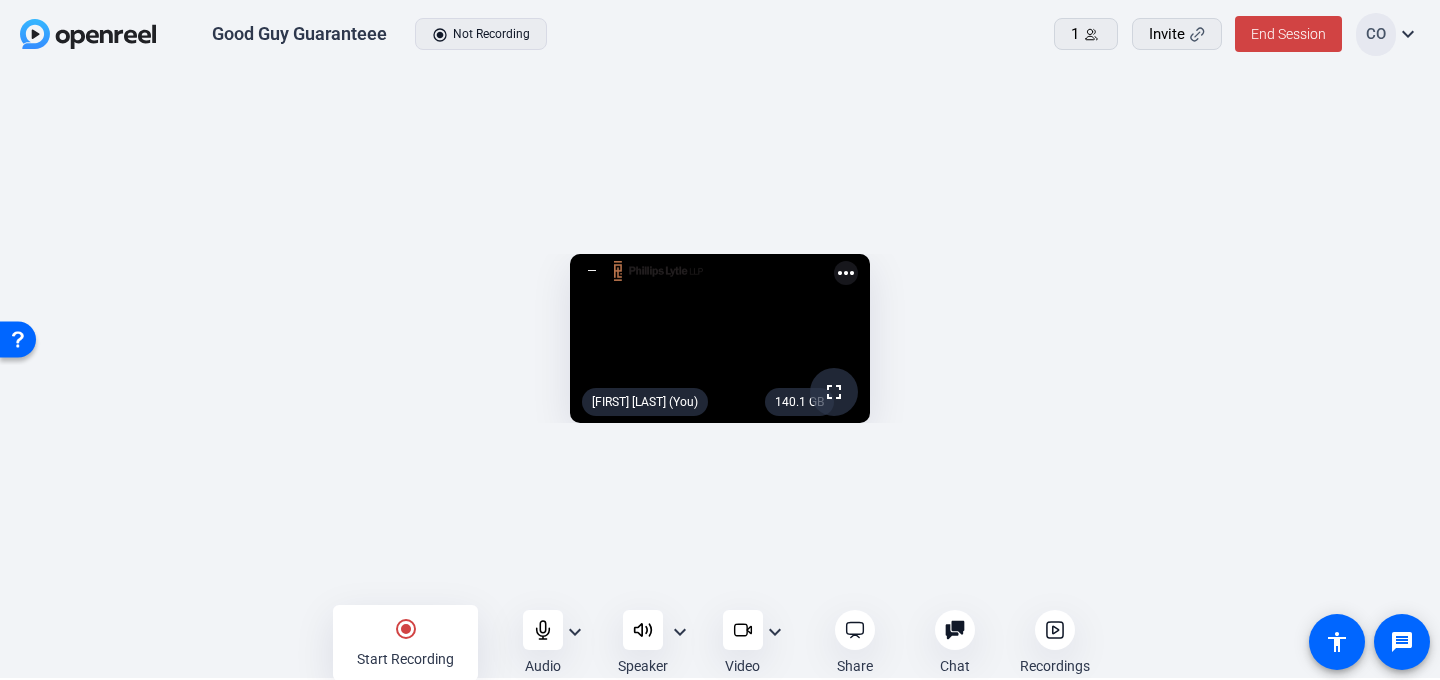 click on "expand_more" 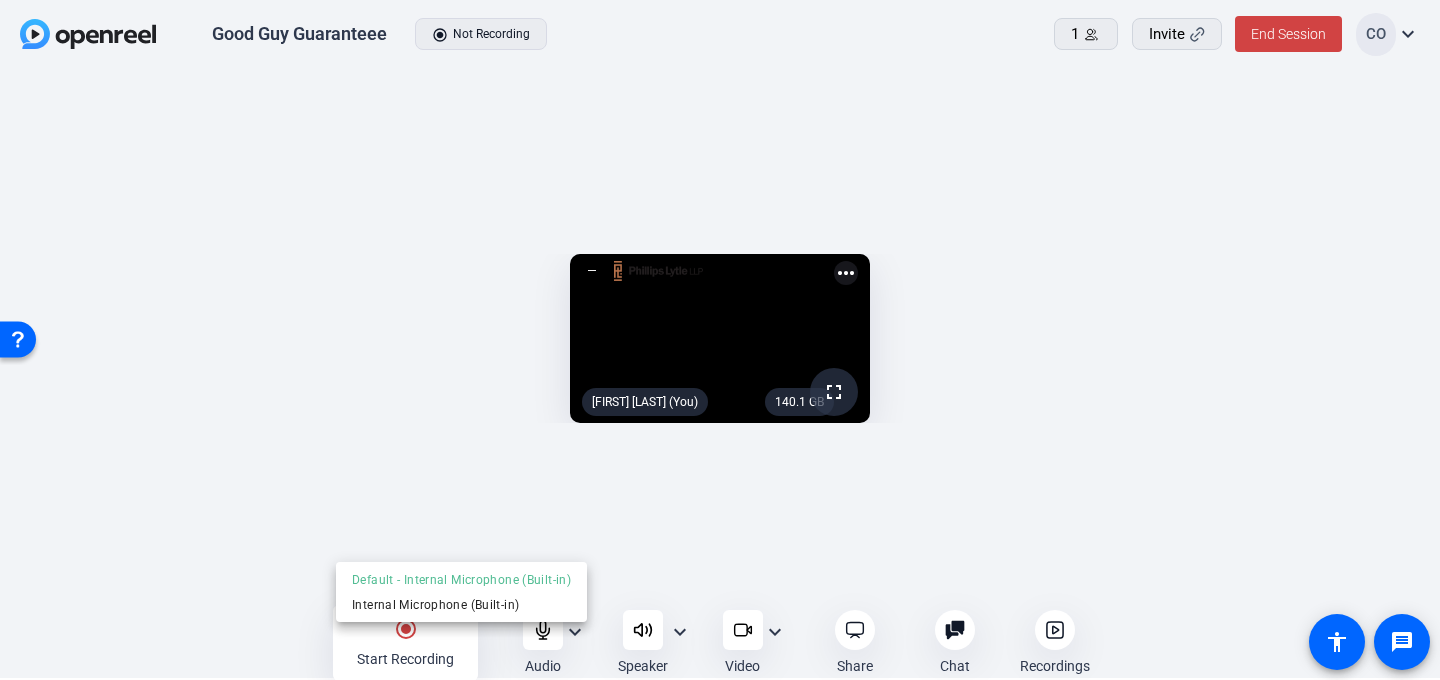 click at bounding box center (720, 340) 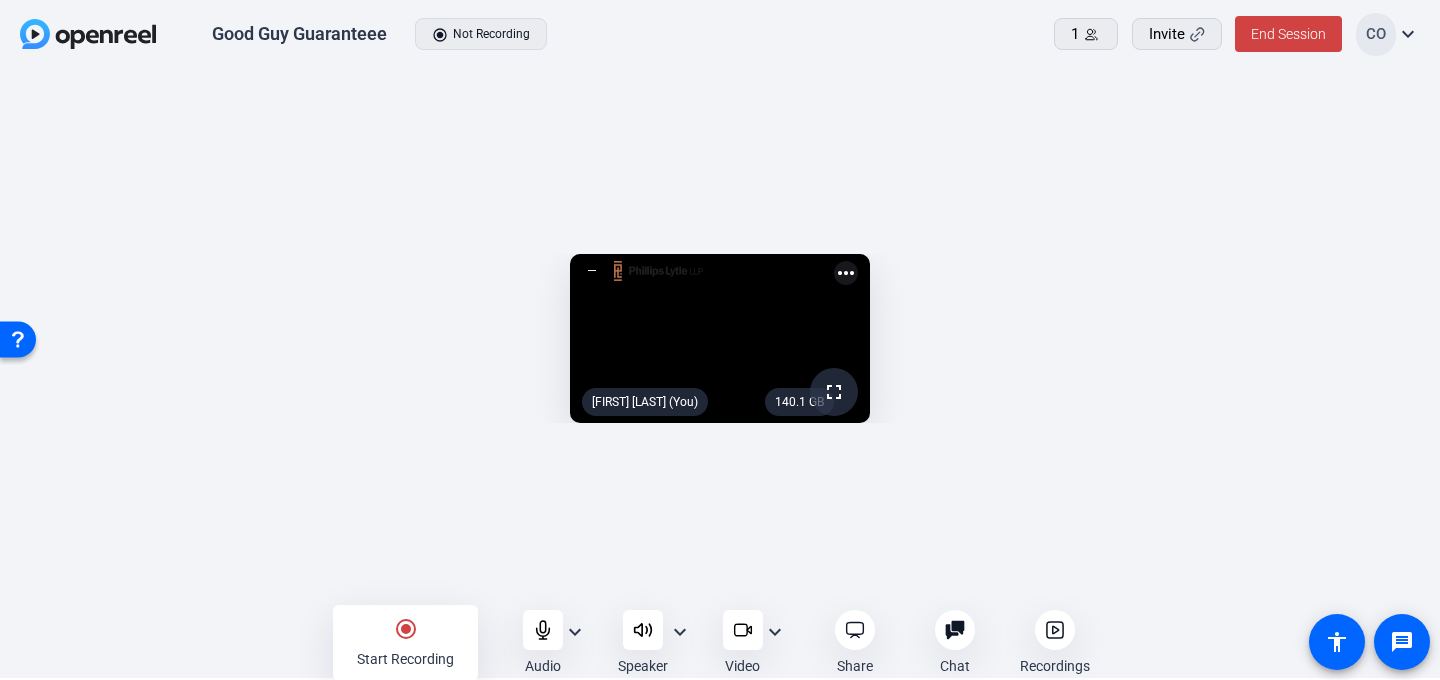 click on "expand_more" 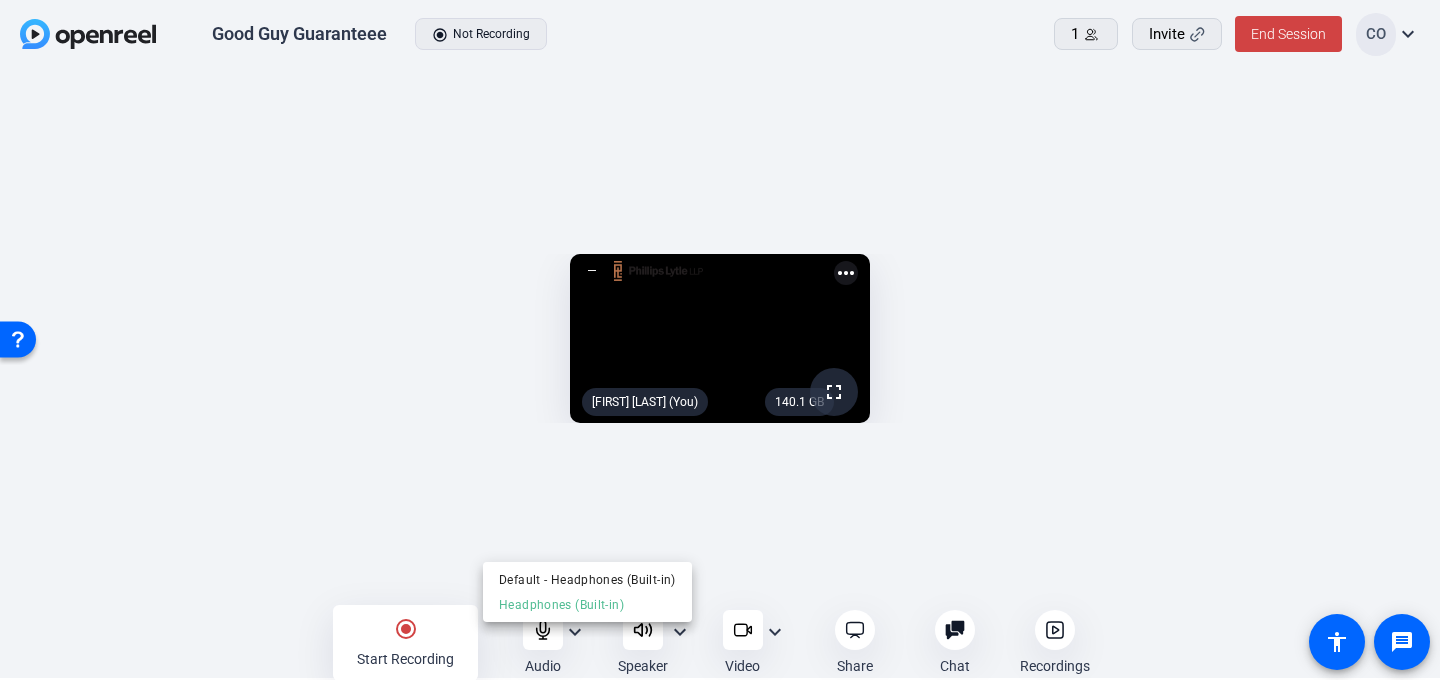 click at bounding box center (720, 340) 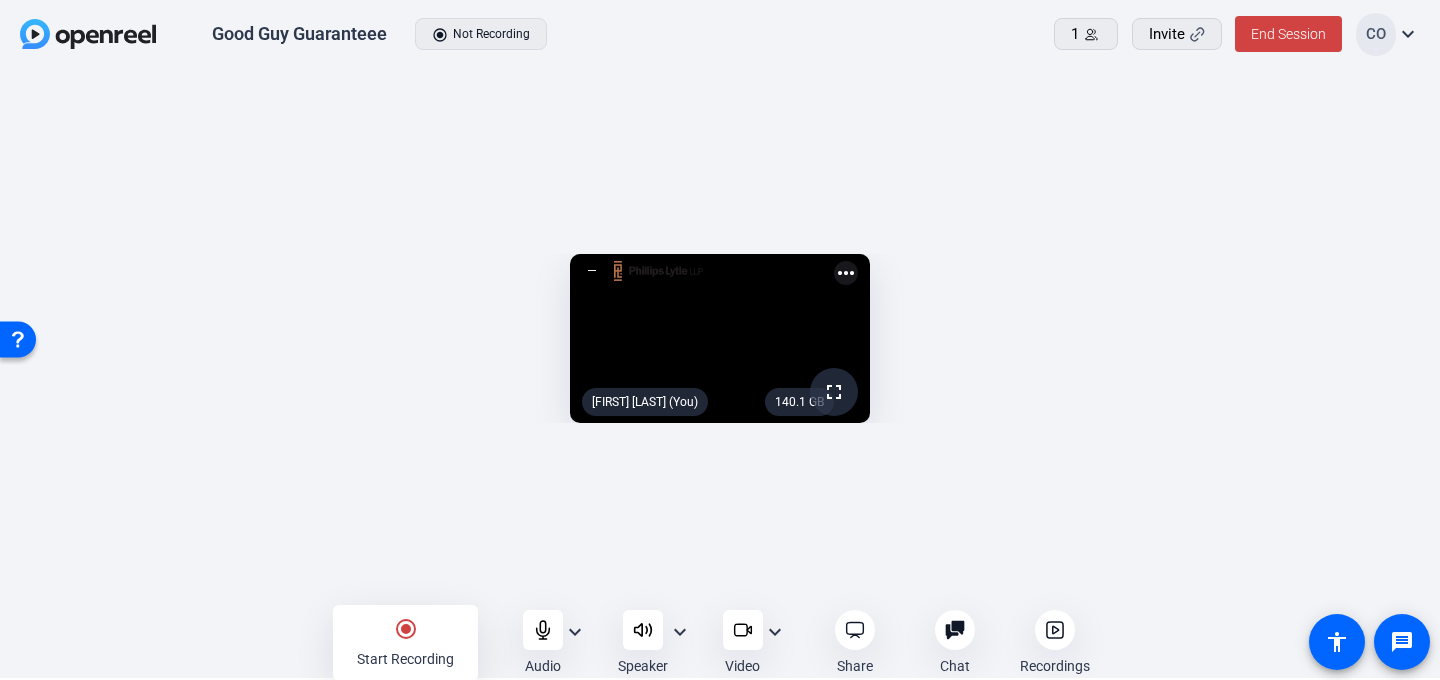 click on "expand_more" 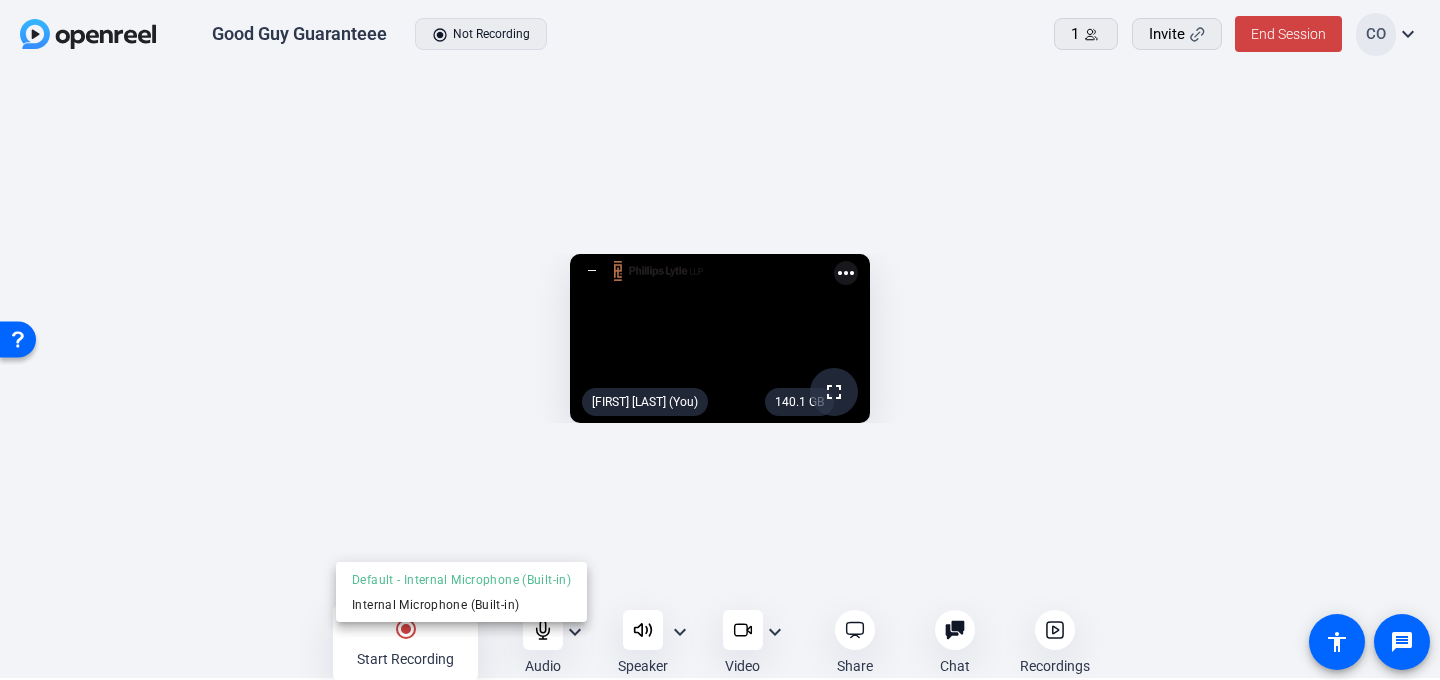 click at bounding box center [720, 340] 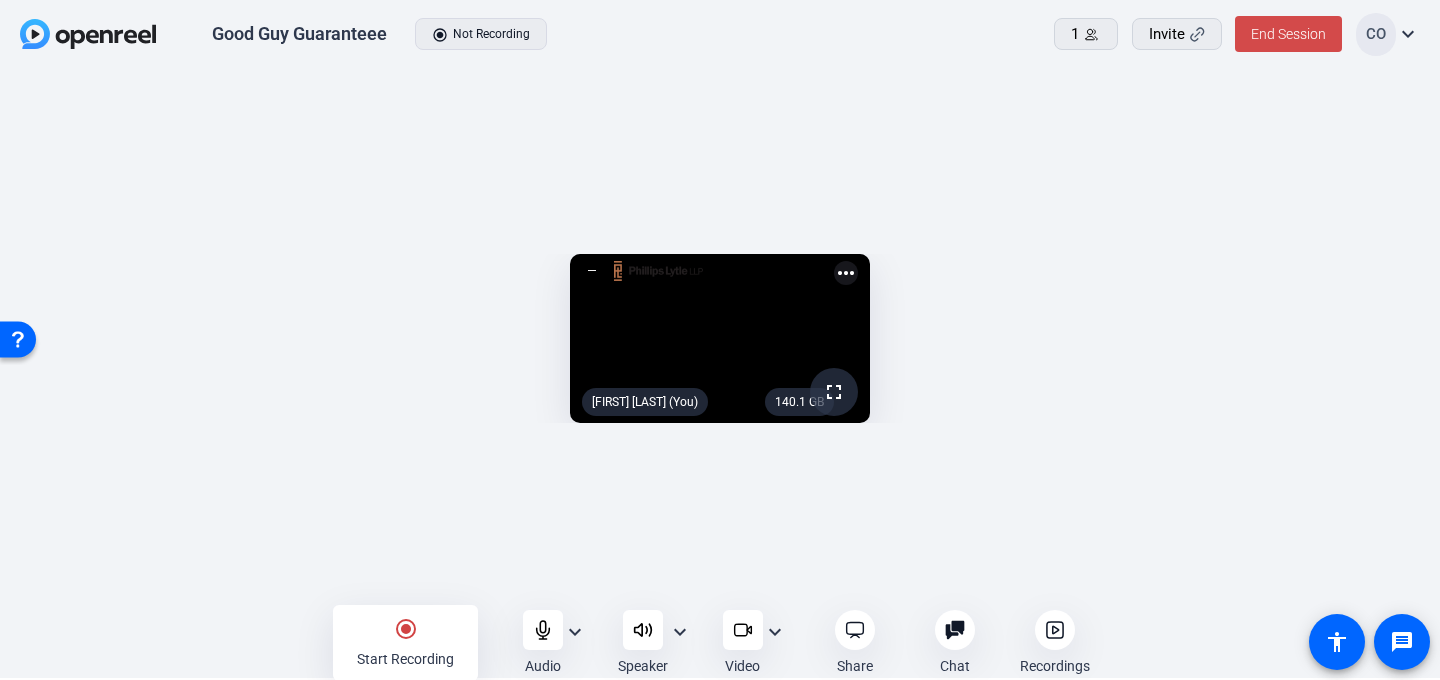 click 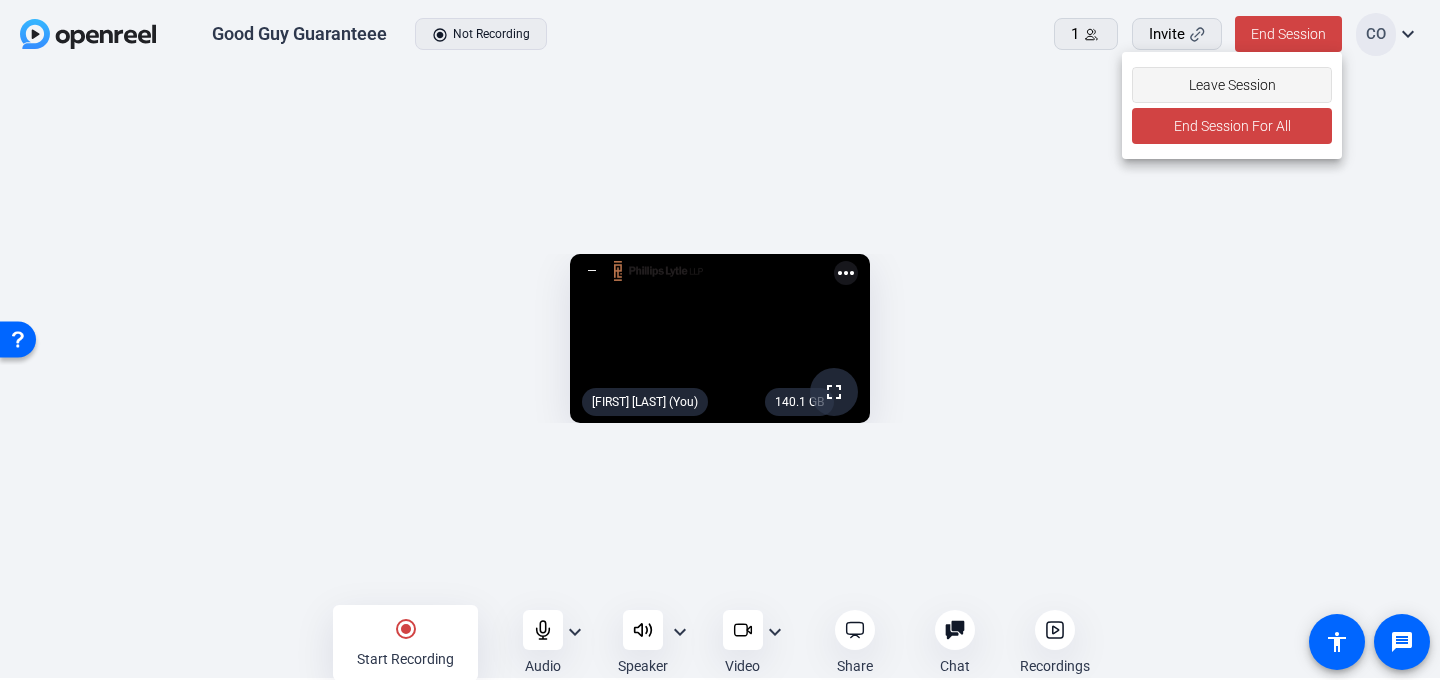 click on "Leave Session" at bounding box center [1232, 85] 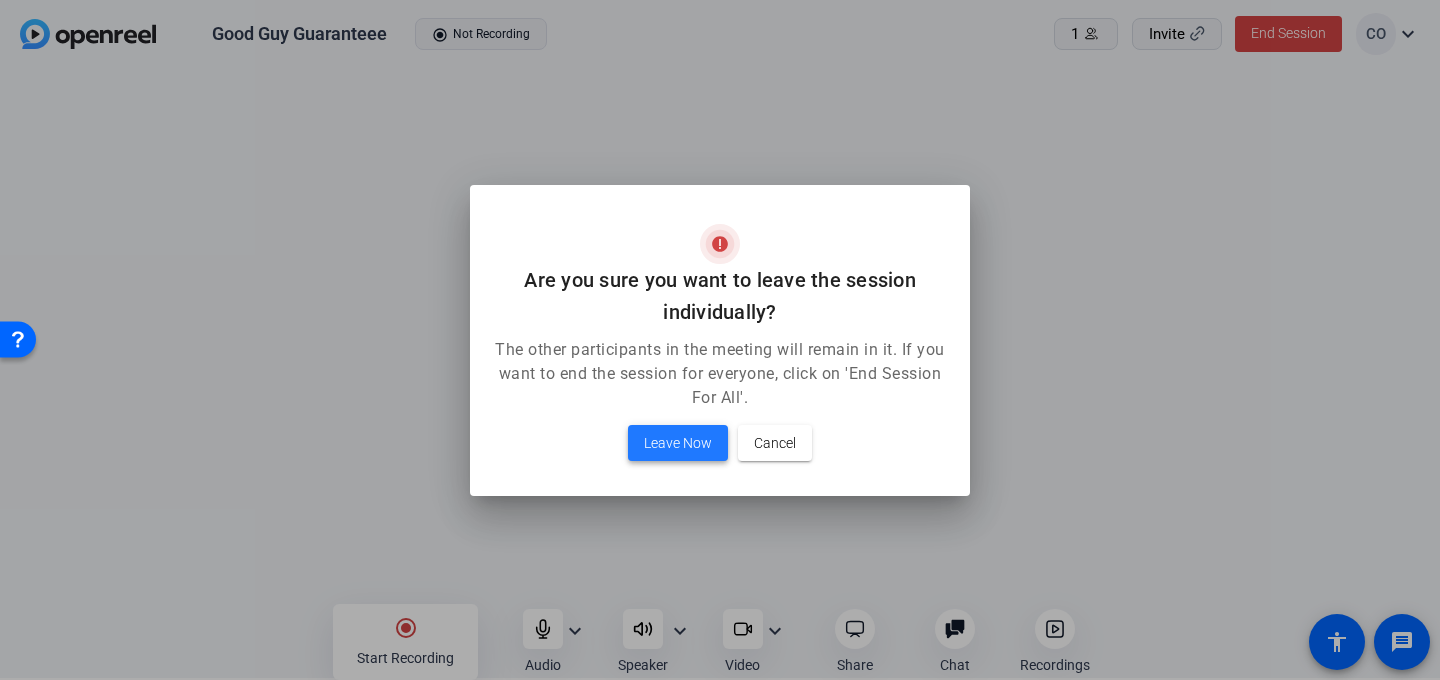 click on "Leave Now" at bounding box center (678, 443) 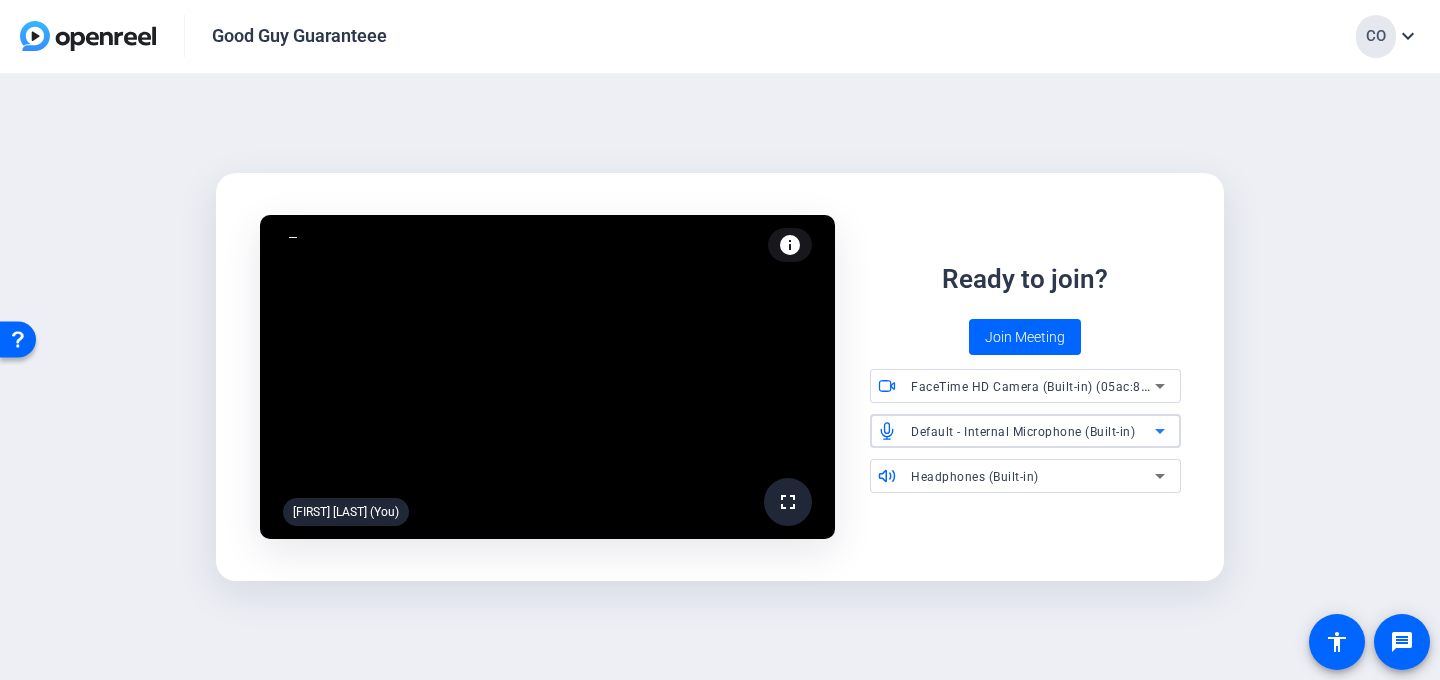 click on "Default - Internal Microphone (Built-in)" at bounding box center (1023, 432) 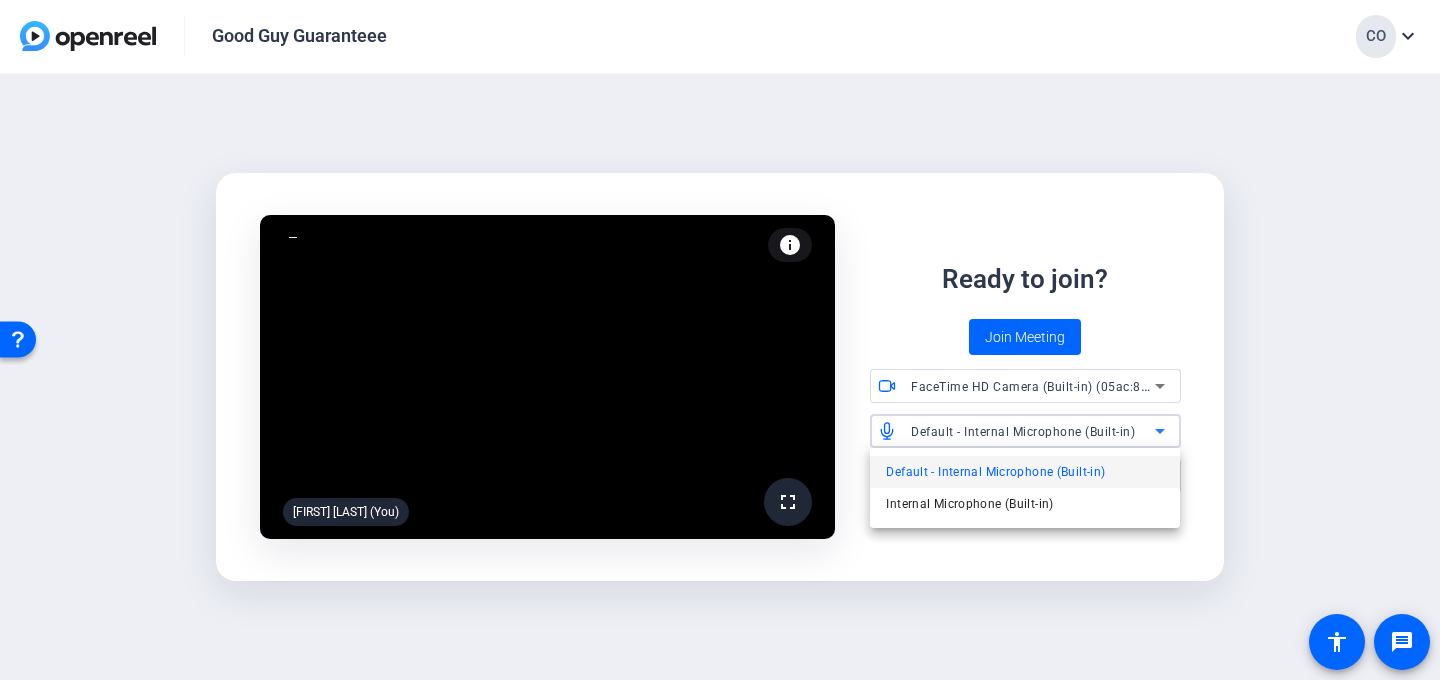 click at bounding box center [720, 340] 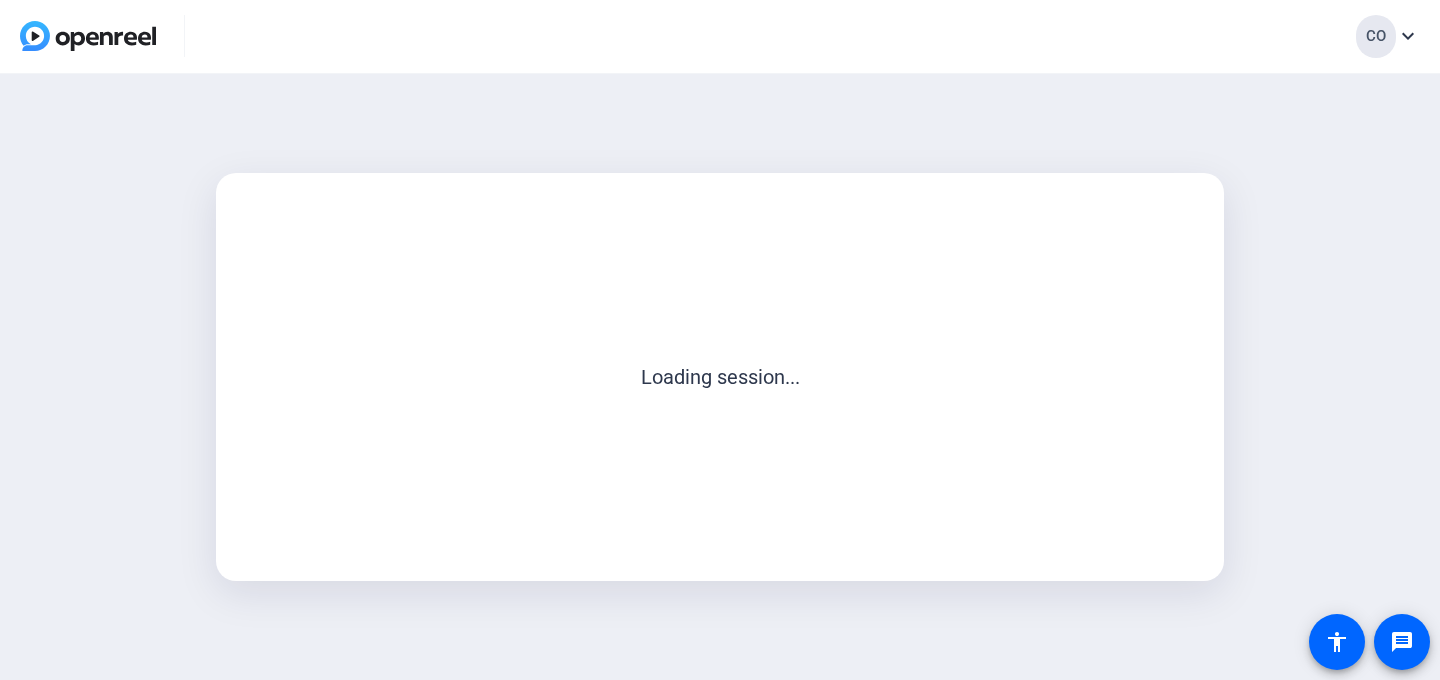scroll, scrollTop: 0, scrollLeft: 0, axis: both 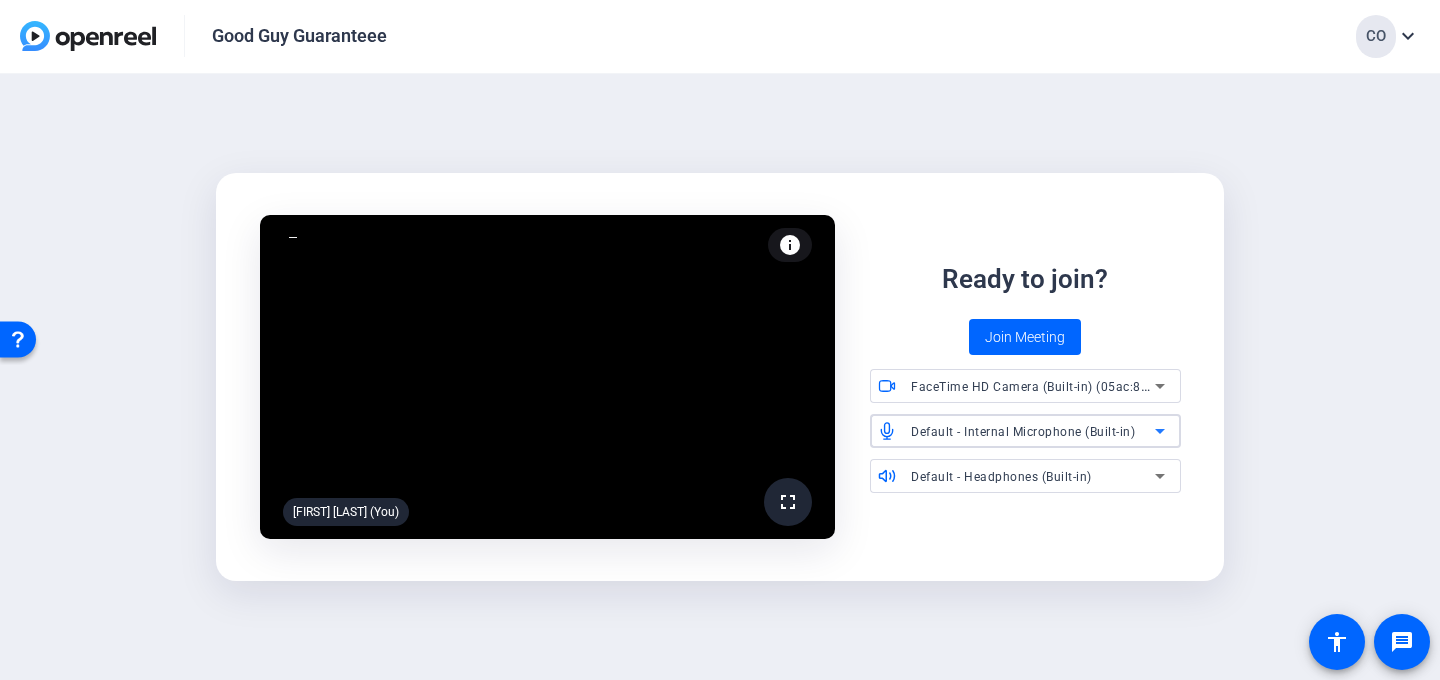click on "Default - Internal Microphone (Built-in)" at bounding box center (1023, 432) 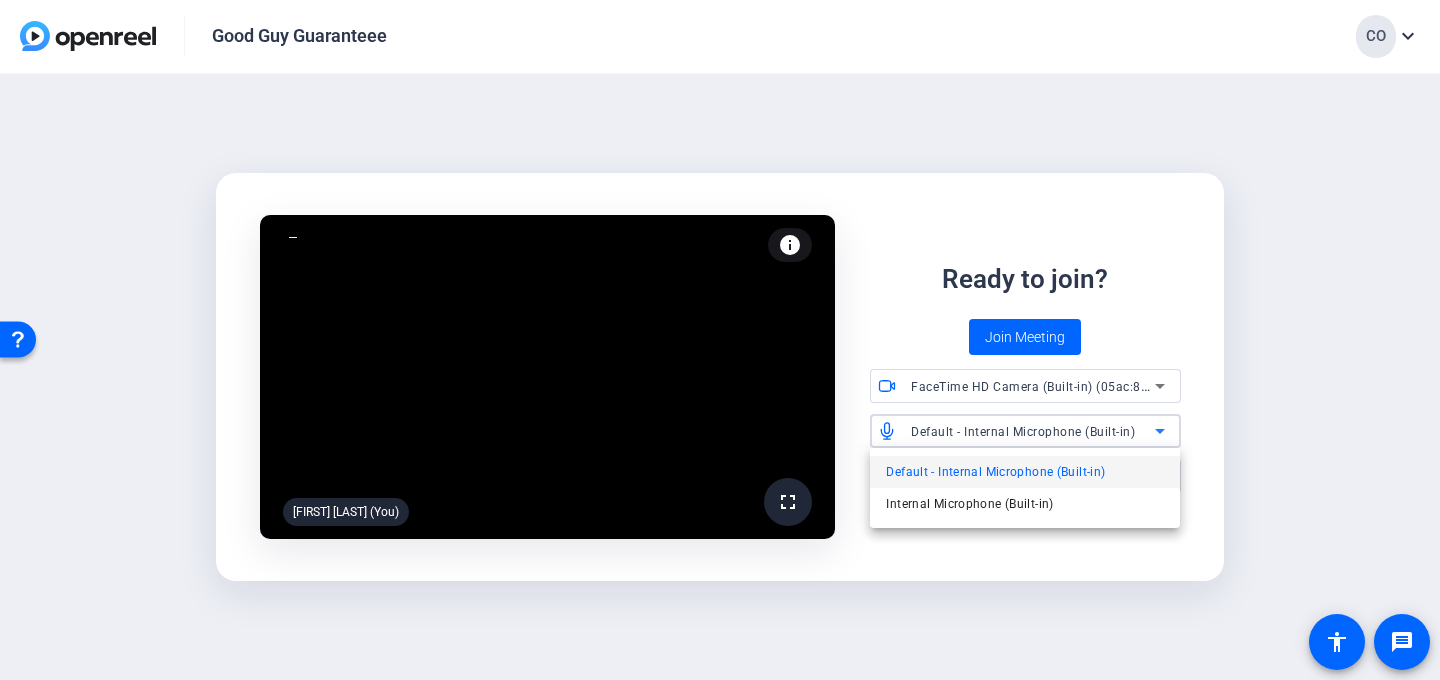 click at bounding box center (720, 340) 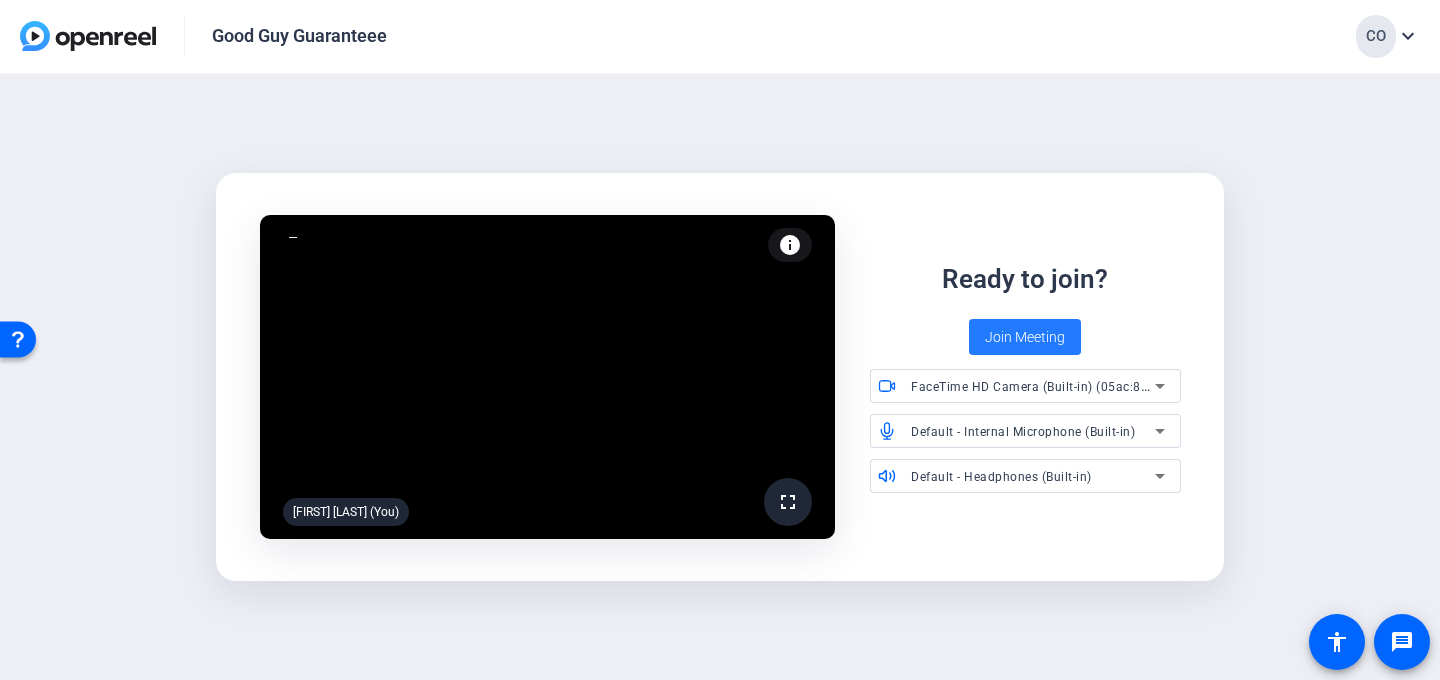 click on "Join Meeting" 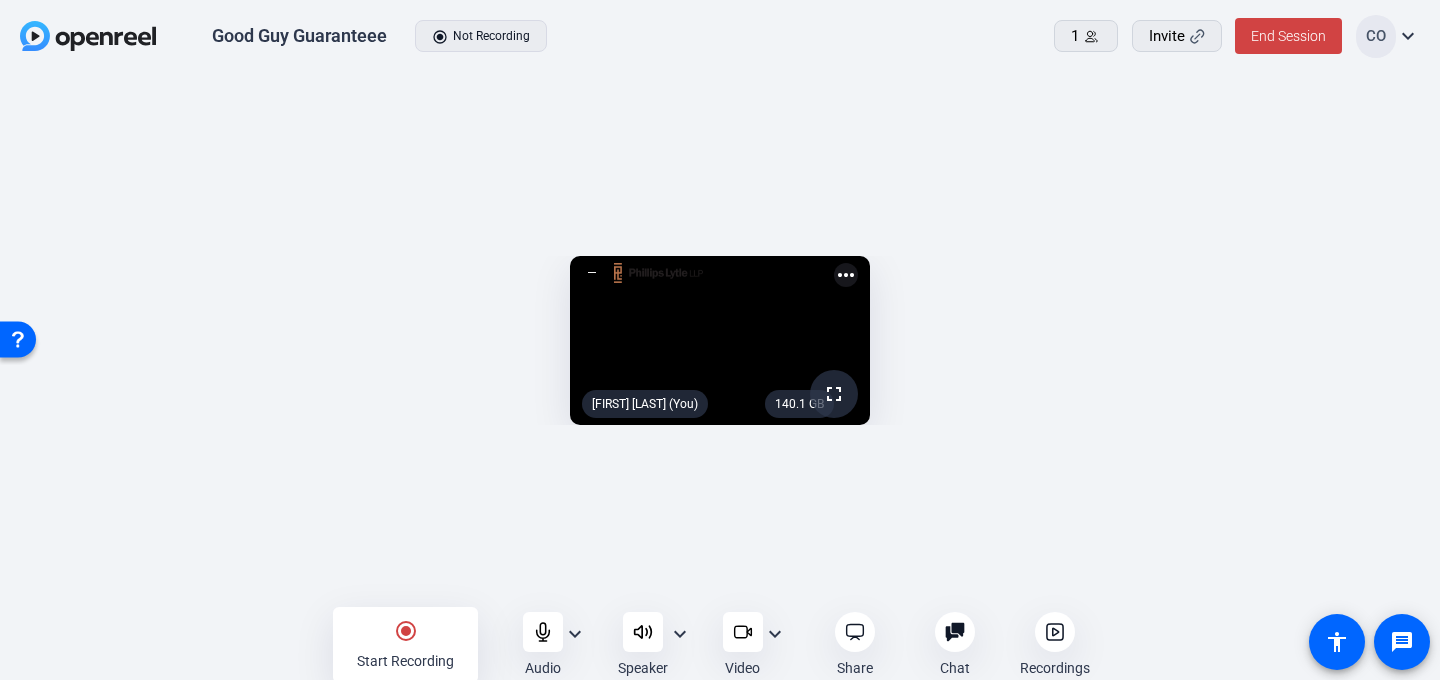 click on "expand_more" 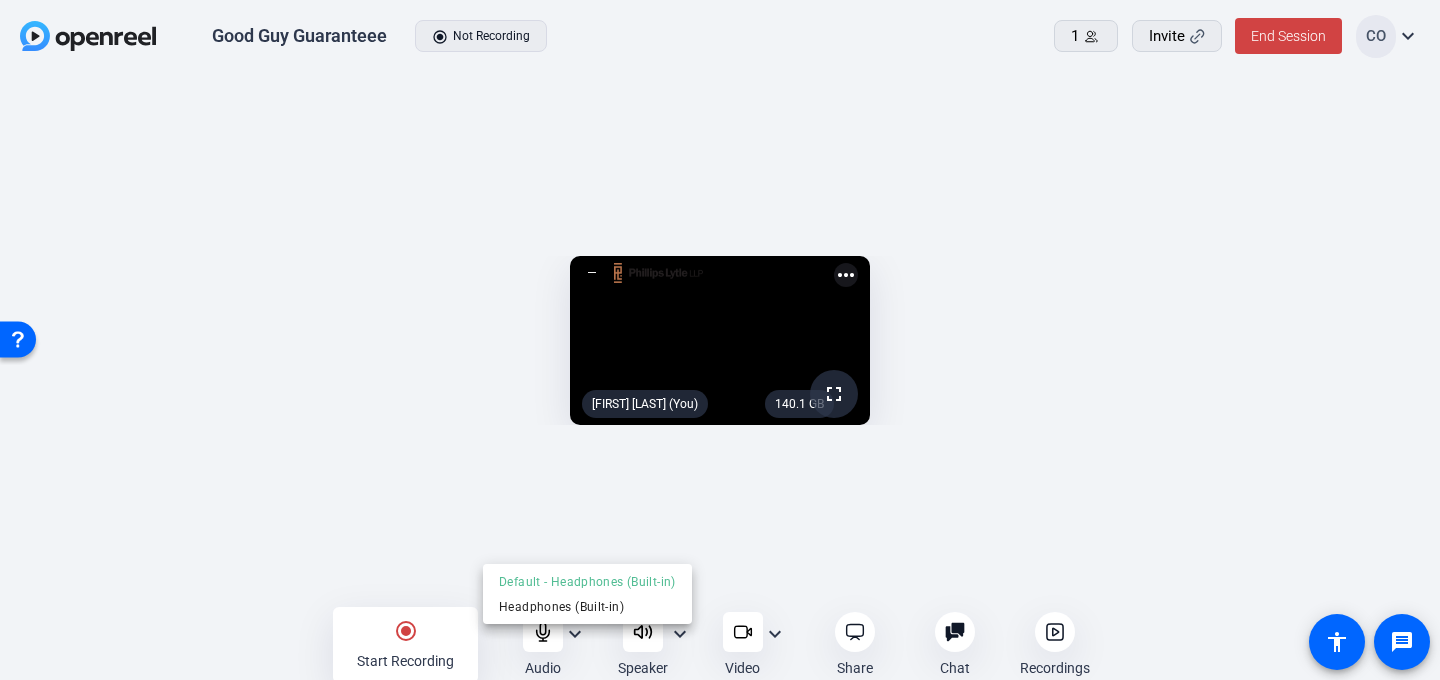 click at bounding box center (720, 340) 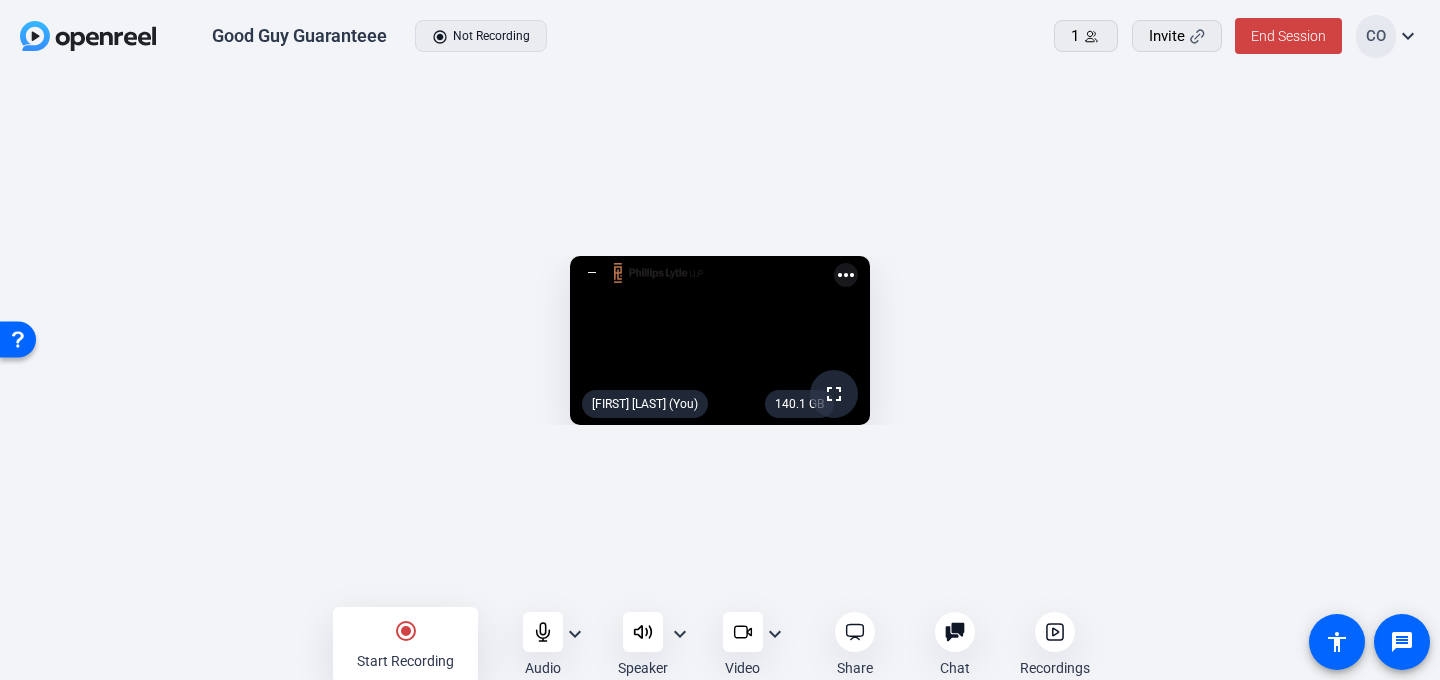 scroll, scrollTop: 2, scrollLeft: 0, axis: vertical 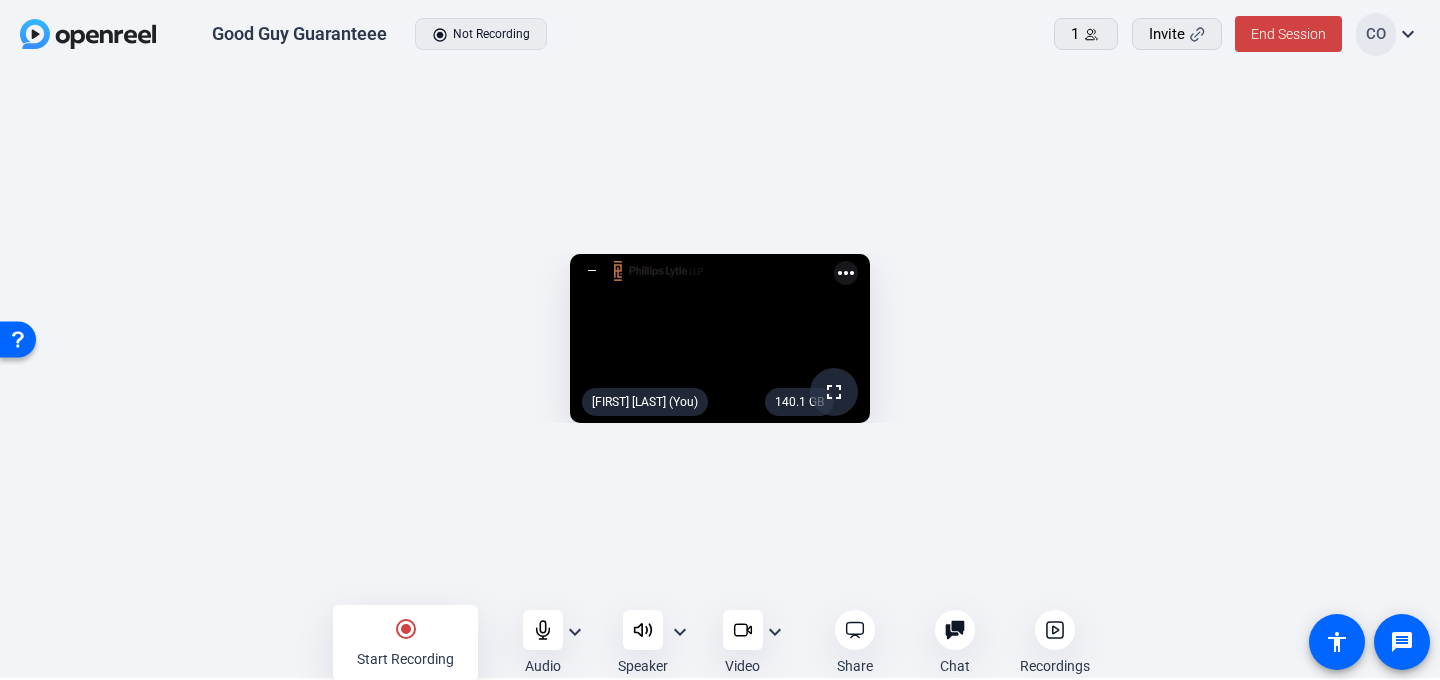 click on "expand_more" 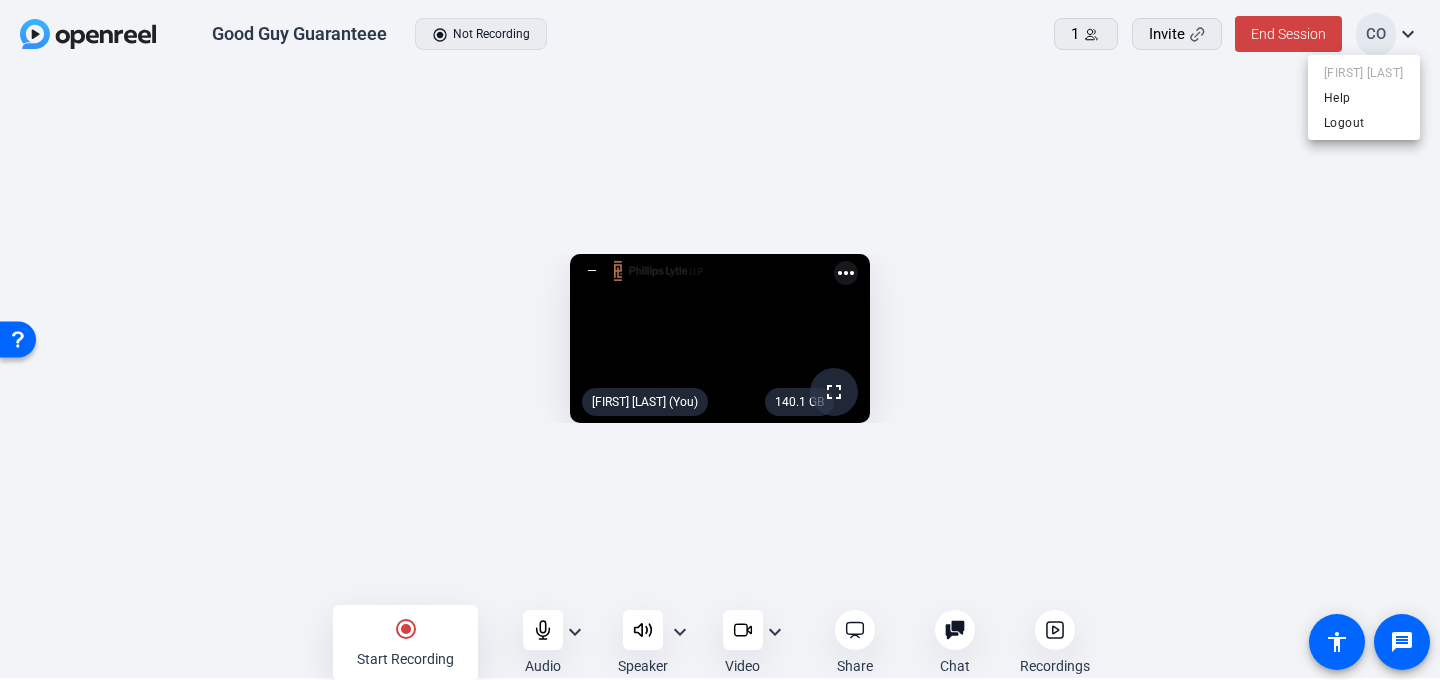 click at bounding box center [720, 340] 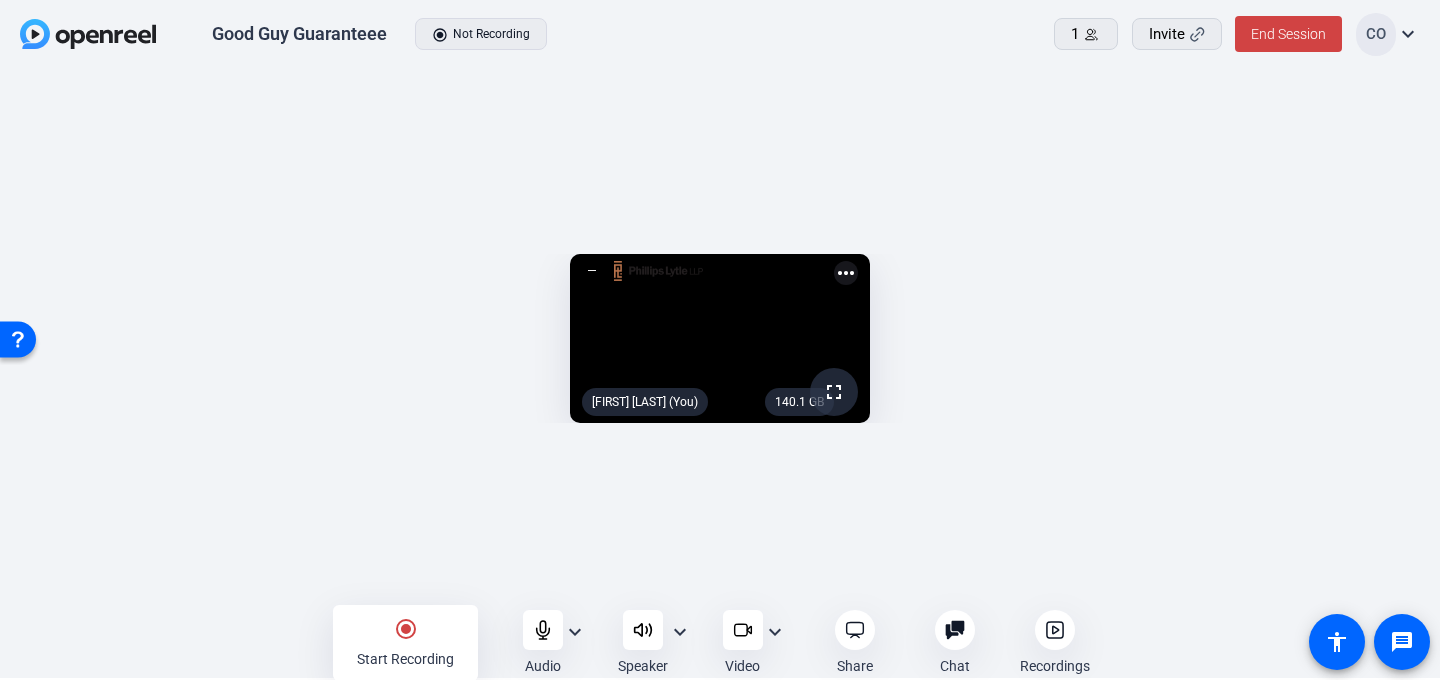 click on "expand_more" 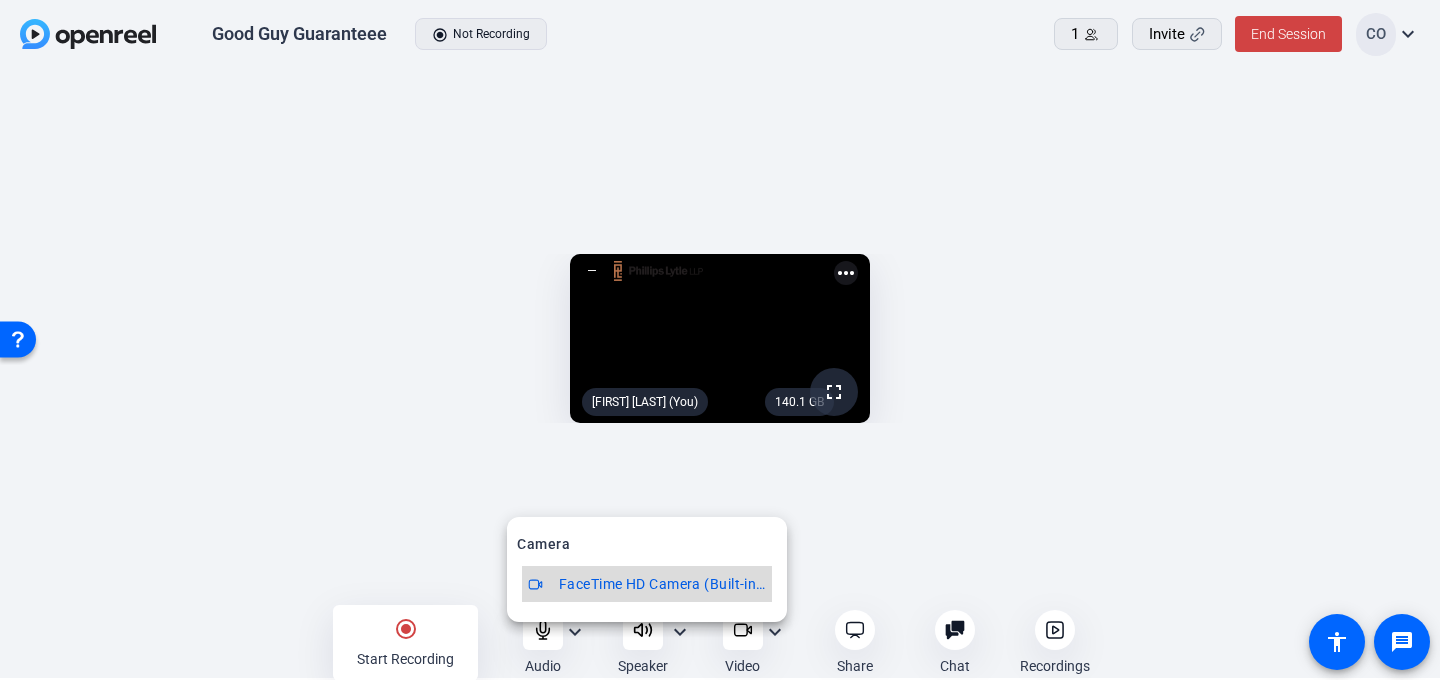 click on "FaceTime HD Camera (Built-in) (05ac:8600)" at bounding box center (662, 584) 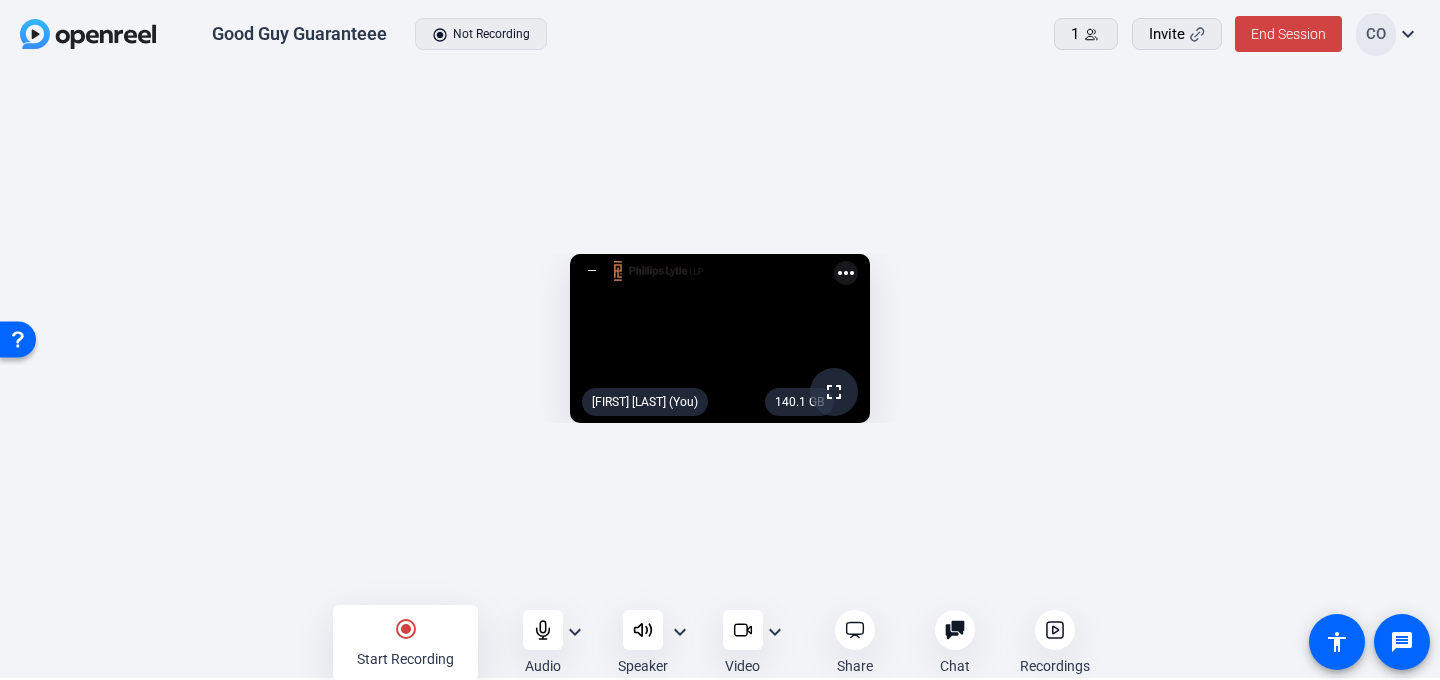 click on "expand_more" 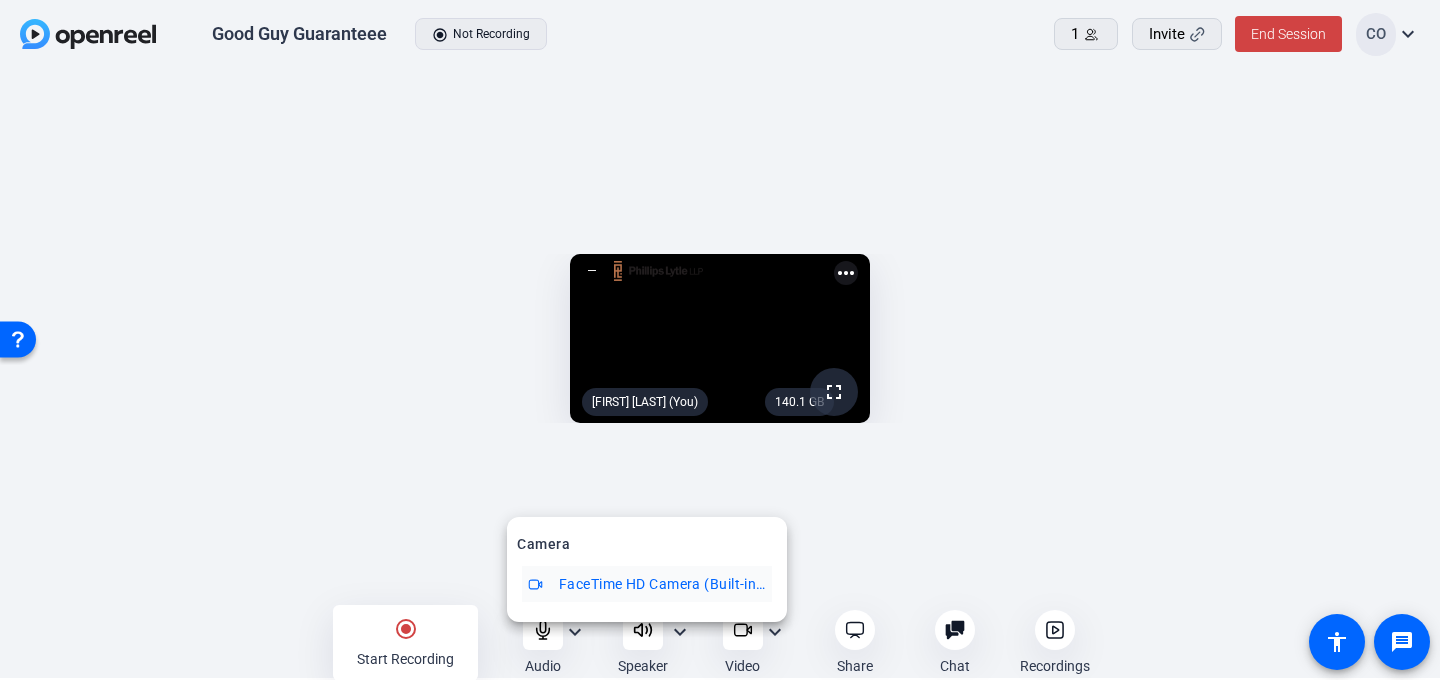 click at bounding box center [720, 340] 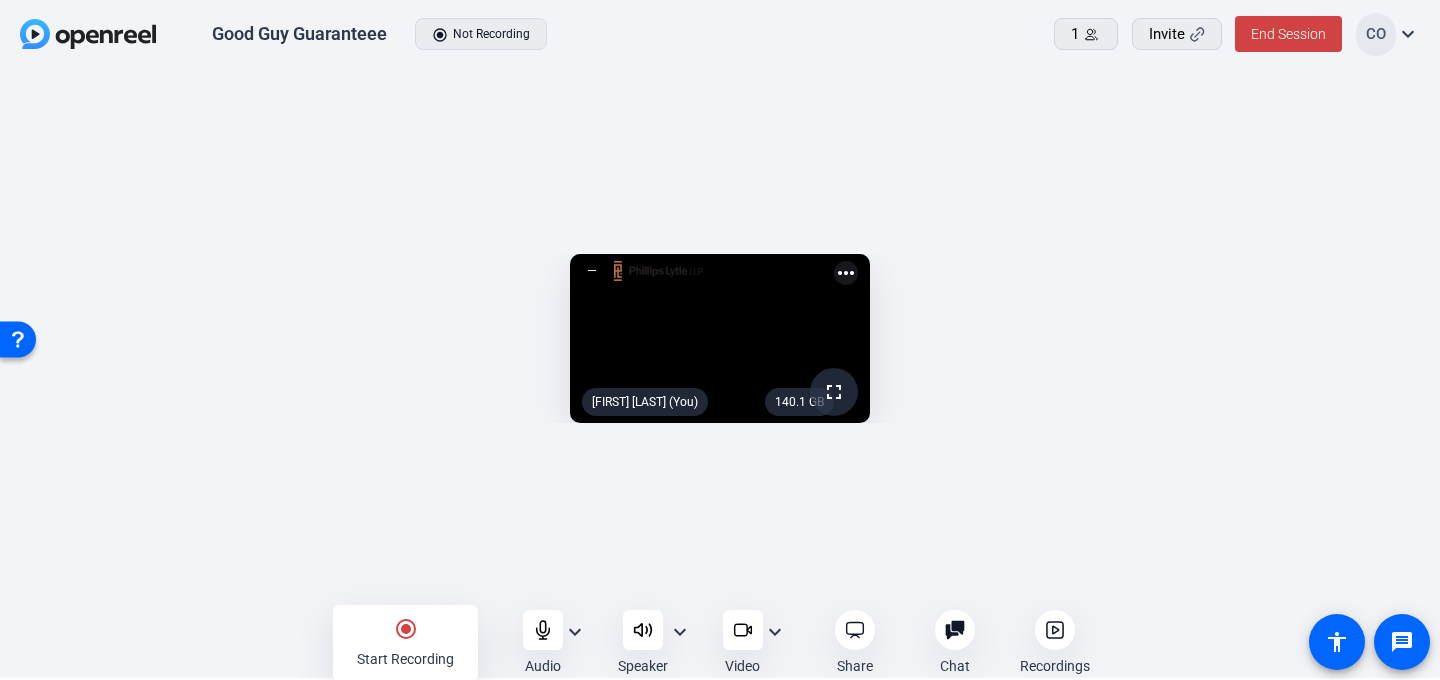 click on "more_horiz" 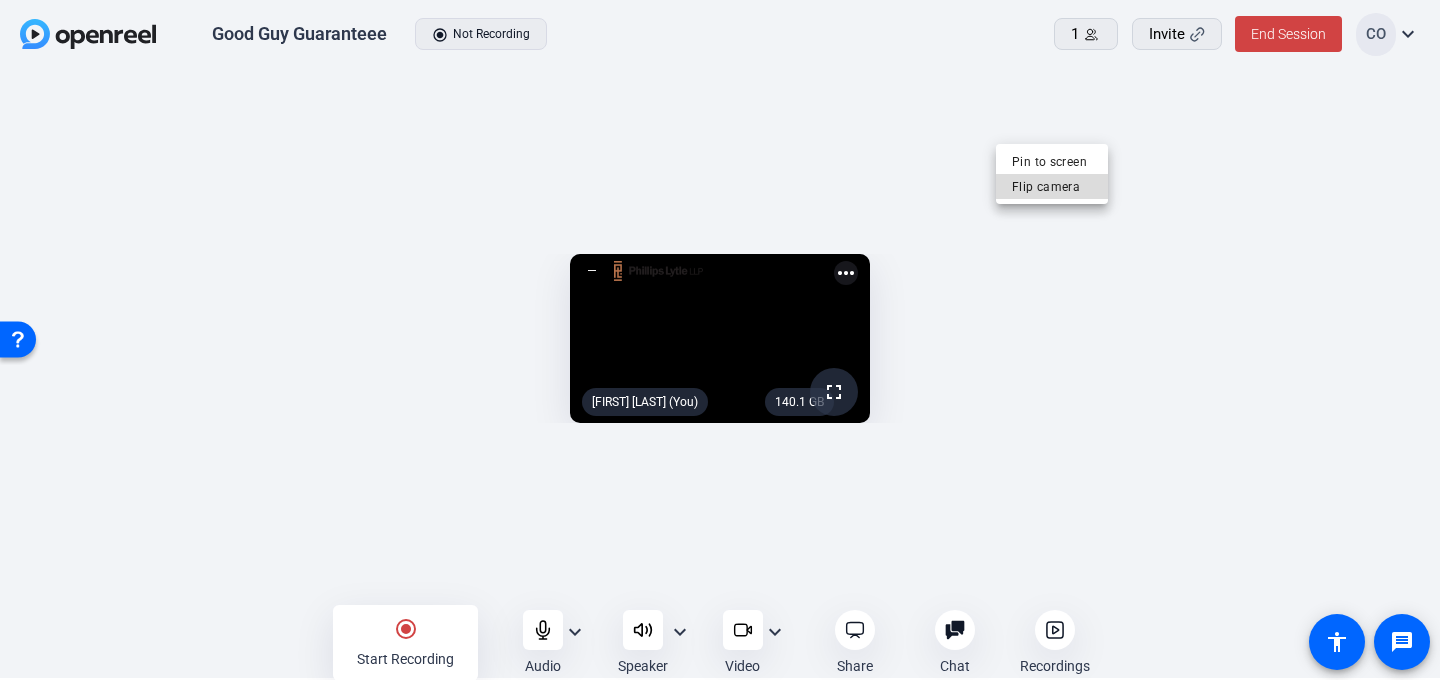 click on "Flip camera" at bounding box center [1052, 187] 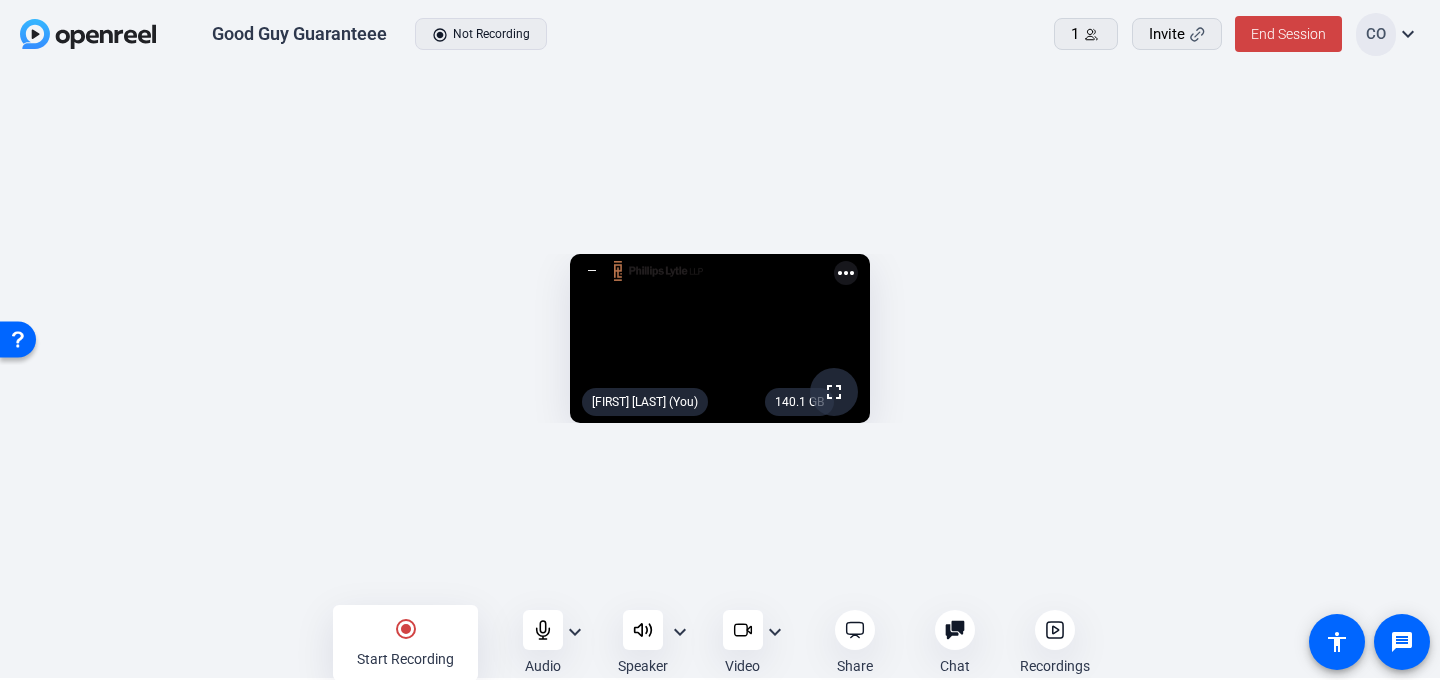 click on "more_horiz" 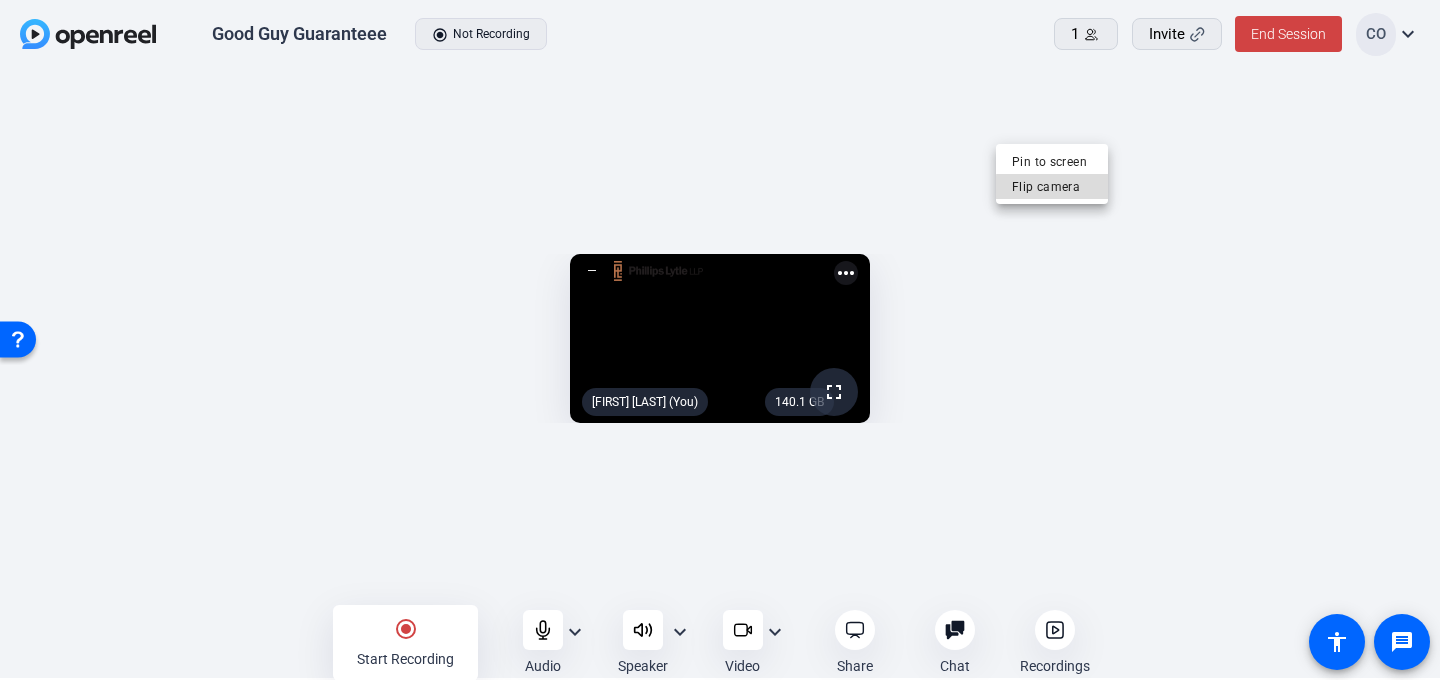 click on "Flip camera" at bounding box center [1052, 187] 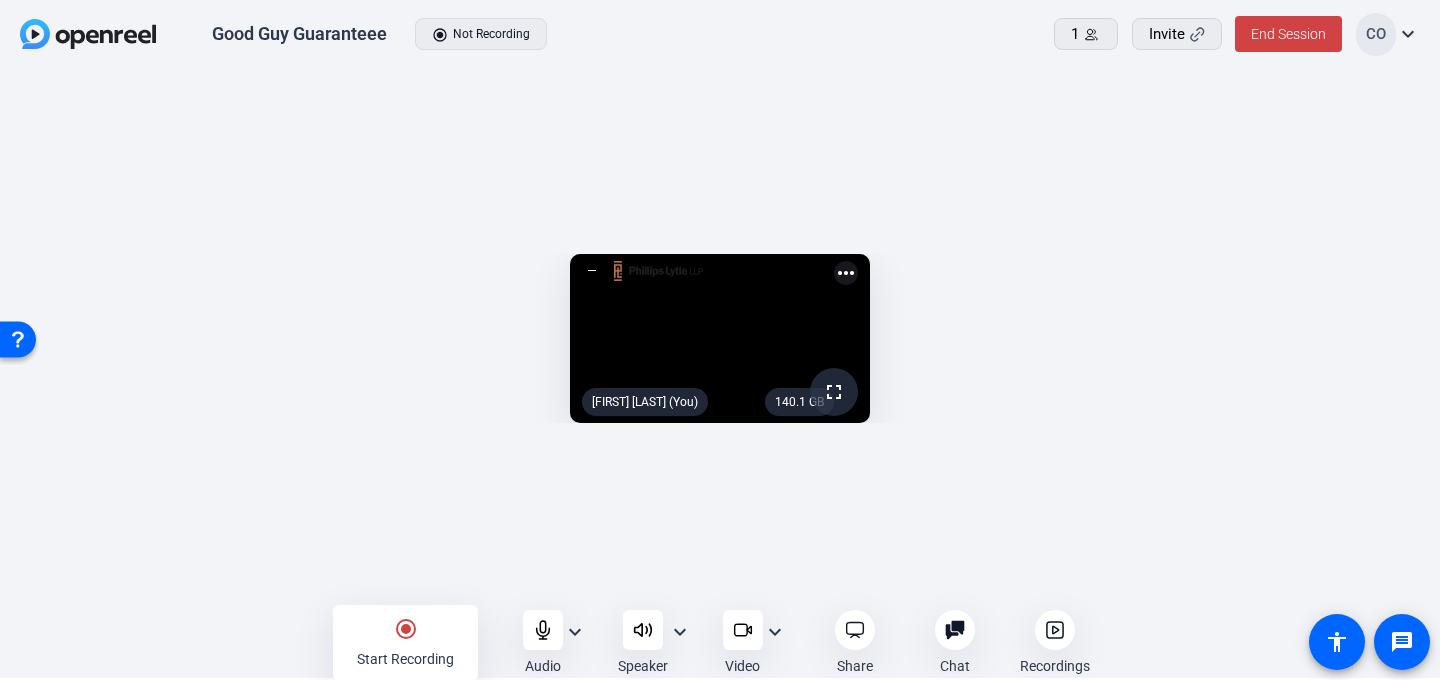 click on "more_horiz" 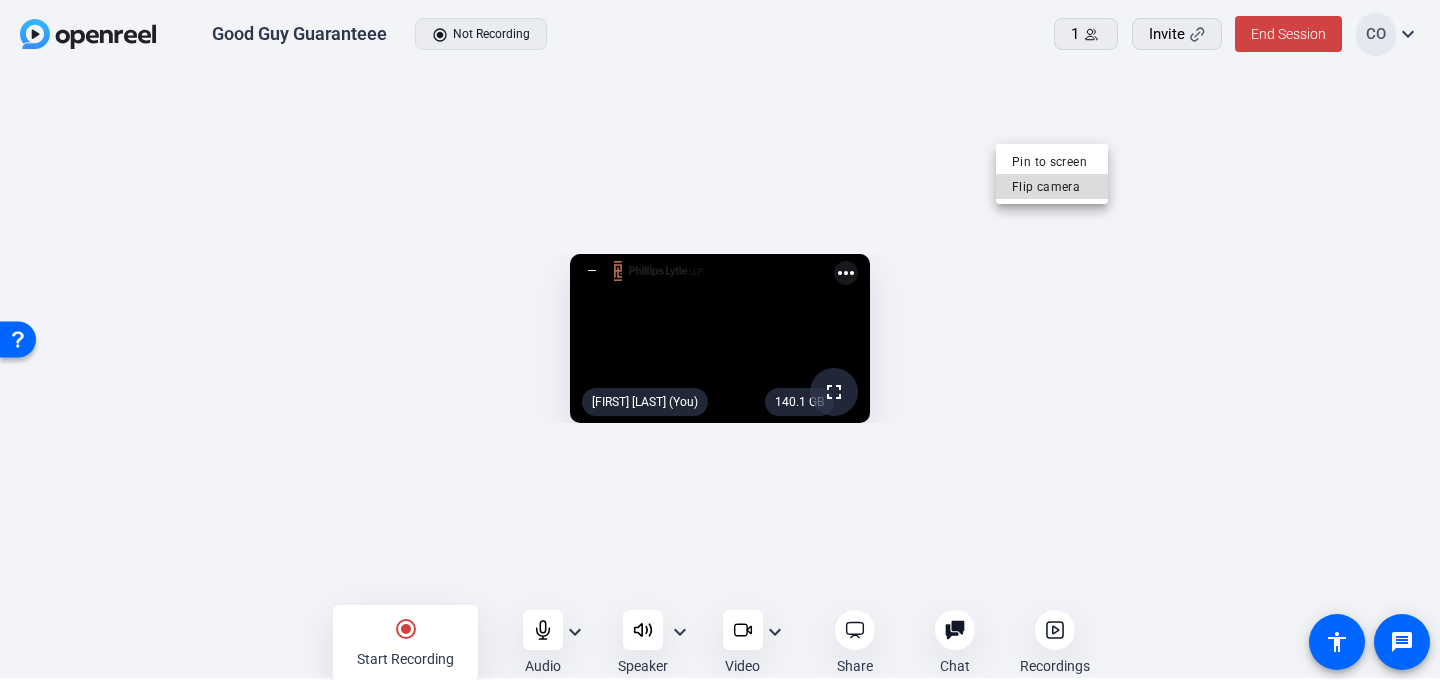 click on "Flip camera" at bounding box center (1052, 187) 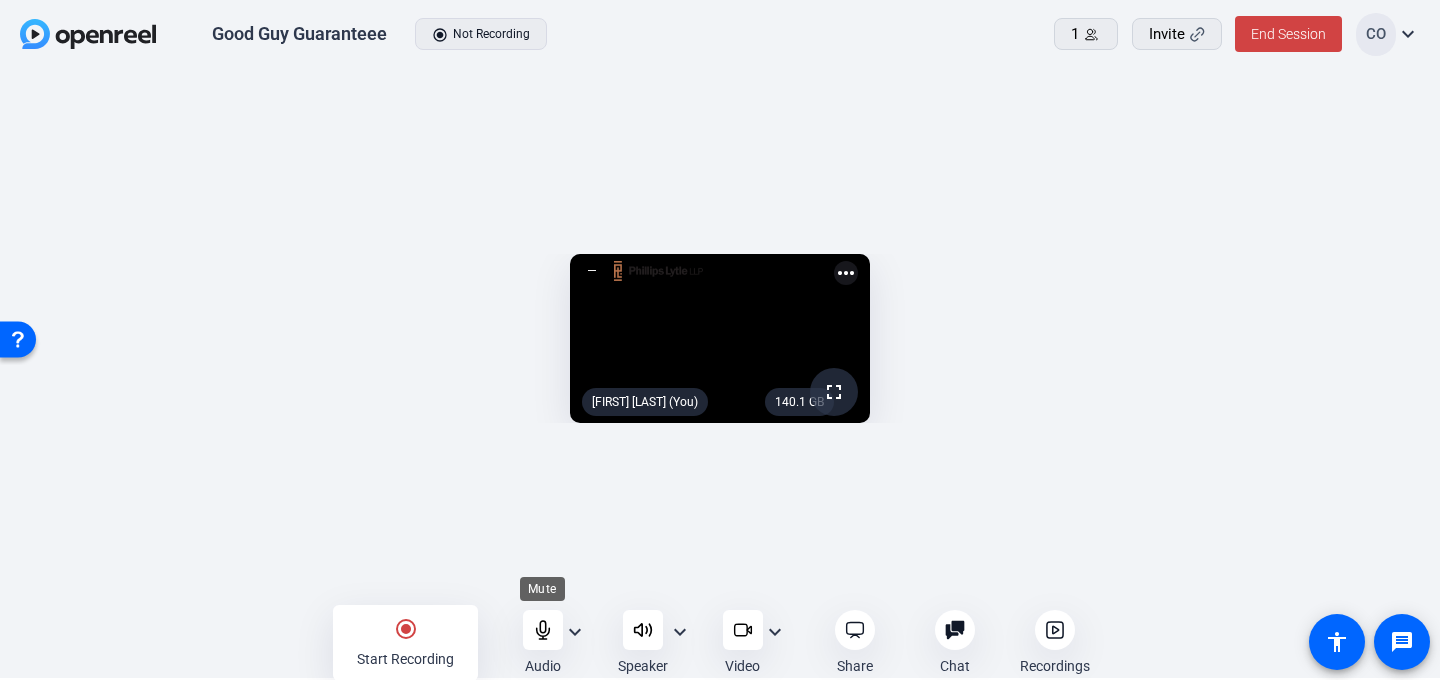 click 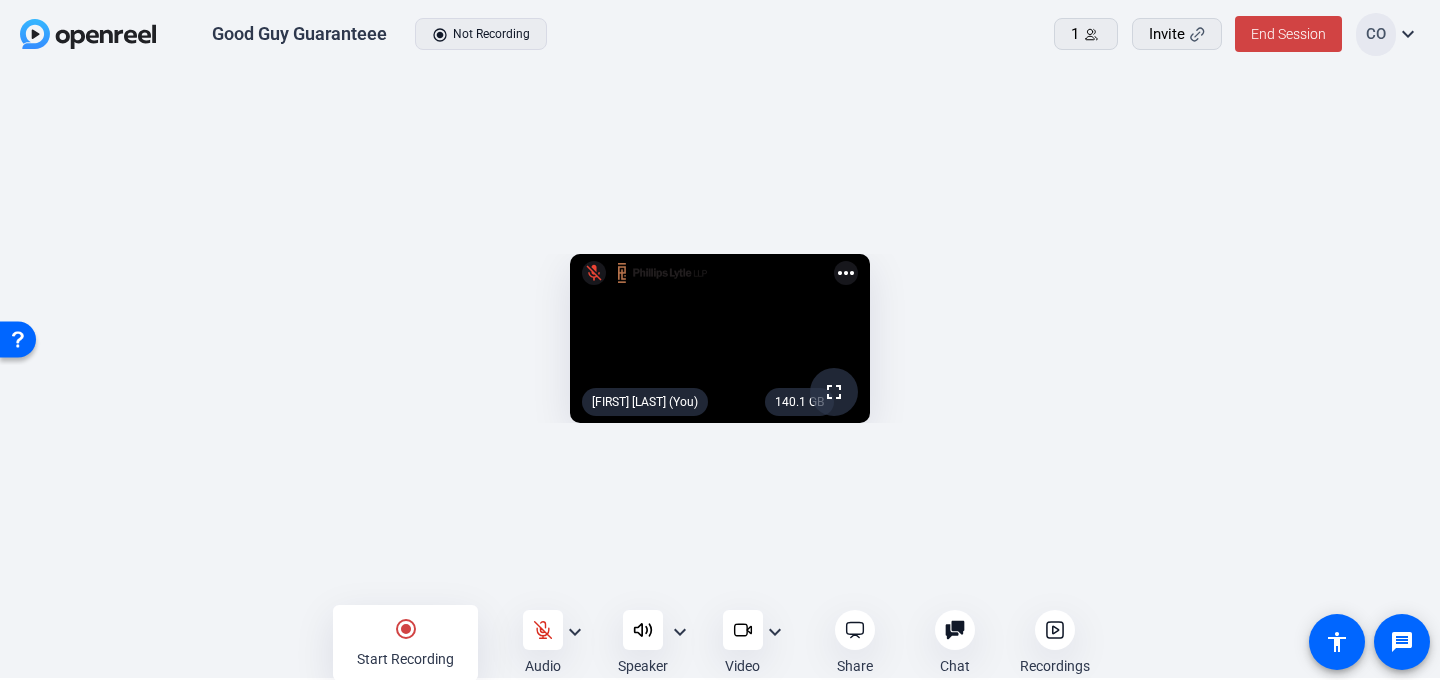 click 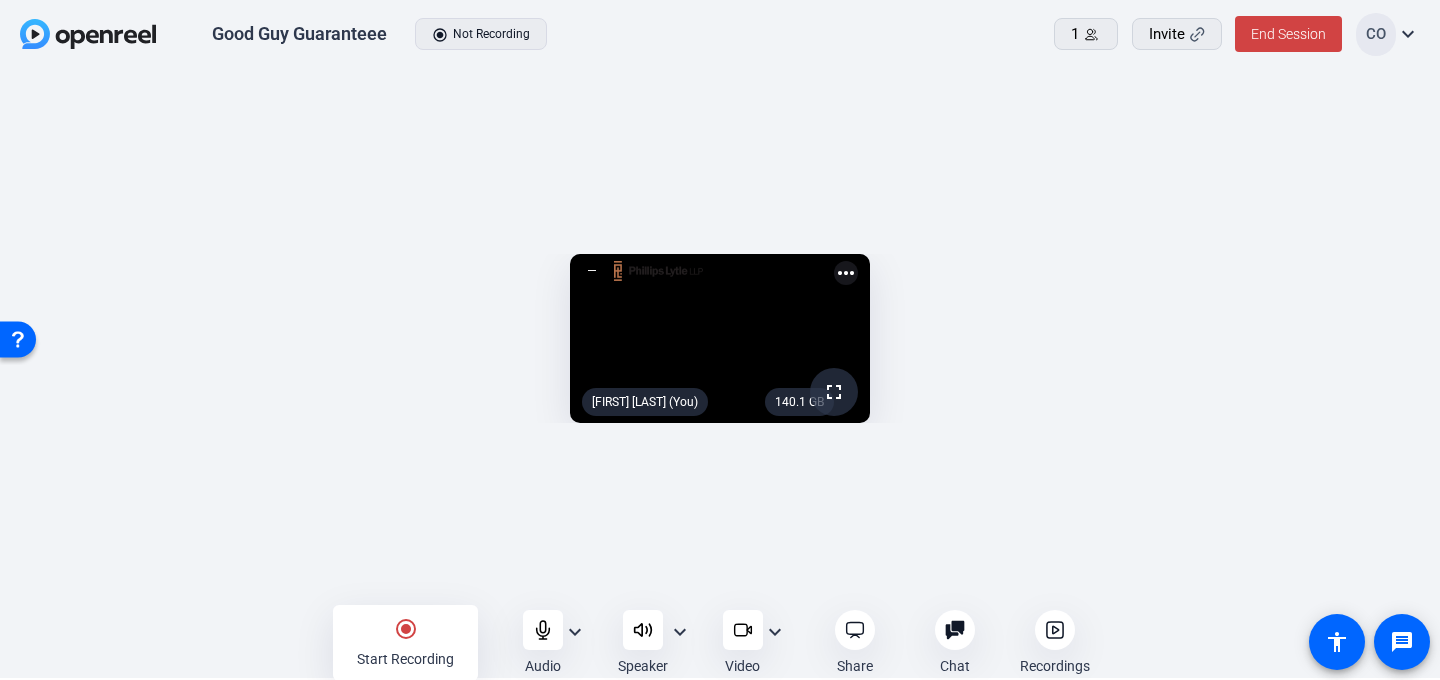 click on "expand_more" 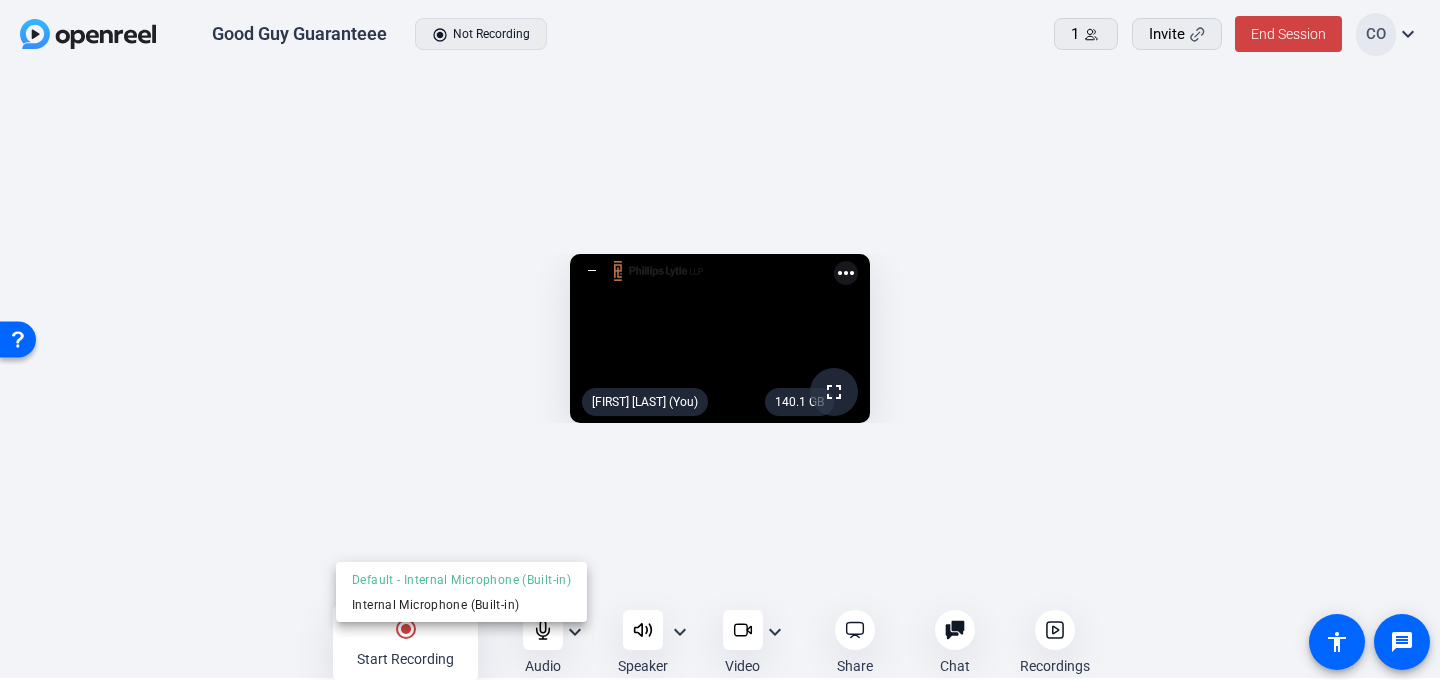 click at bounding box center (720, 340) 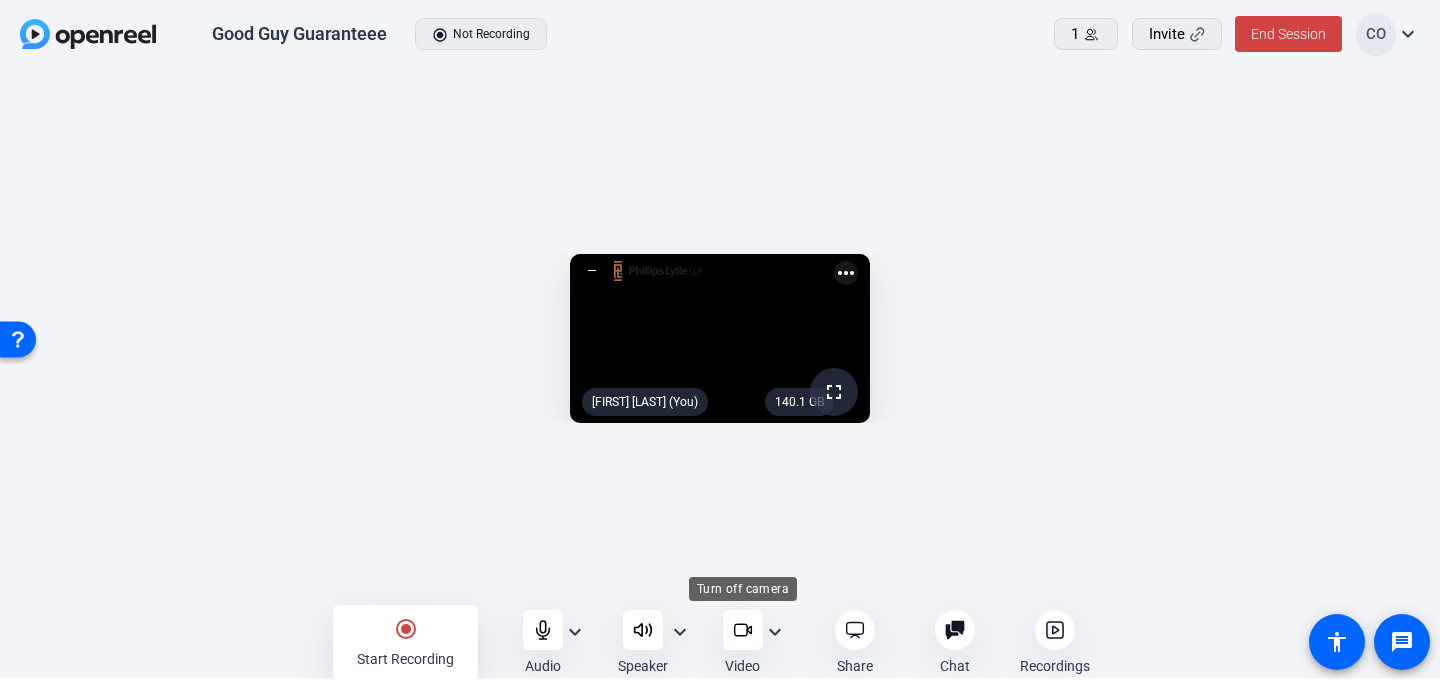 click 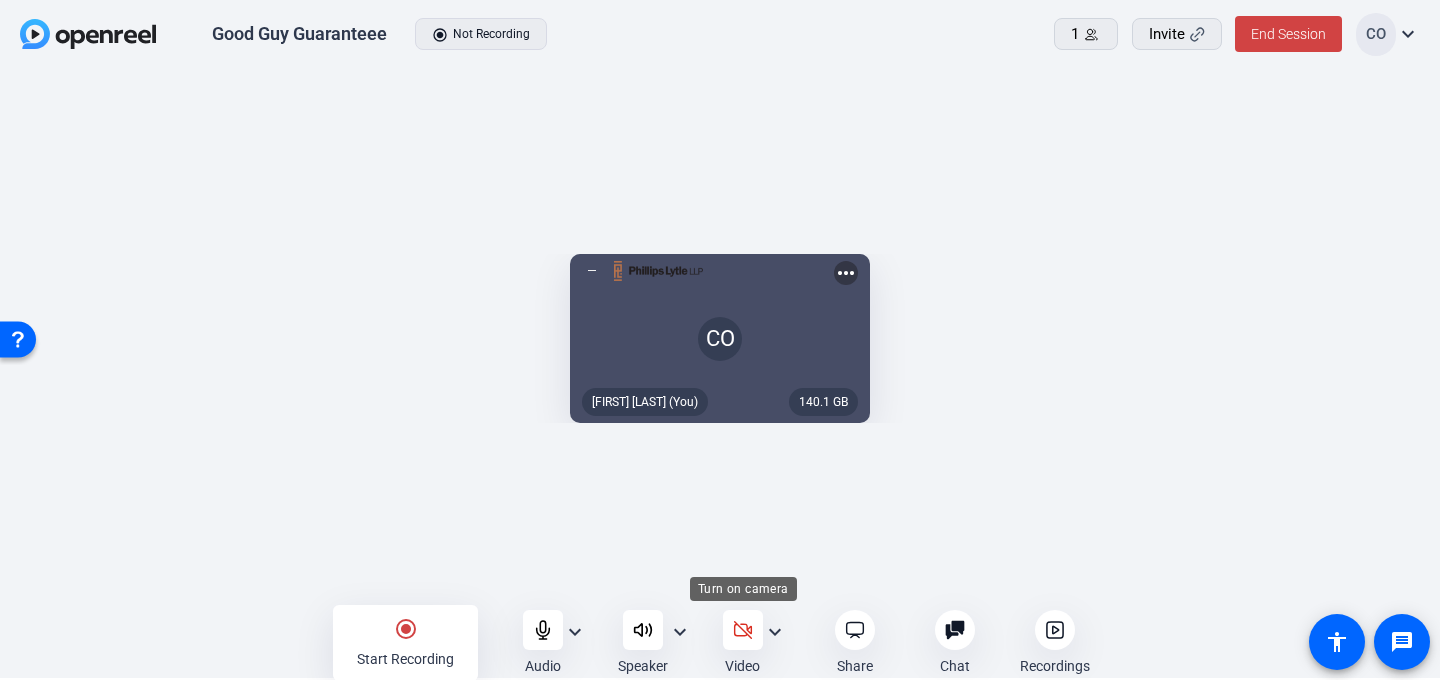 click 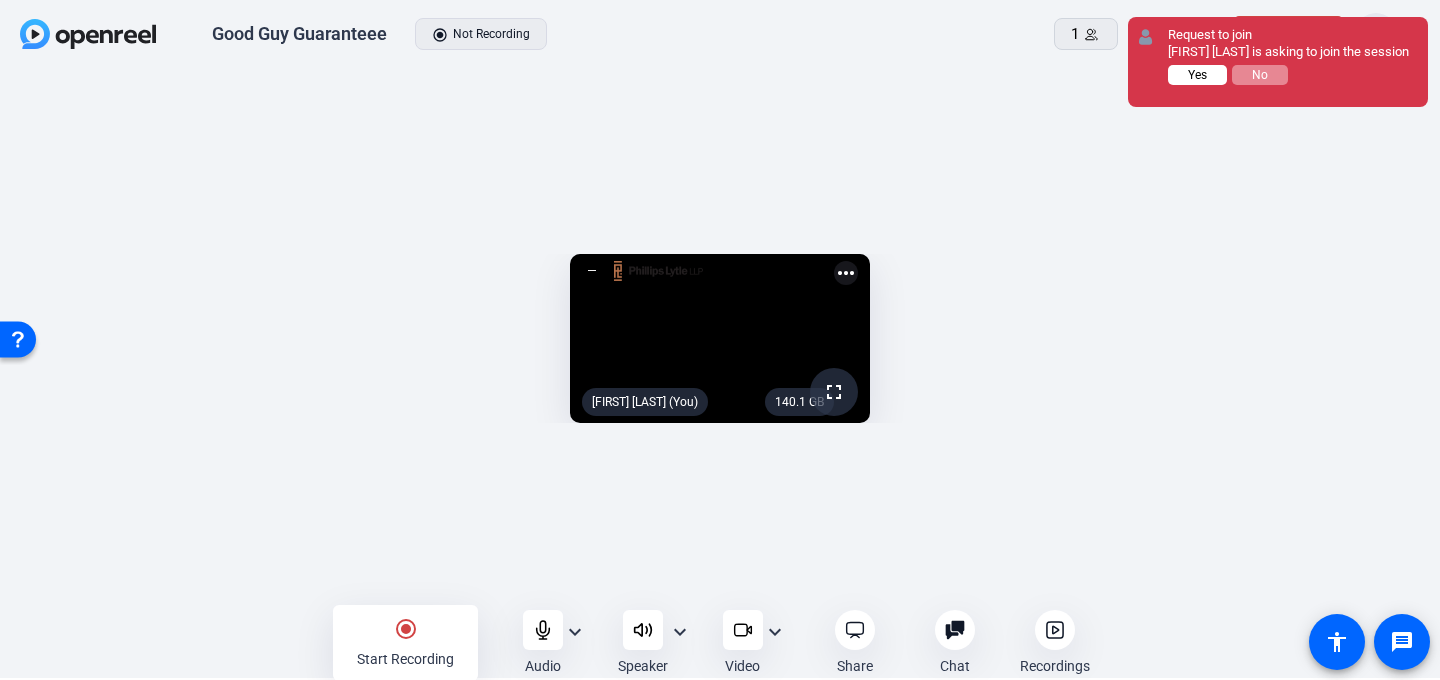click on "Yes" at bounding box center [1197, 75] 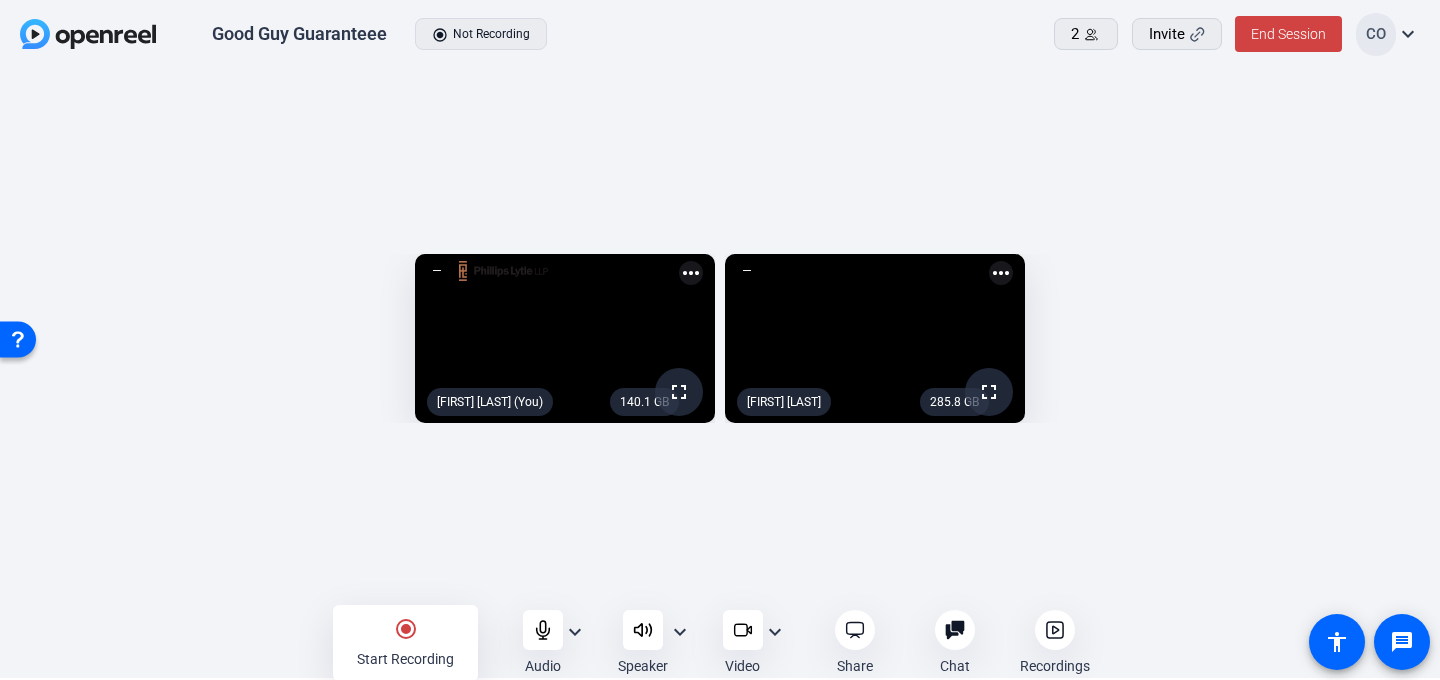 click on "expand_more" 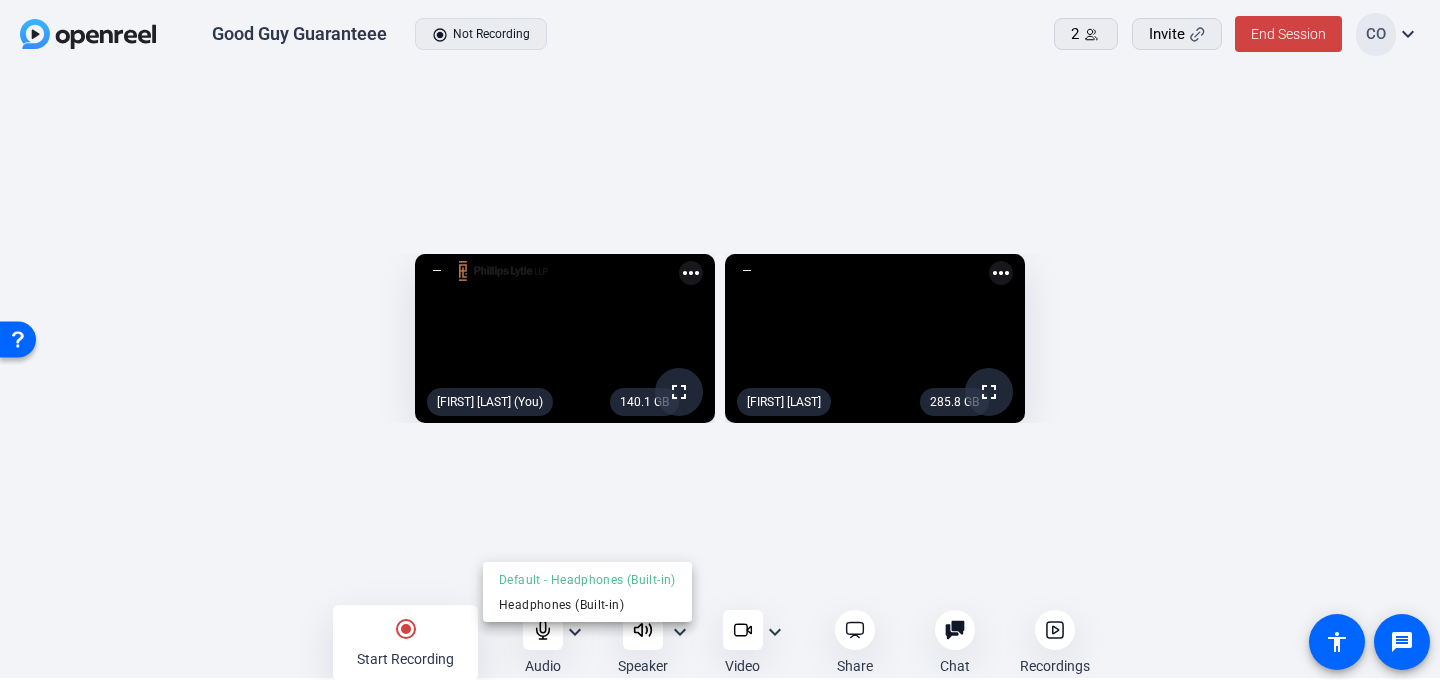 click at bounding box center [720, 340] 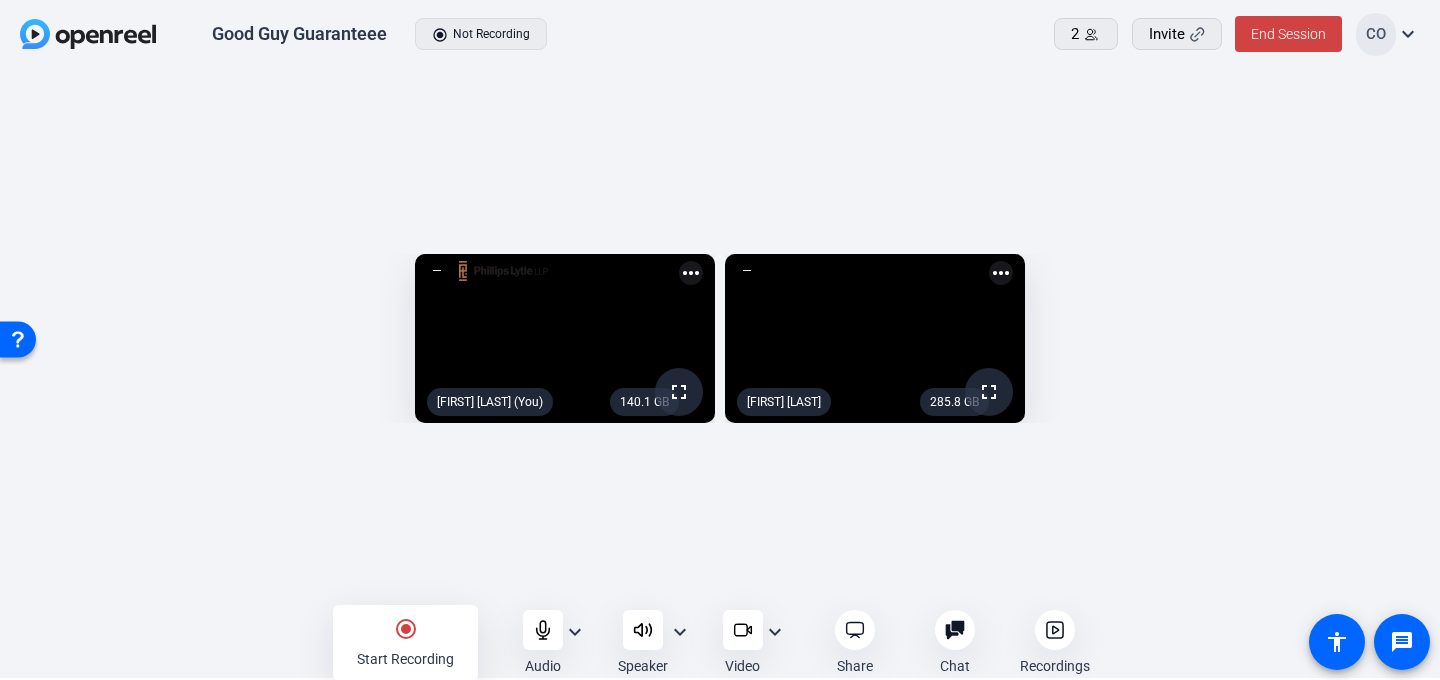 click on "expand_more" 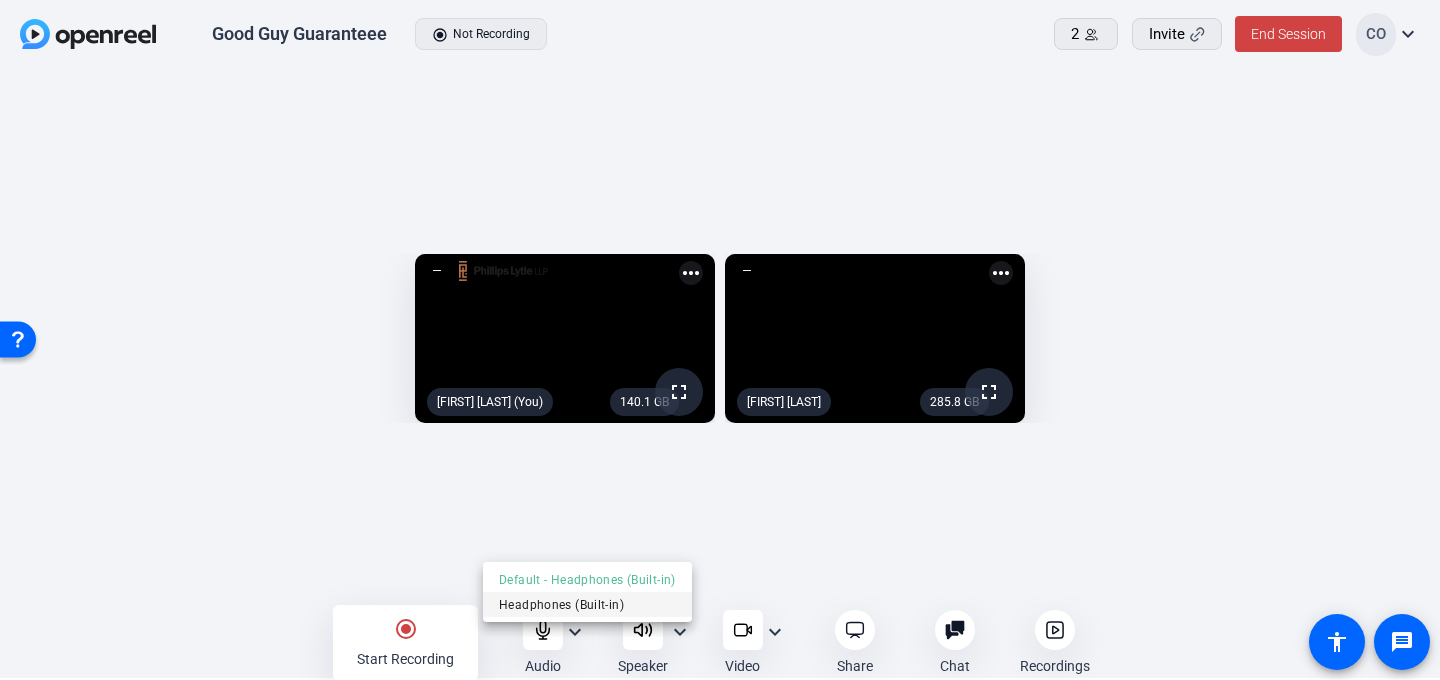 click on "Headphones (Built-in)" at bounding box center (587, 604) 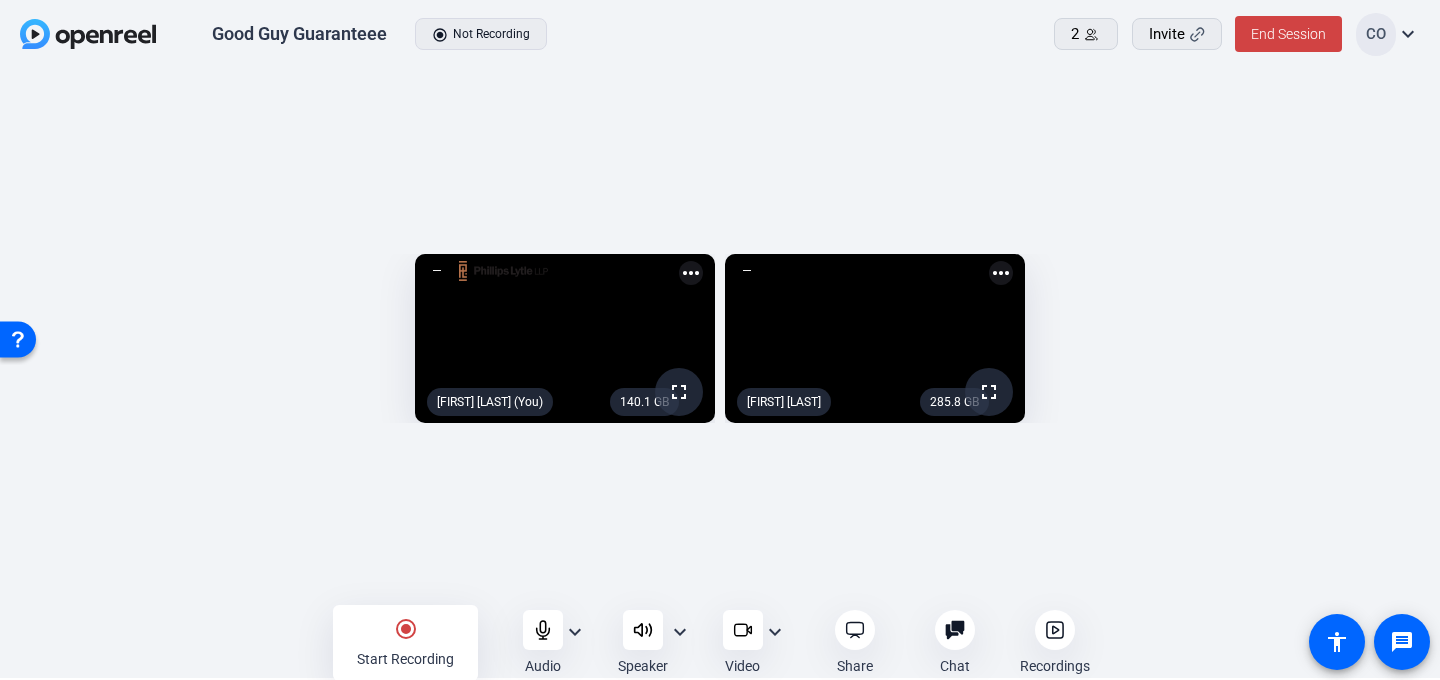 click on "more_horiz" 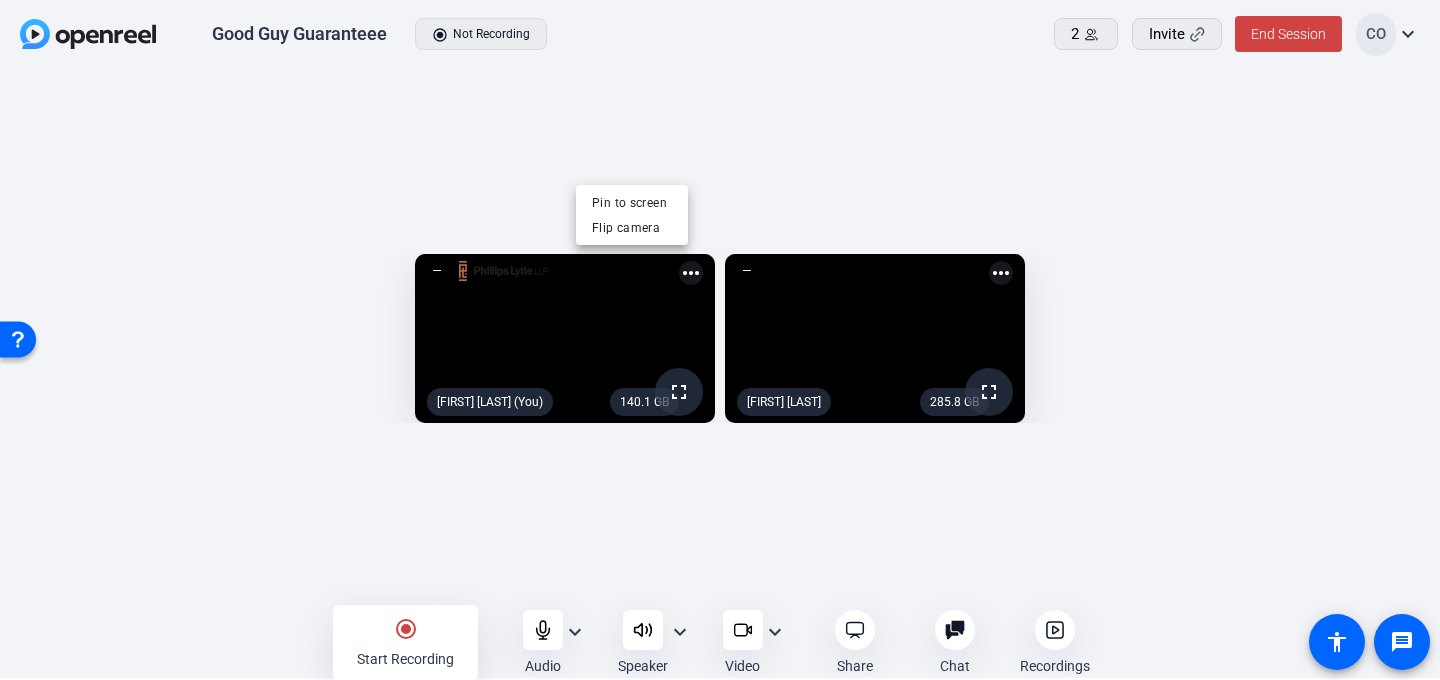 click at bounding box center [720, 340] 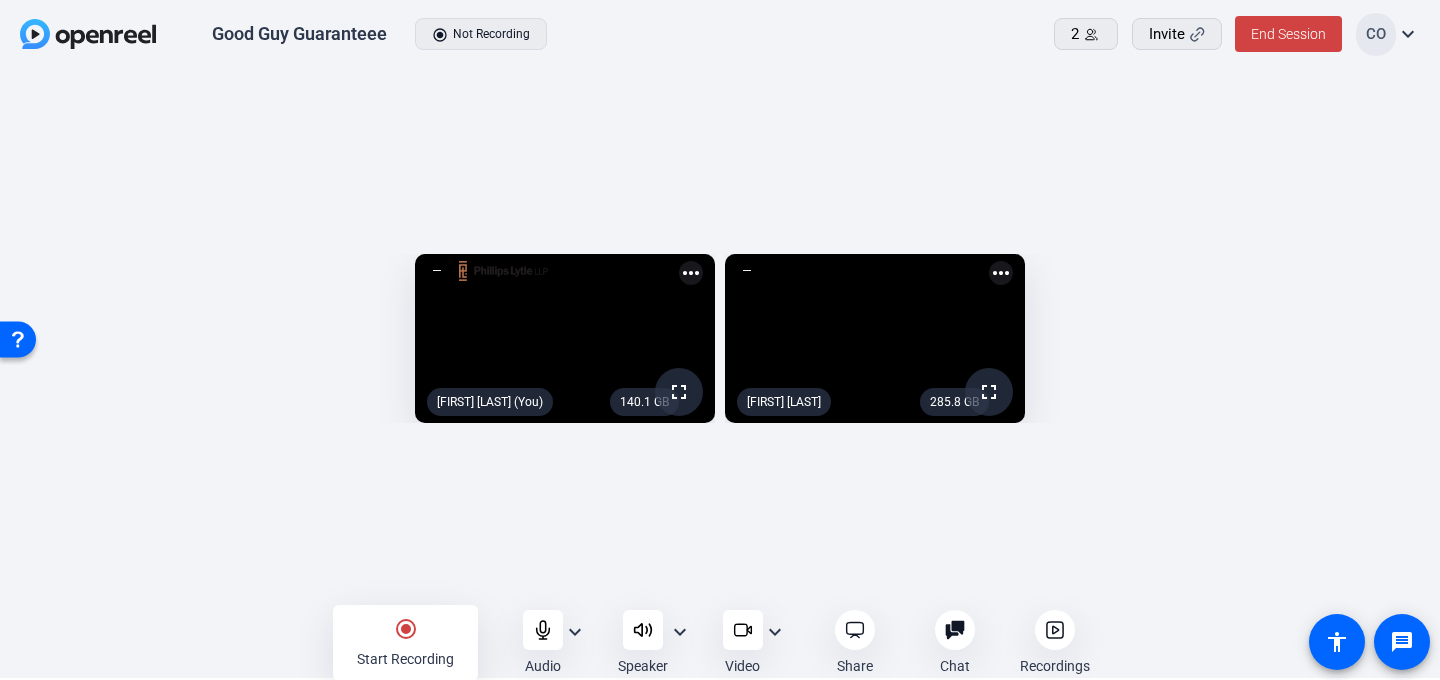 click on "expand_more" 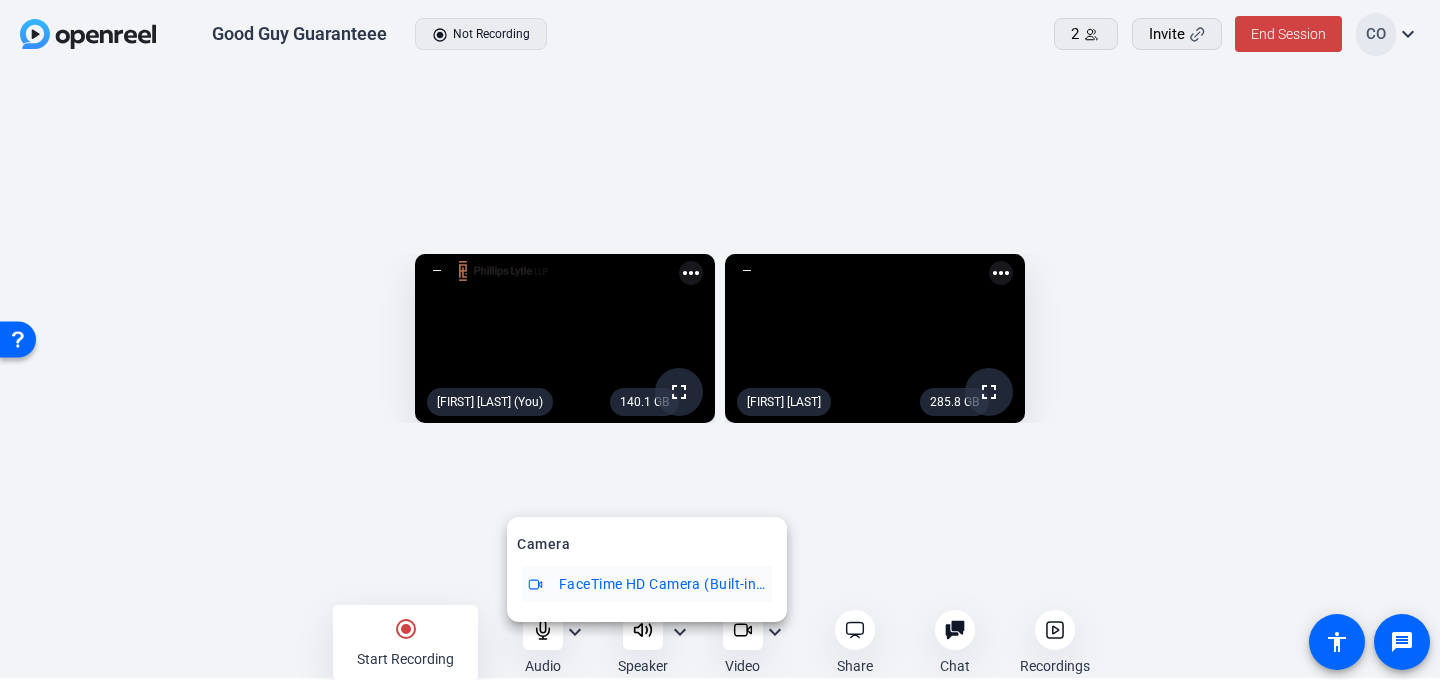 click at bounding box center (720, 340) 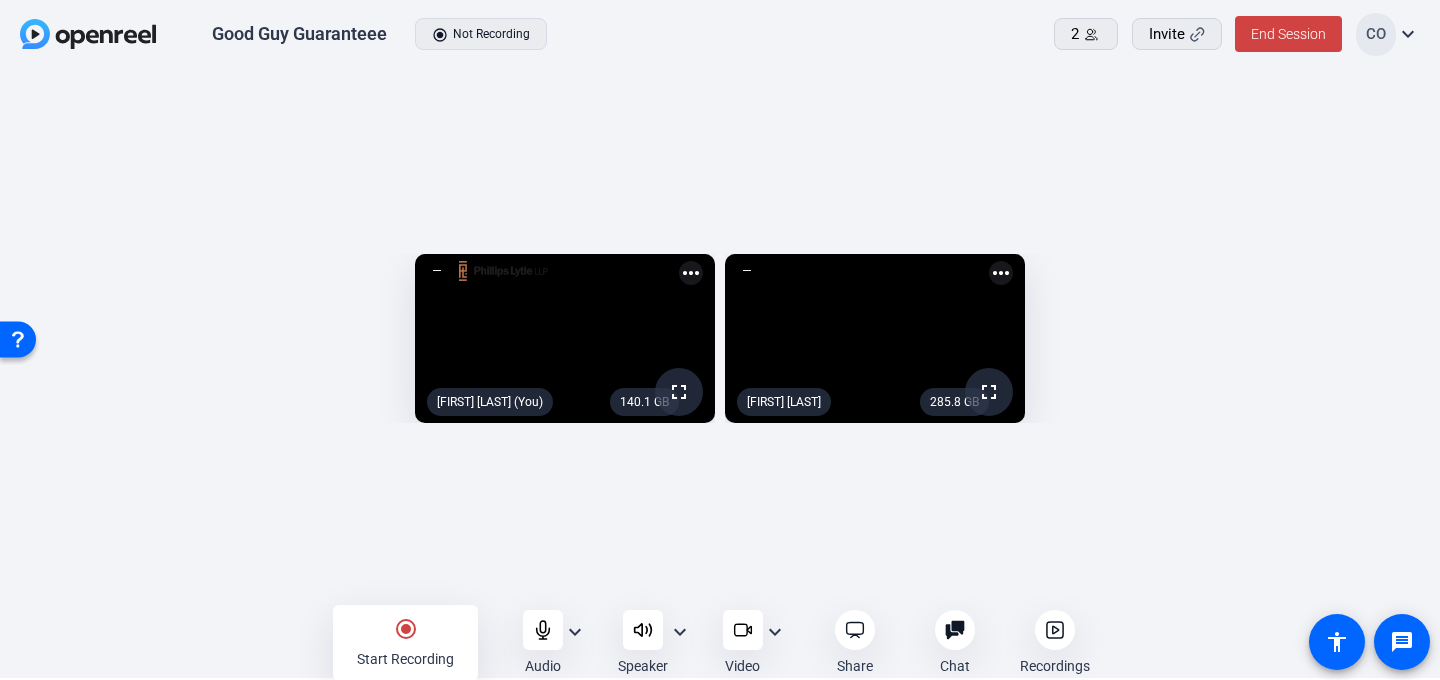 click 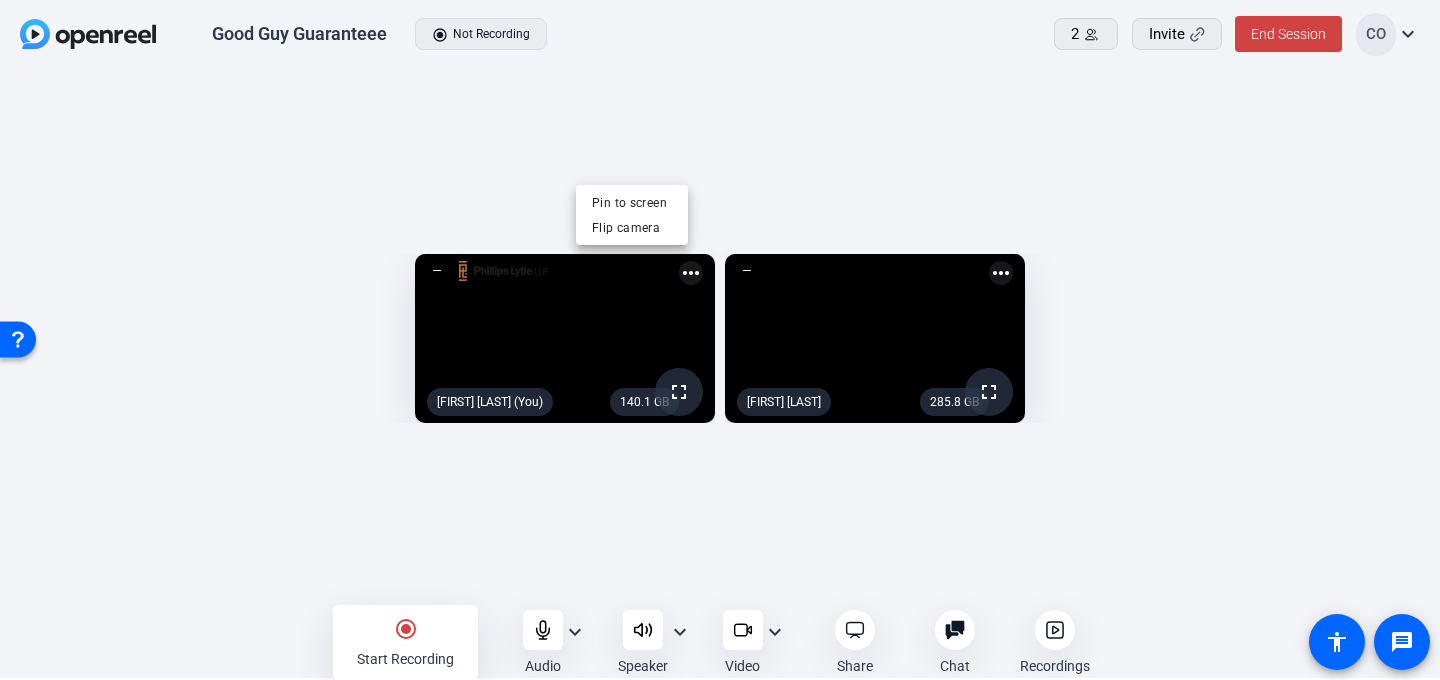 click at bounding box center (720, 340) 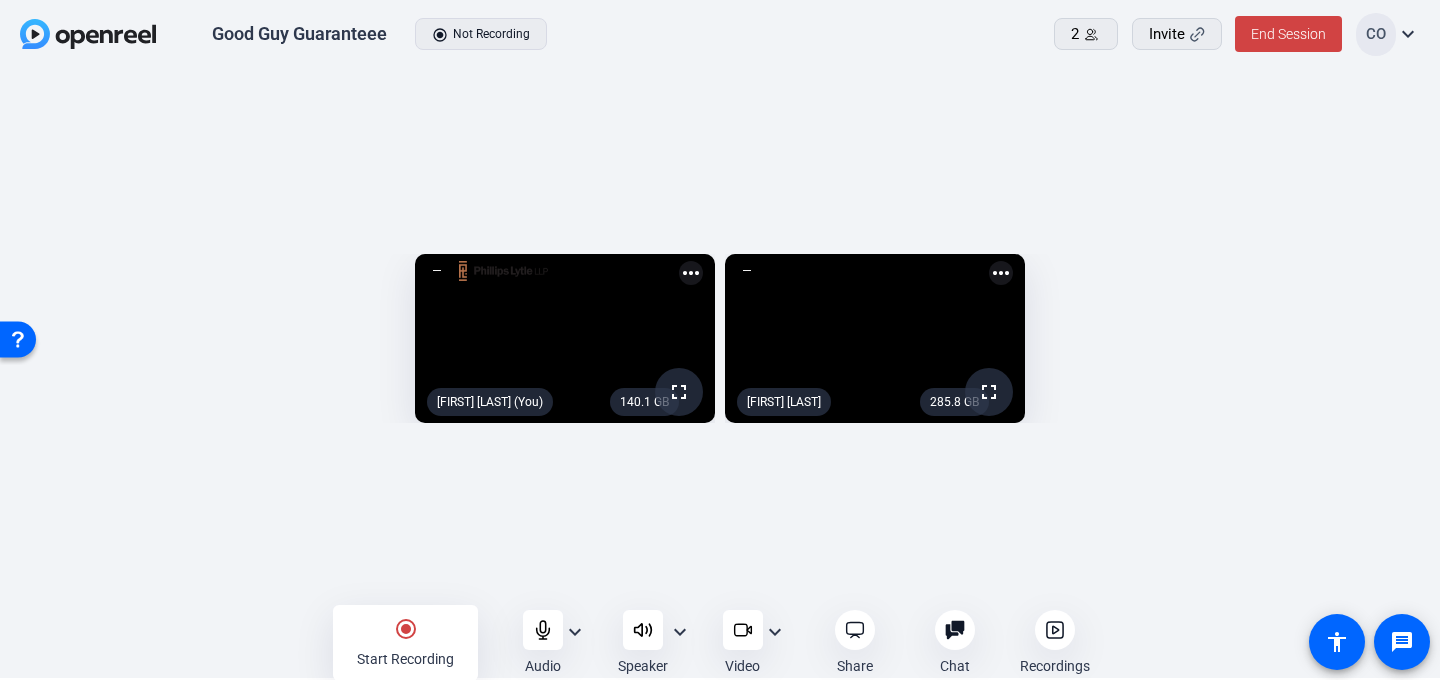 click on "expand_more" 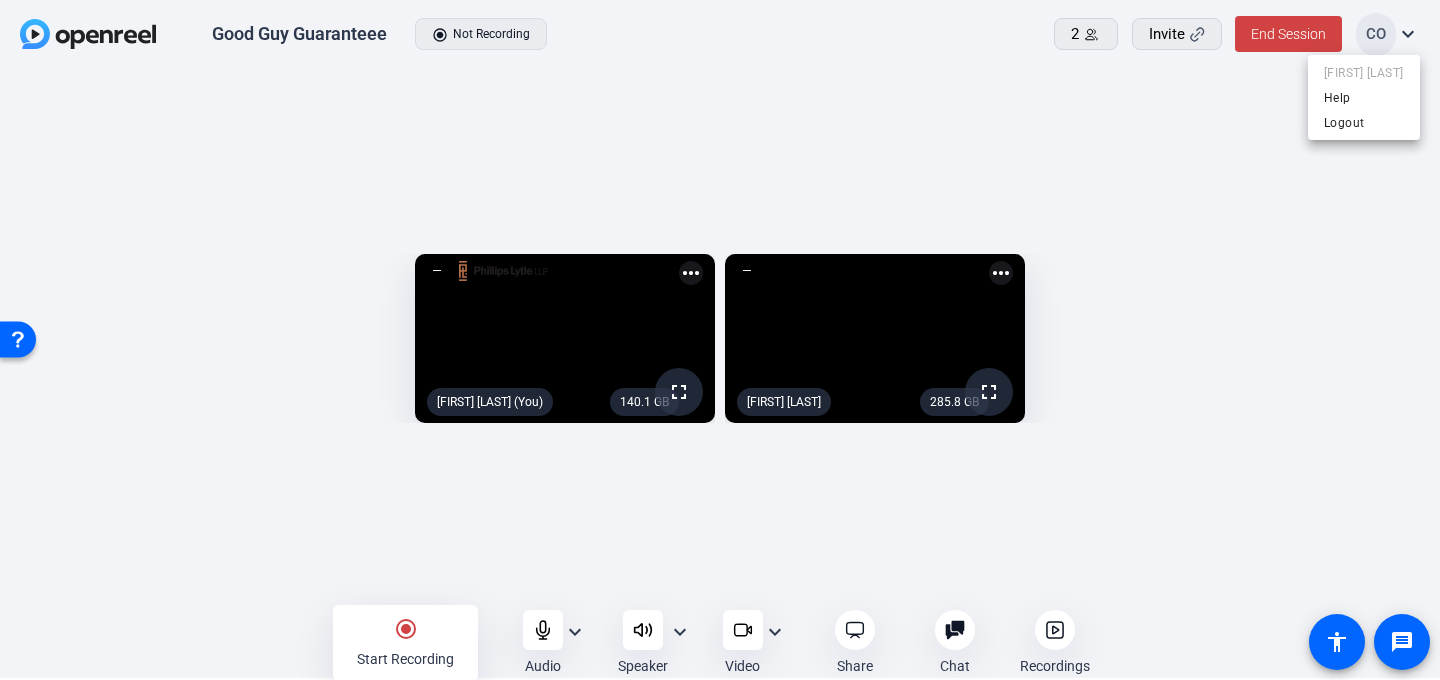click at bounding box center (720, 340) 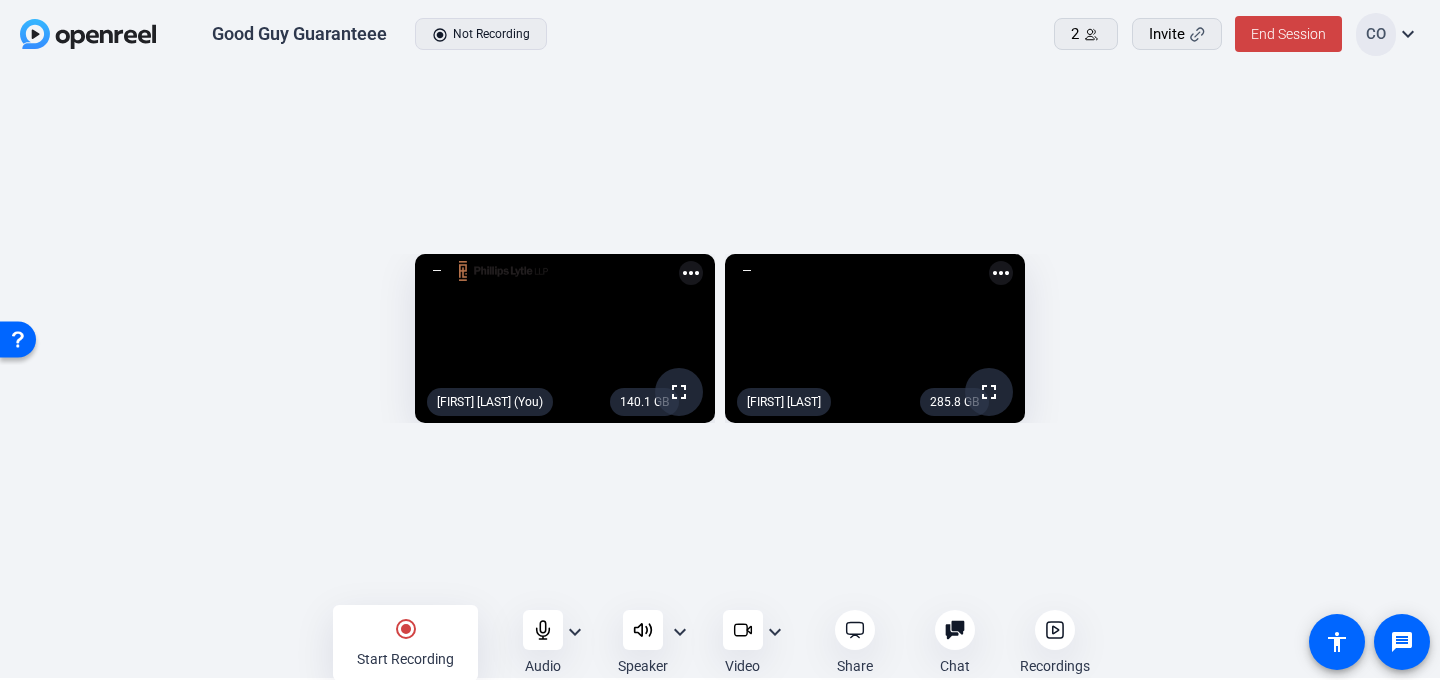click on "140.1 GB  fullscreen  Chris Ostrander (You)  more_horiz  285.8 GB  fullscreen  Joe Heins  more_horiz" 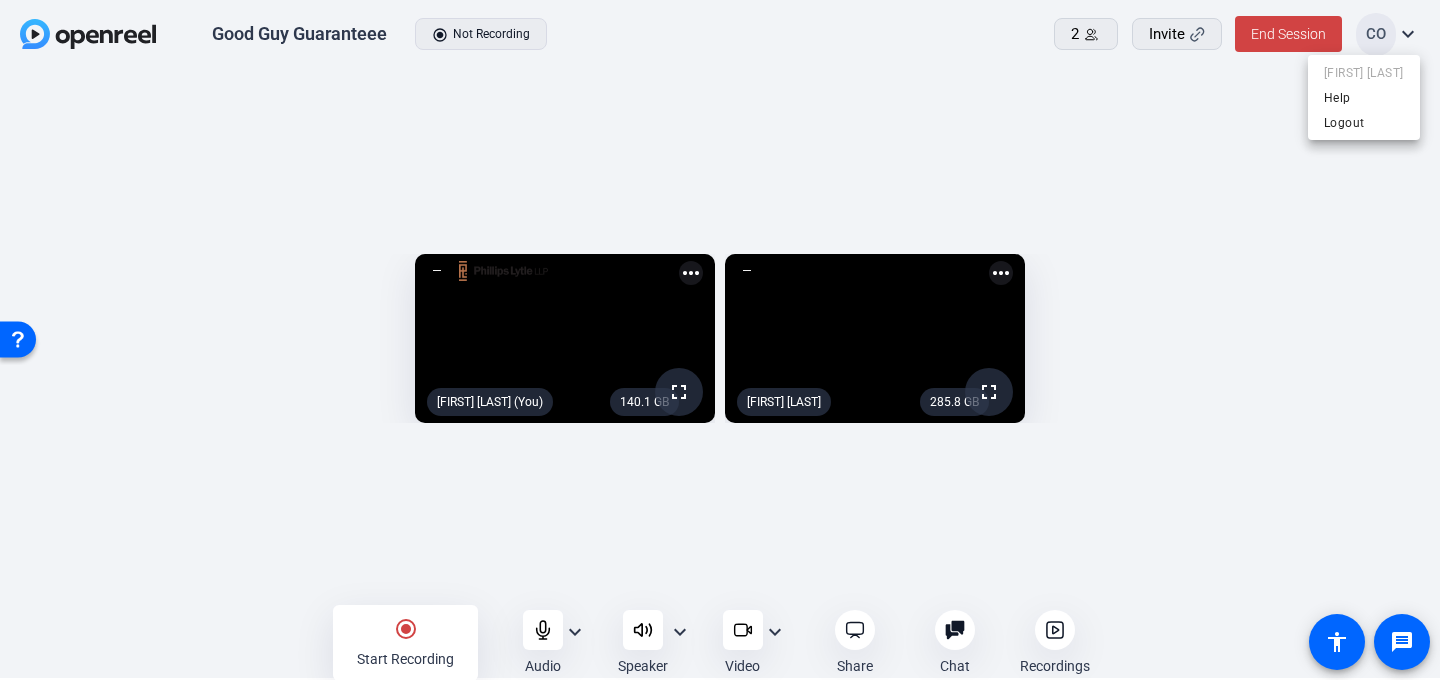 click at bounding box center (720, 340) 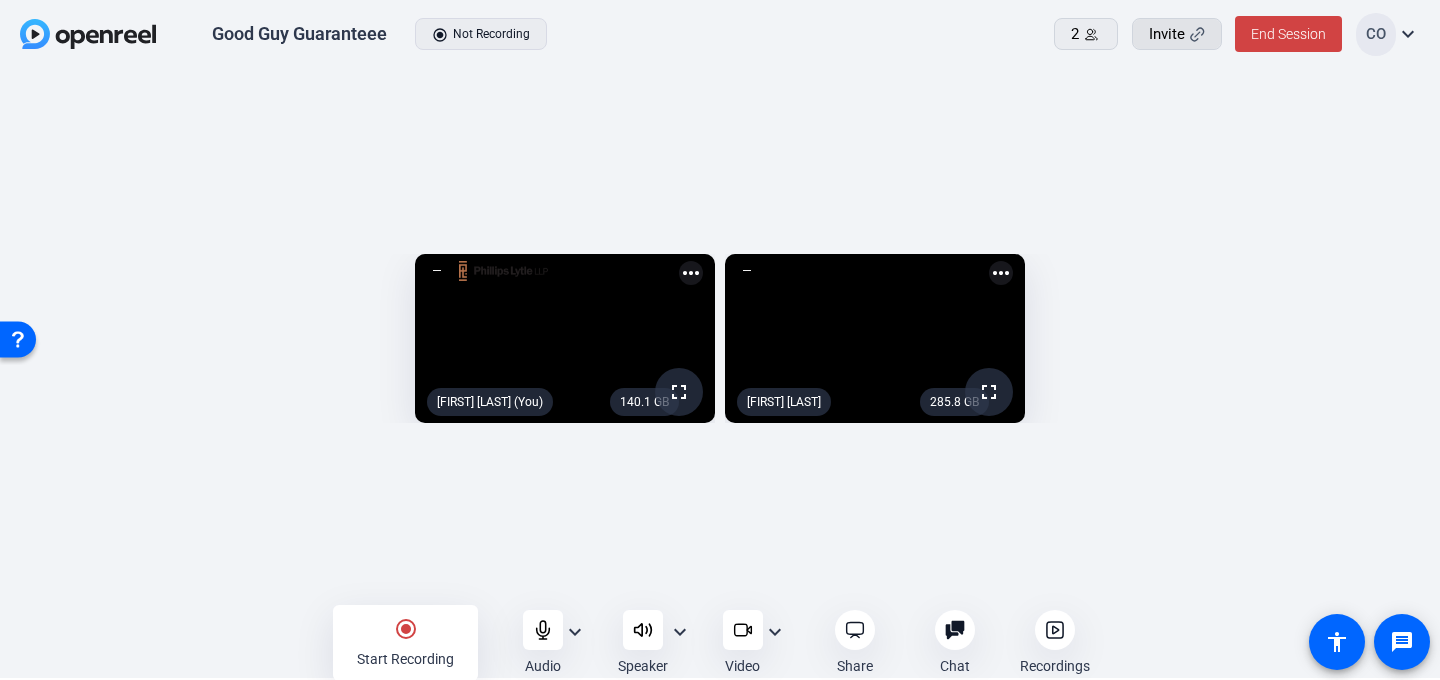 click on "Invite" 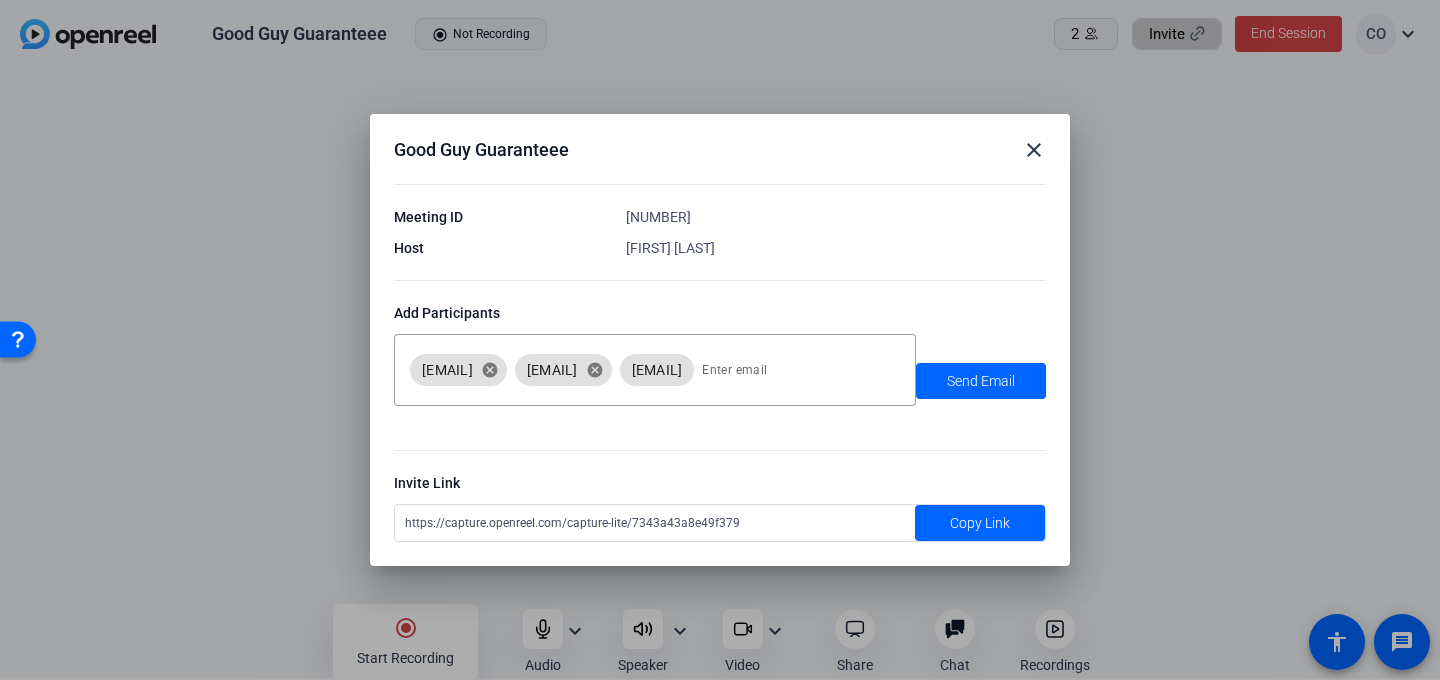 scroll, scrollTop: 0, scrollLeft: 0, axis: both 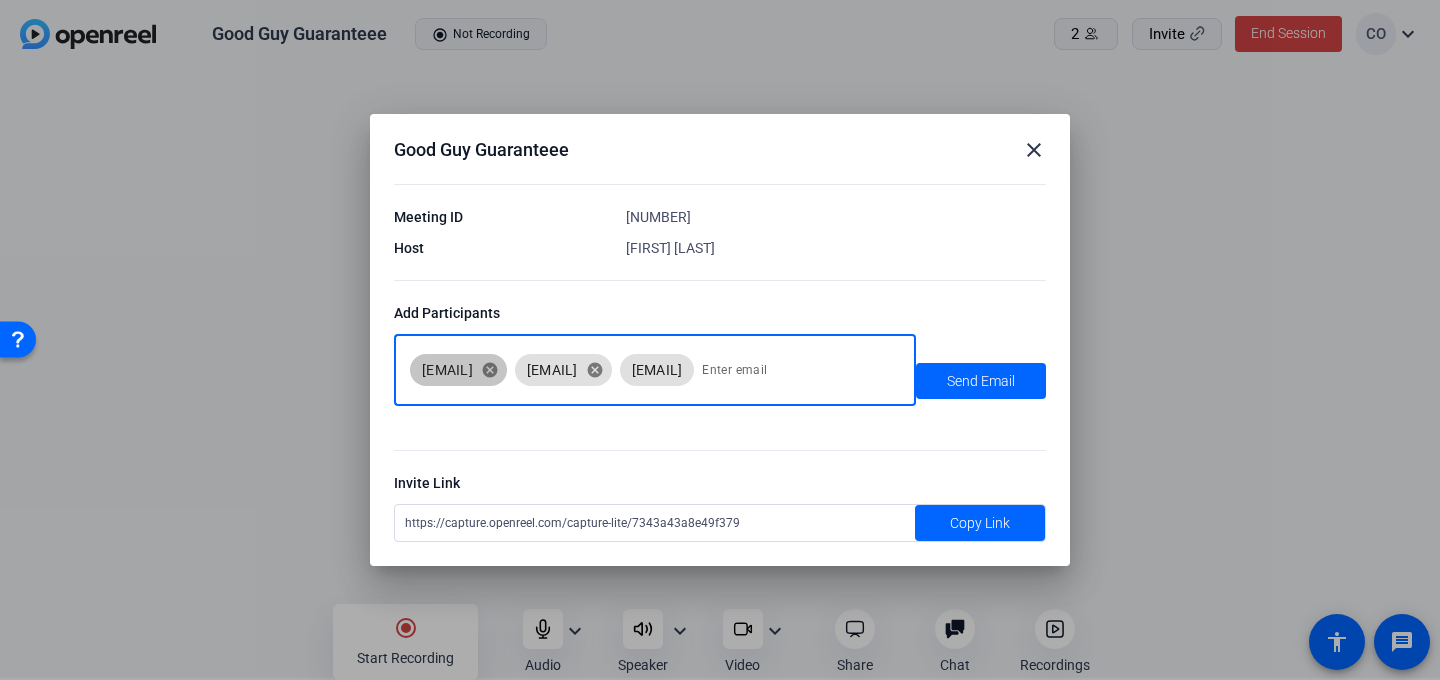 click on "close" at bounding box center (1034, 150) 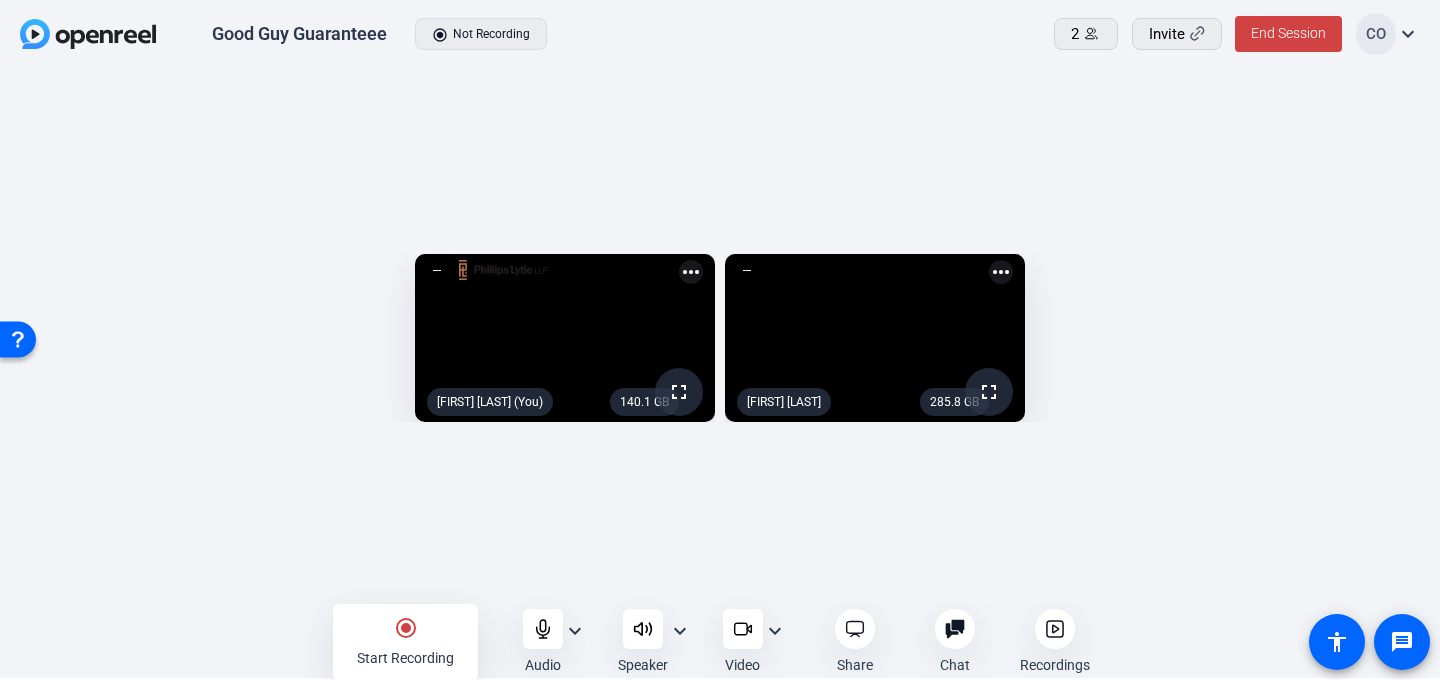 scroll, scrollTop: 2, scrollLeft: 0, axis: vertical 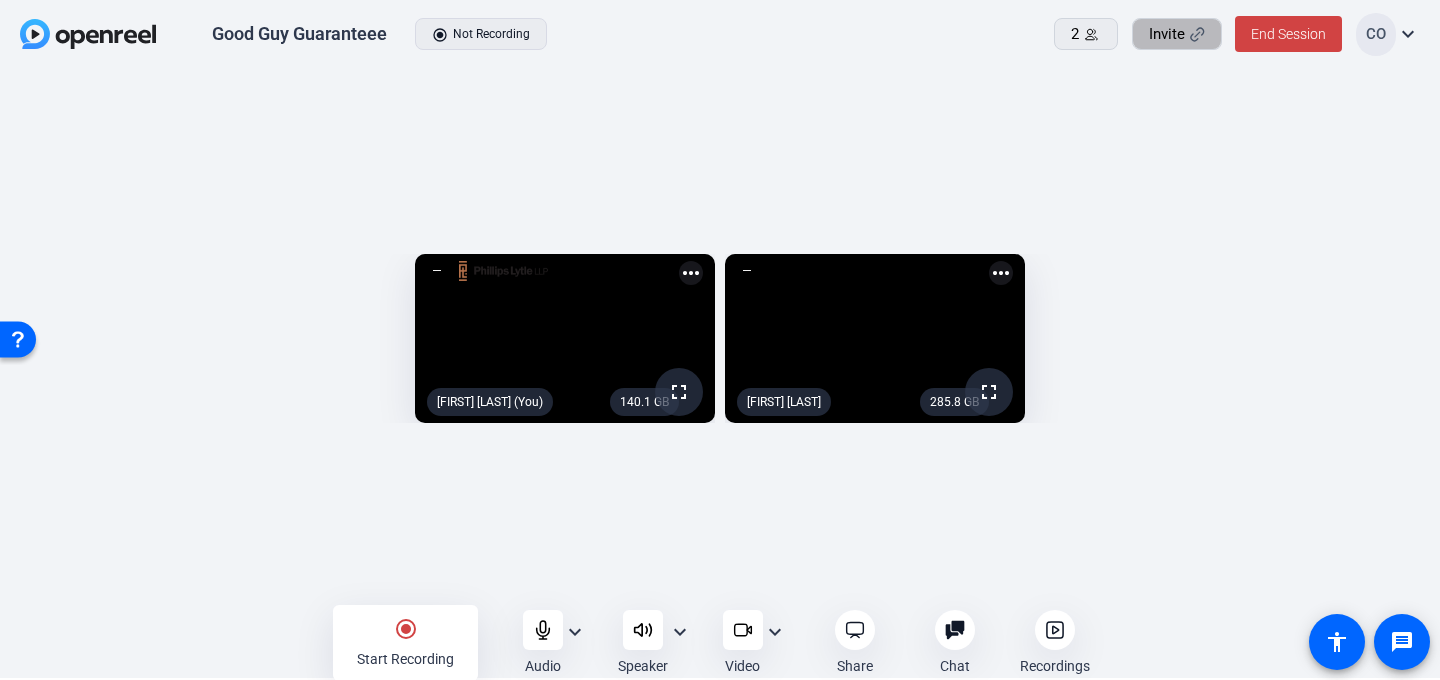 click on "Invite" 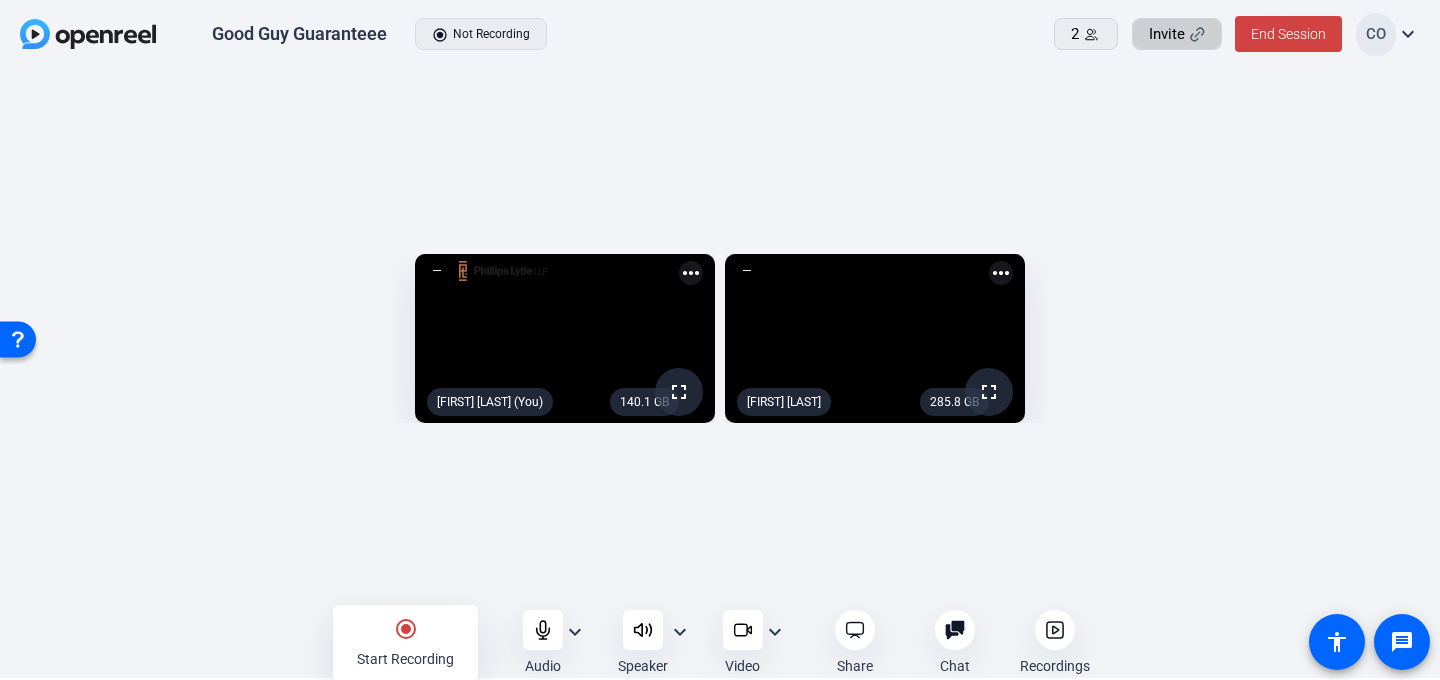 scroll, scrollTop: 0, scrollLeft: 0, axis: both 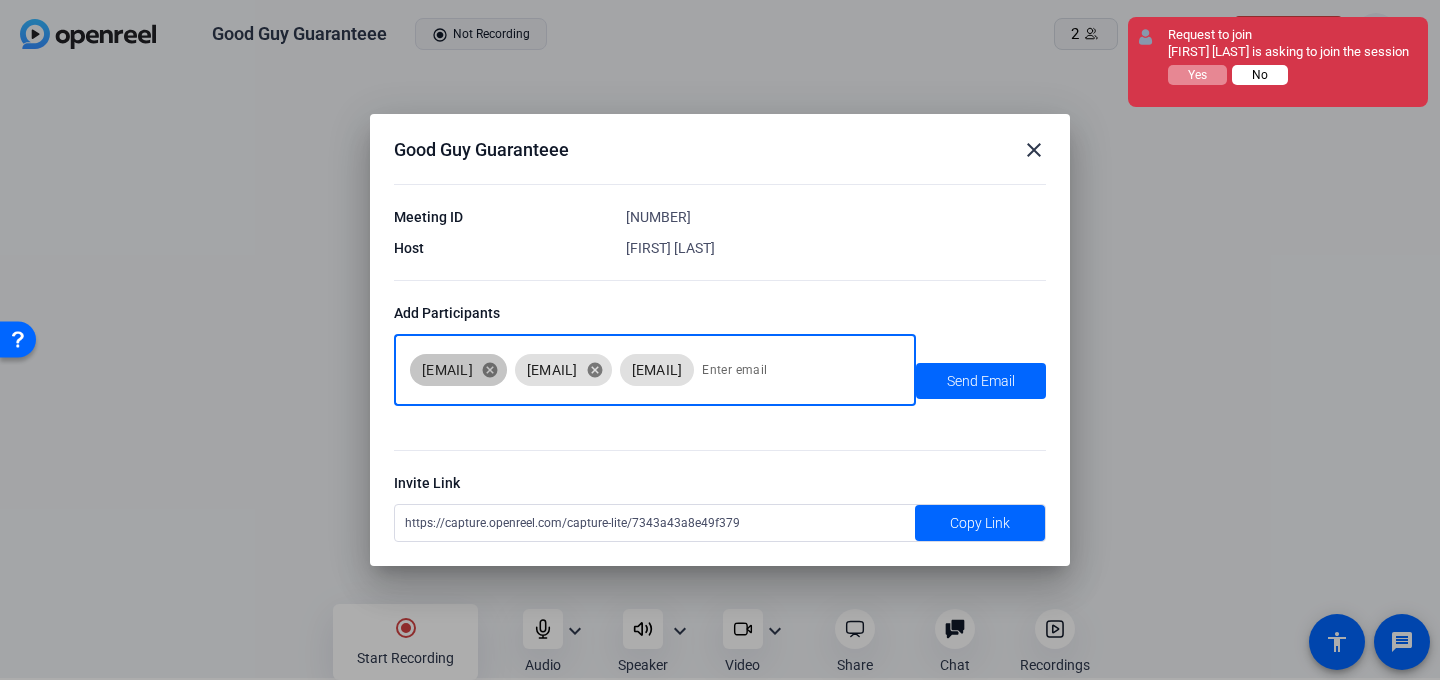 click on "No" at bounding box center (1260, 75) 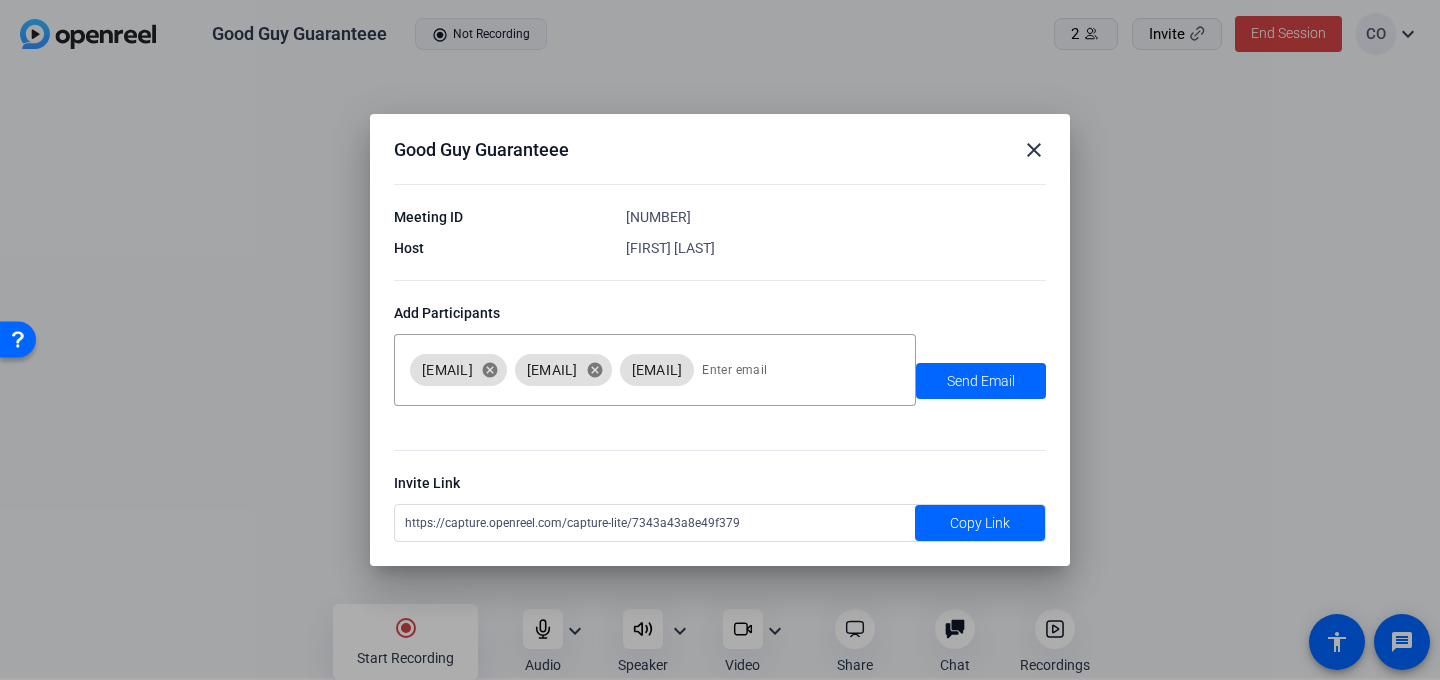 click on "close" at bounding box center (1034, 150) 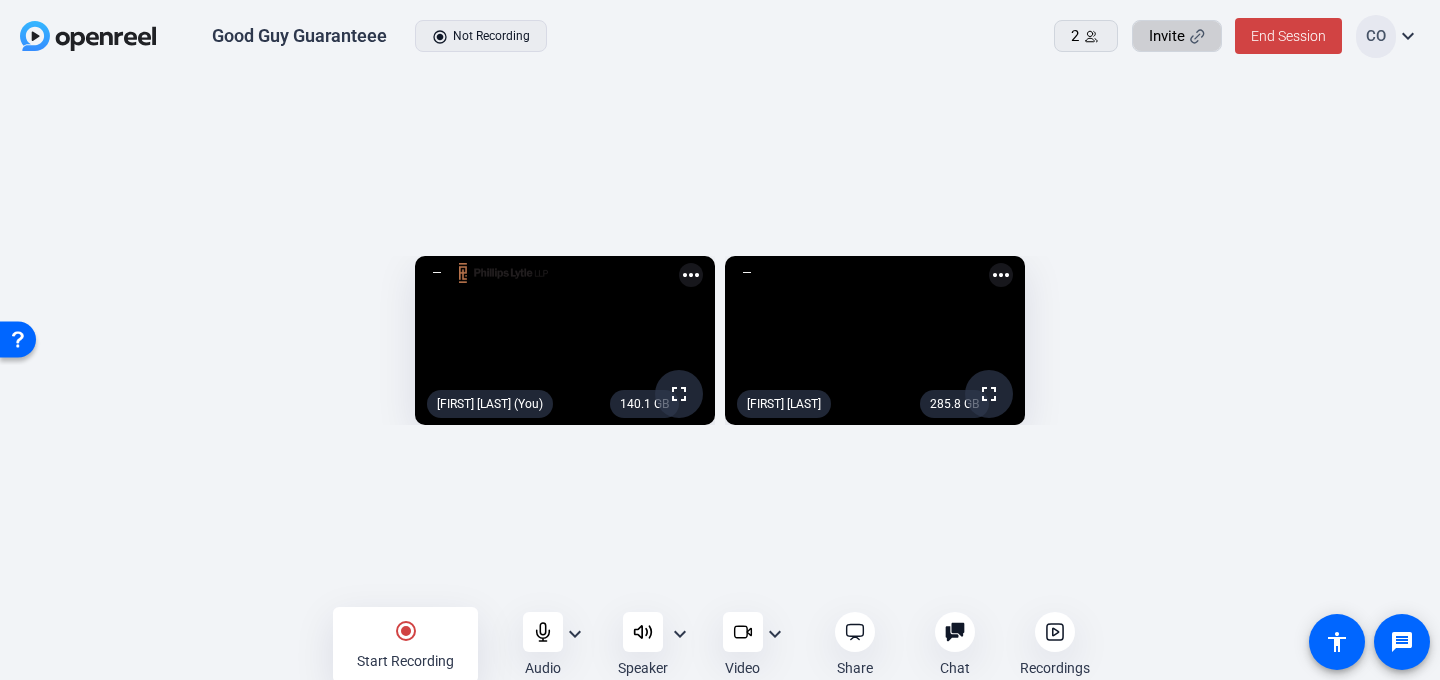scroll, scrollTop: 2, scrollLeft: 0, axis: vertical 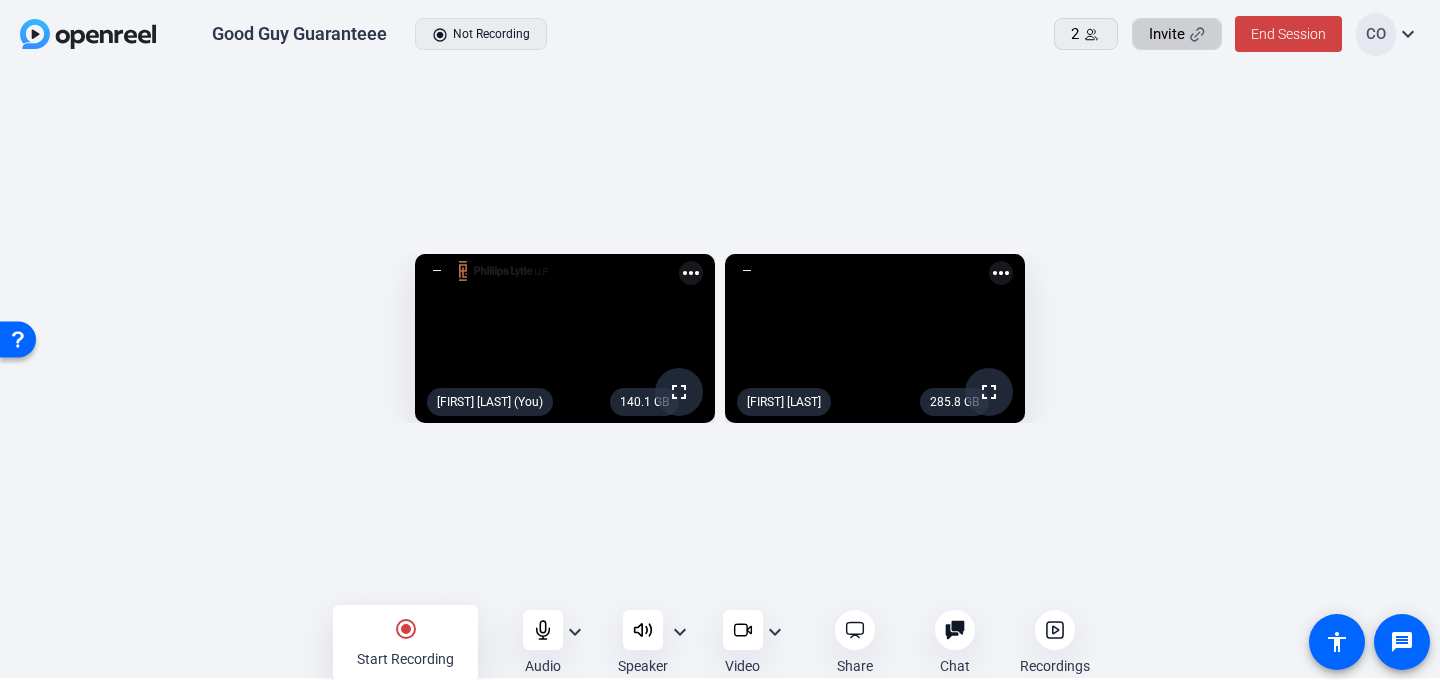 click on "expand_more" 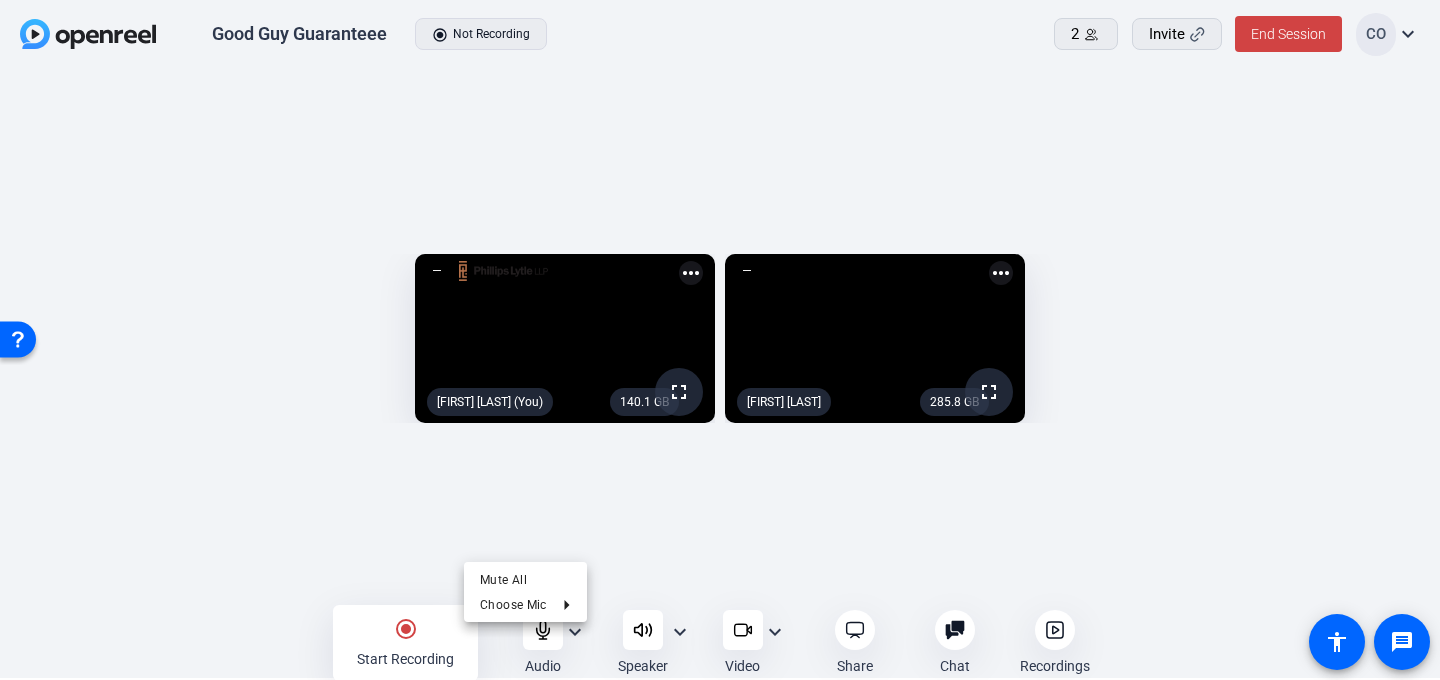 click at bounding box center (720, 340) 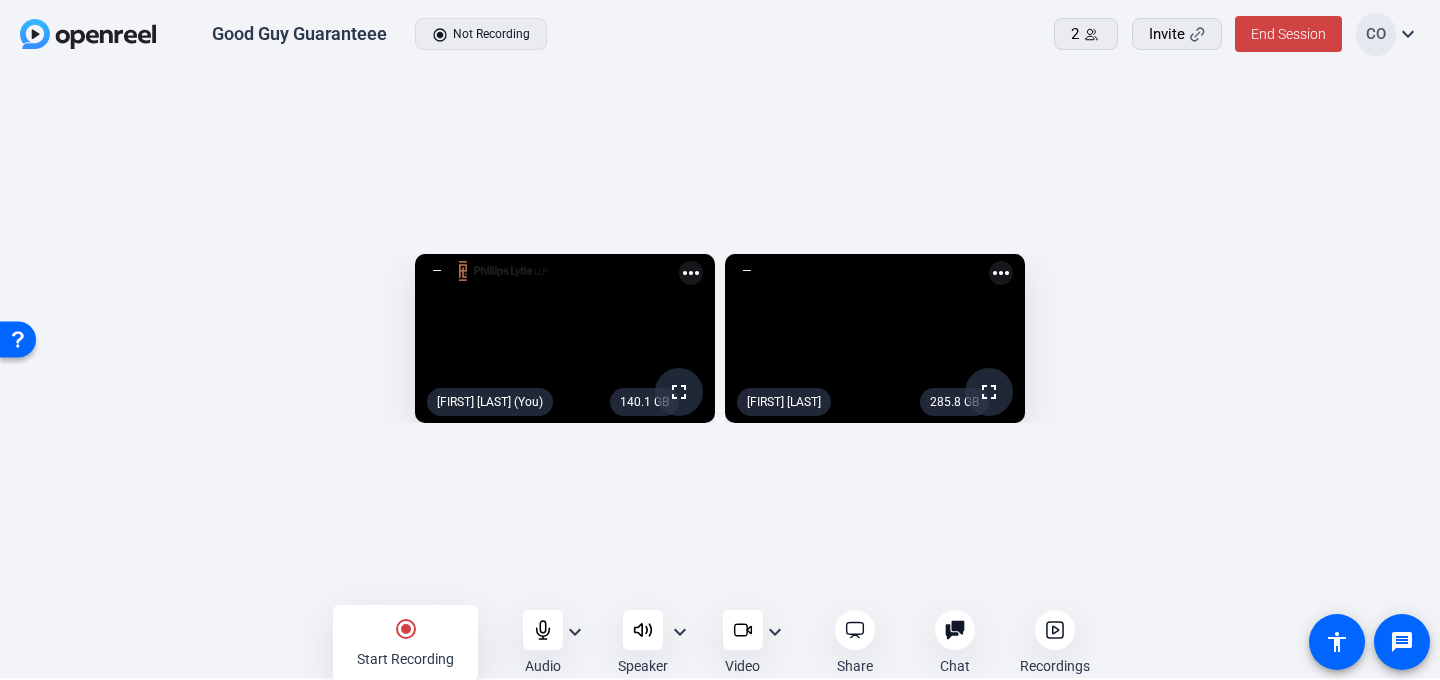 click 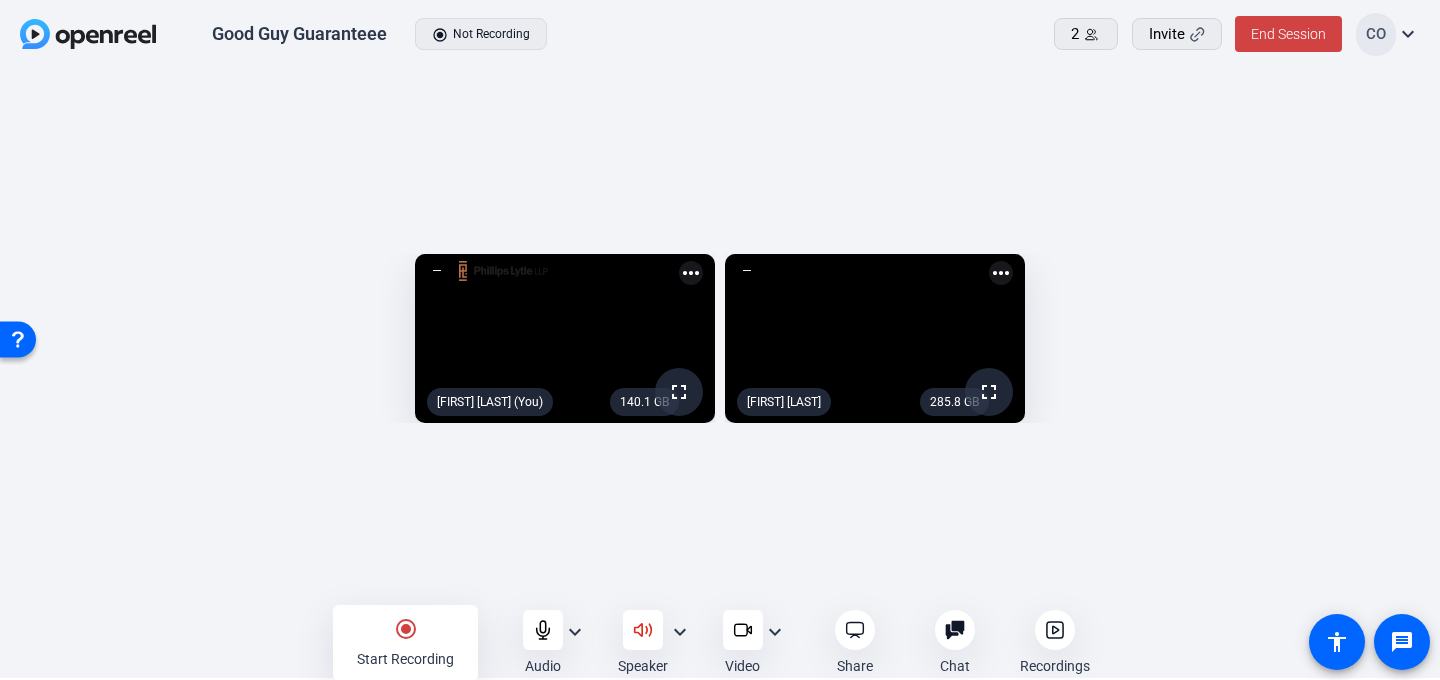 click on "Speaker" 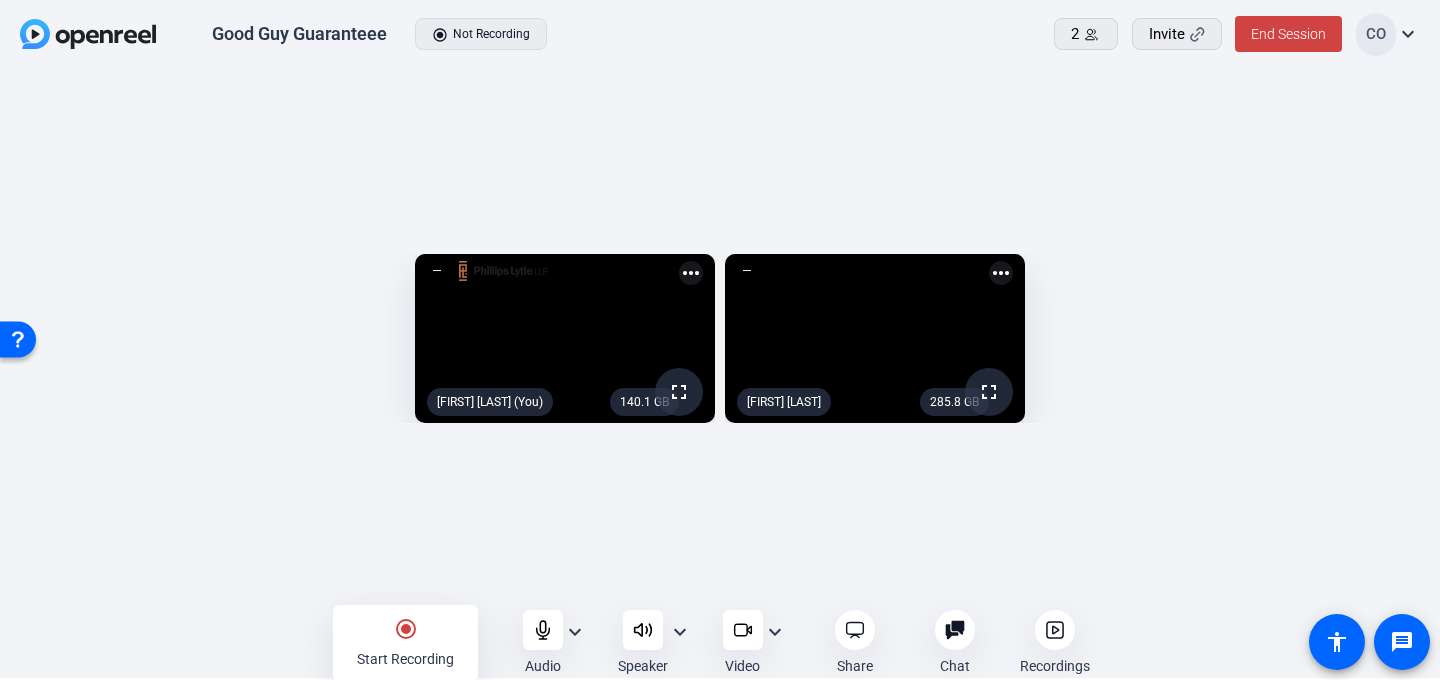 click on "expand_more" 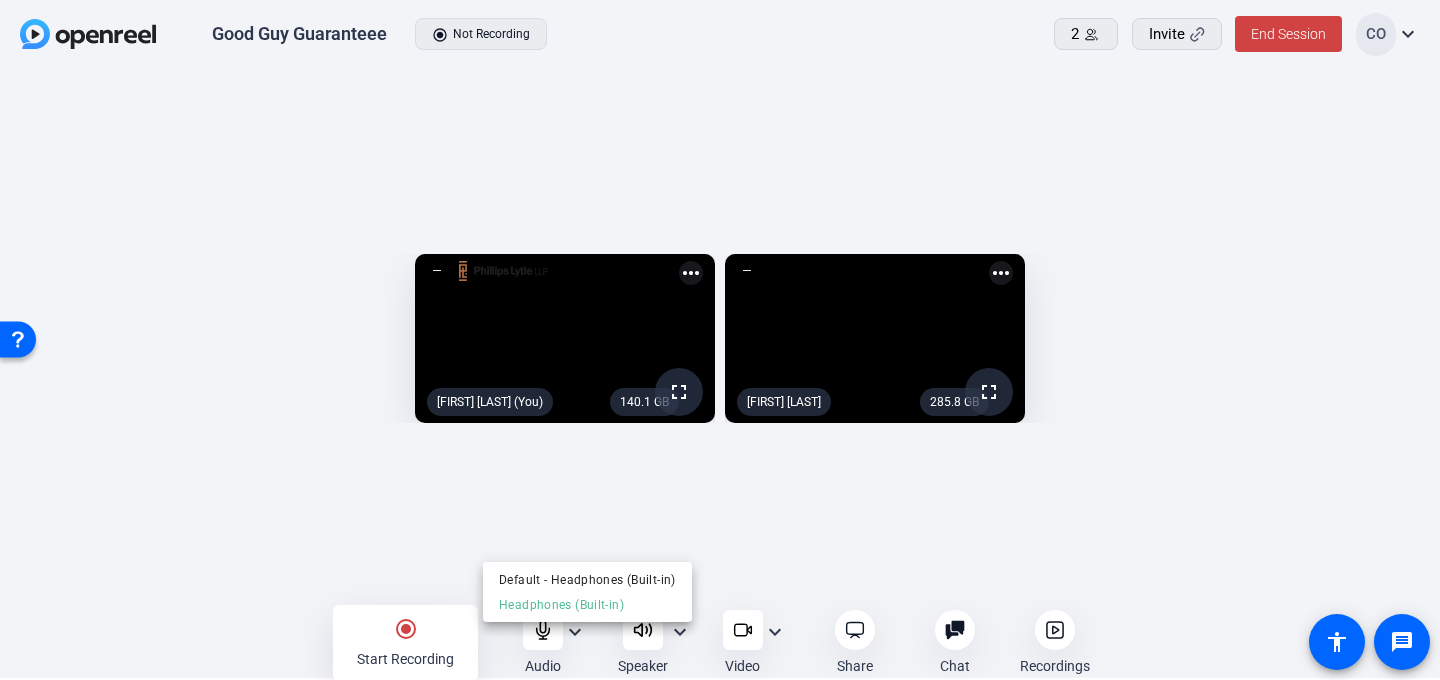 click at bounding box center [720, 340] 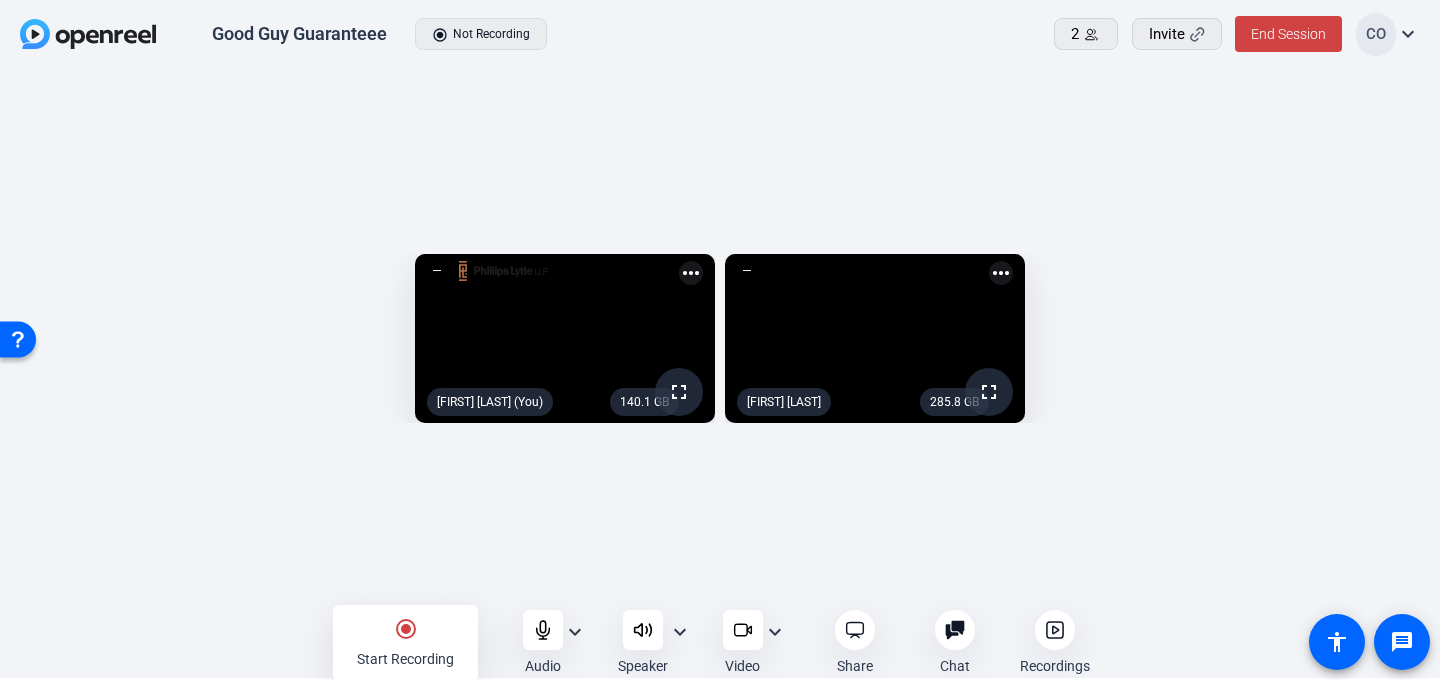 click on "expand_more" 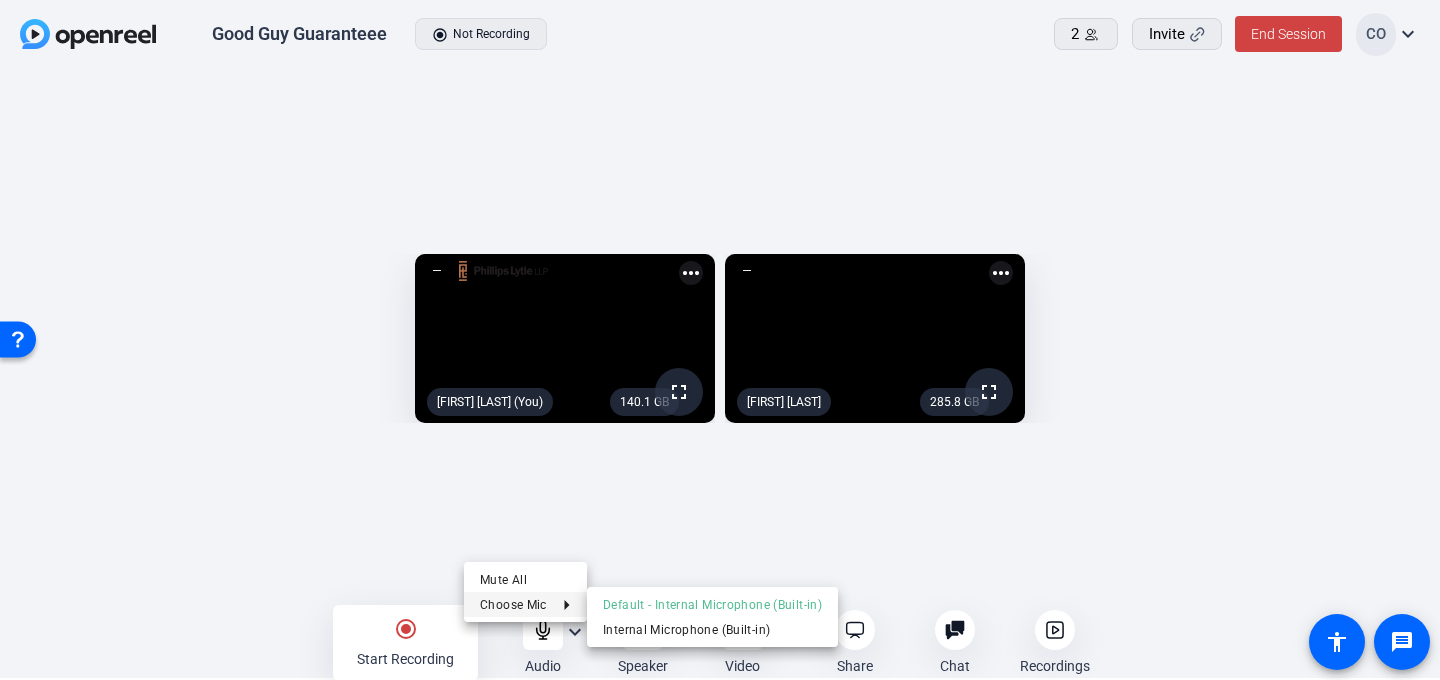 click at bounding box center (720, 340) 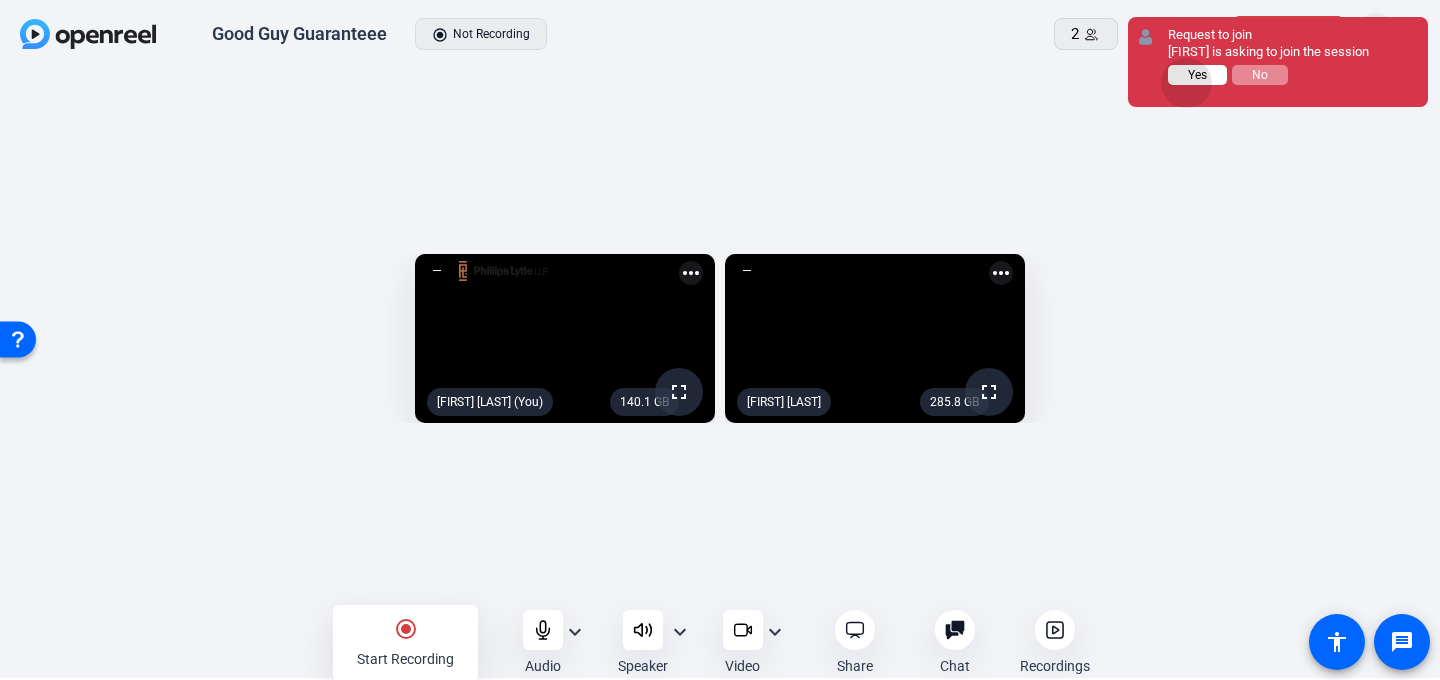 click on "Yes" at bounding box center [1197, 75] 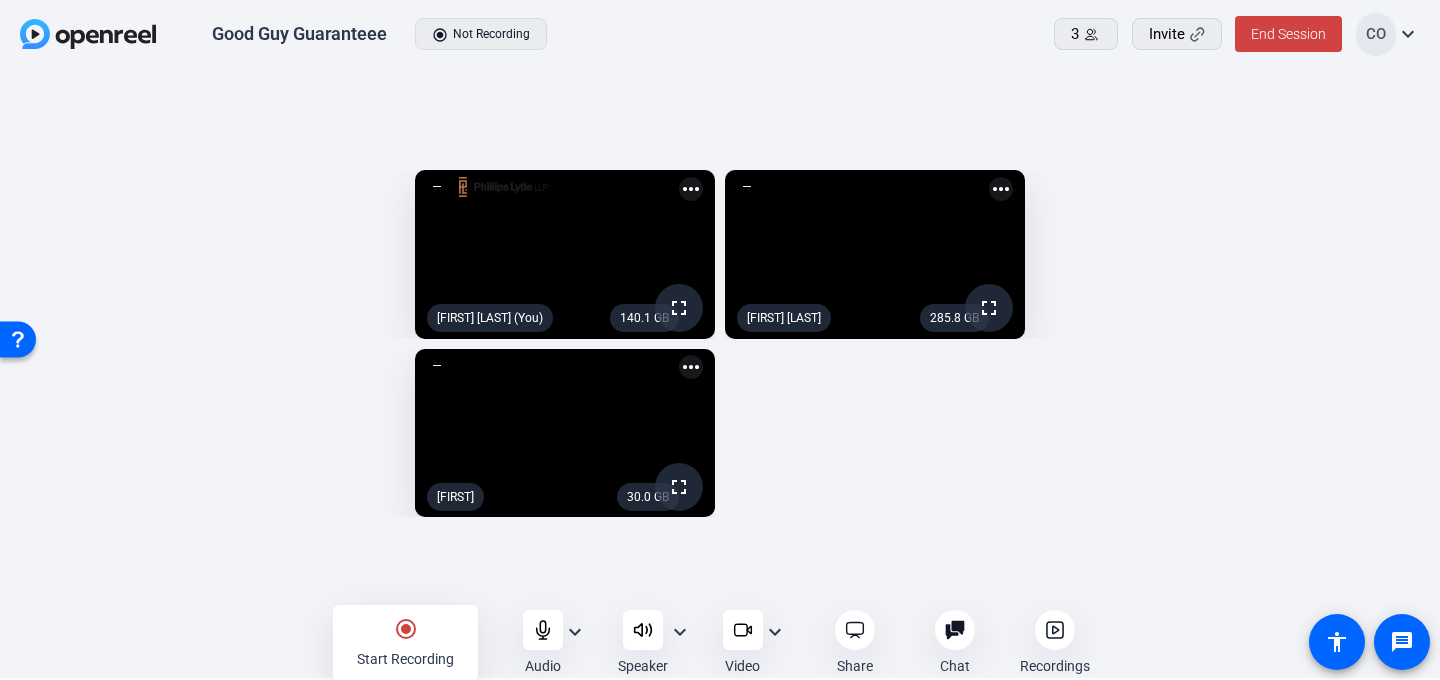 click on "more_horiz" 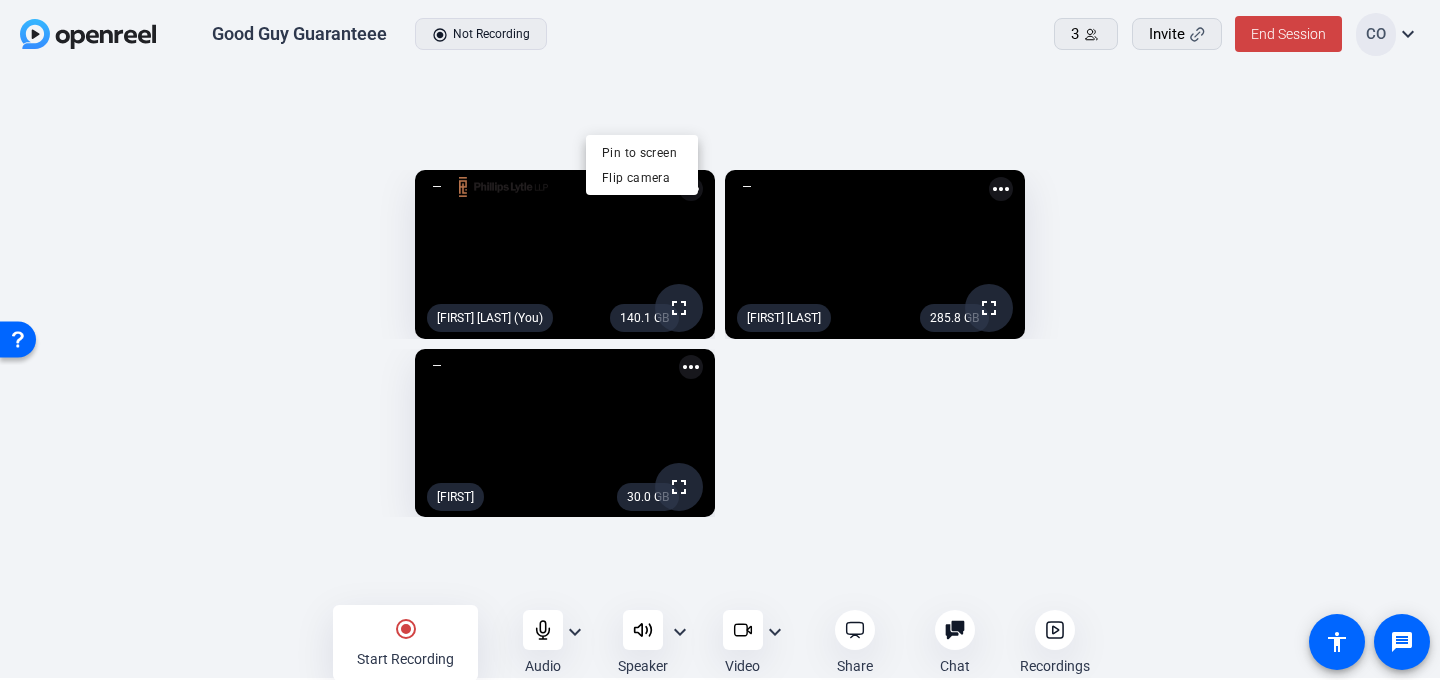 click at bounding box center (720, 340) 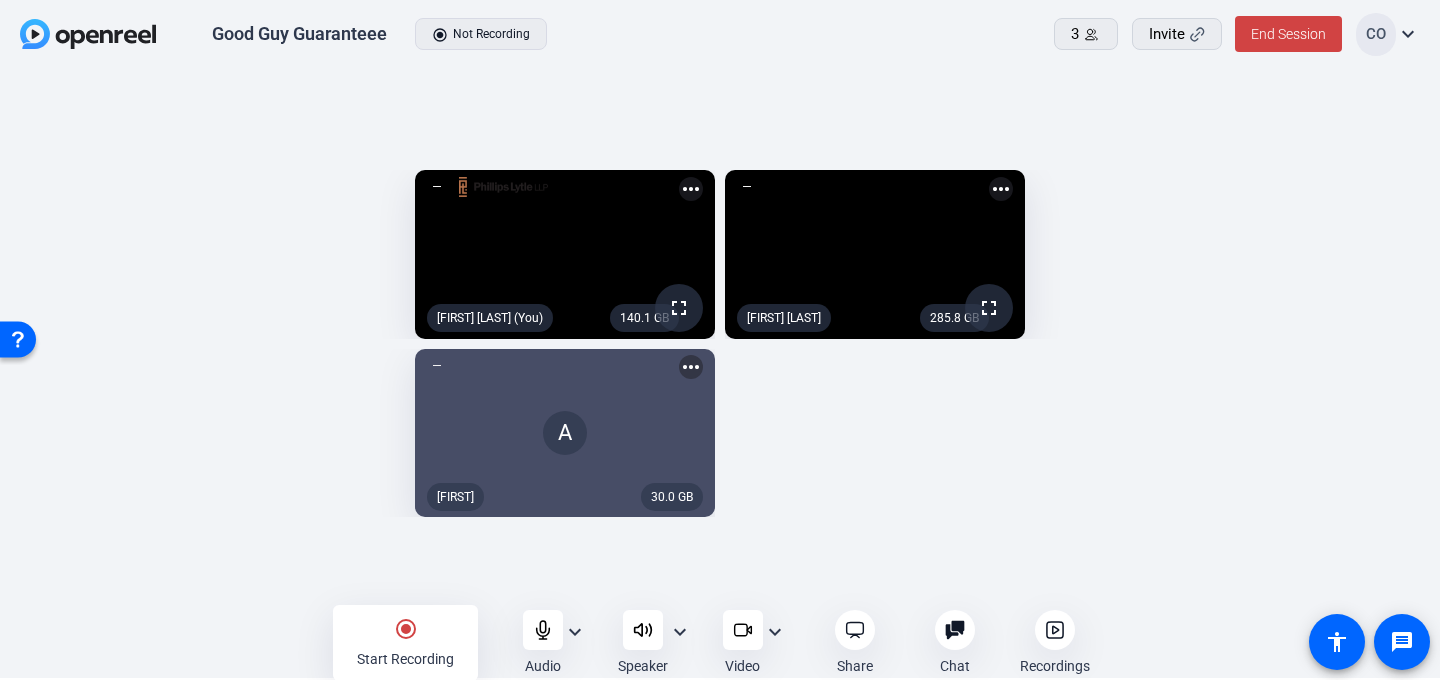 click on "expand_more" 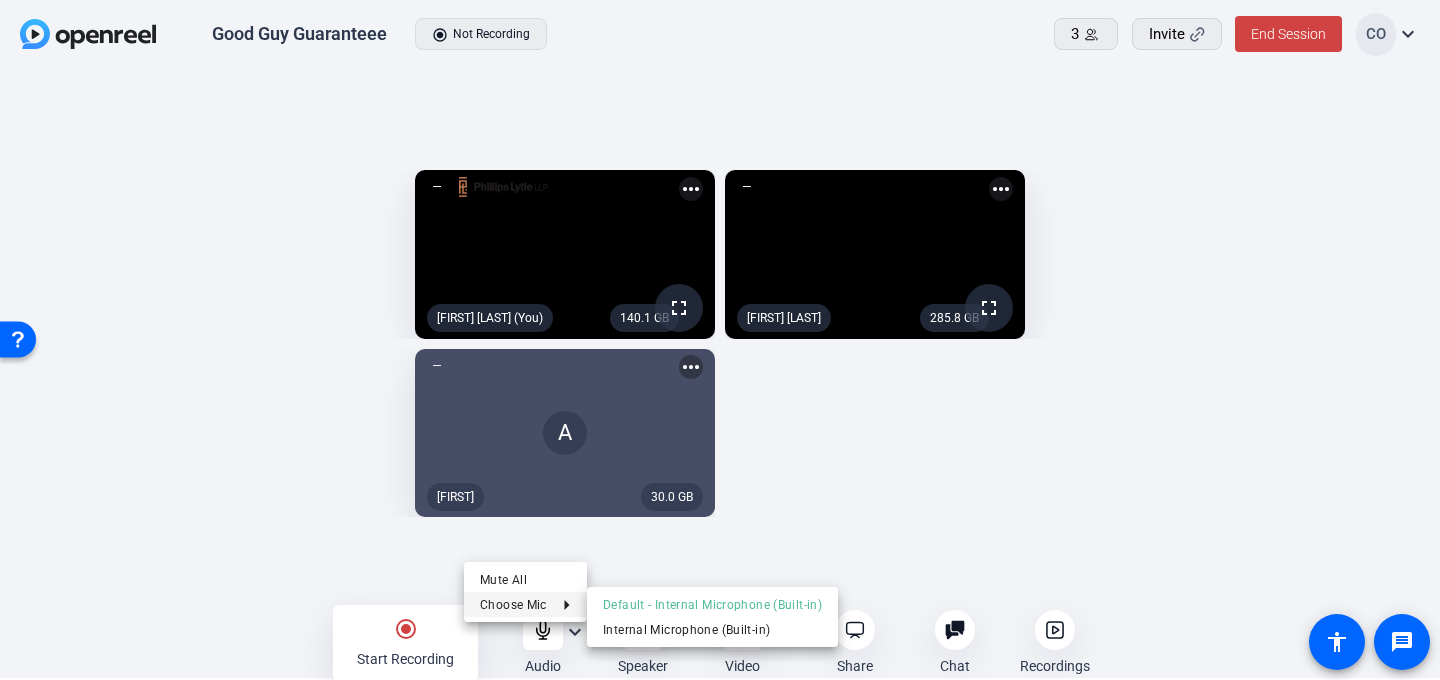 click at bounding box center [720, 340] 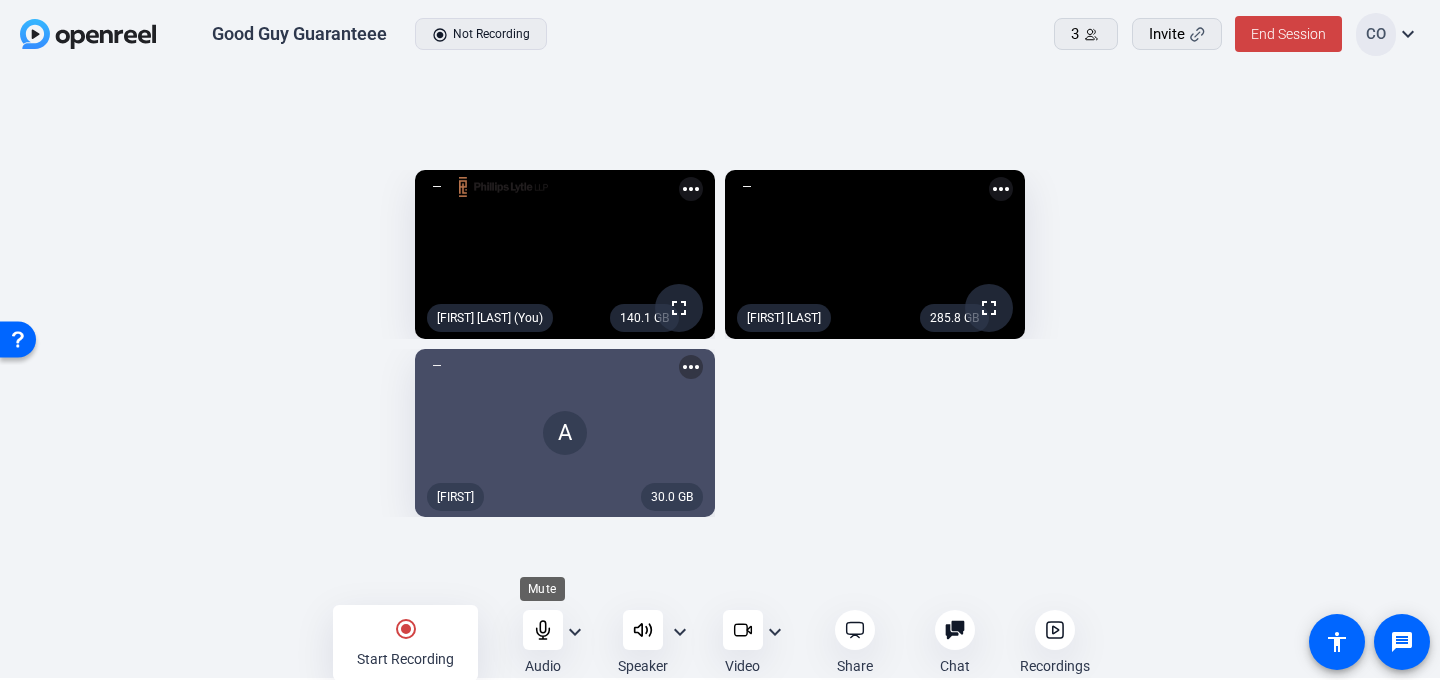 click 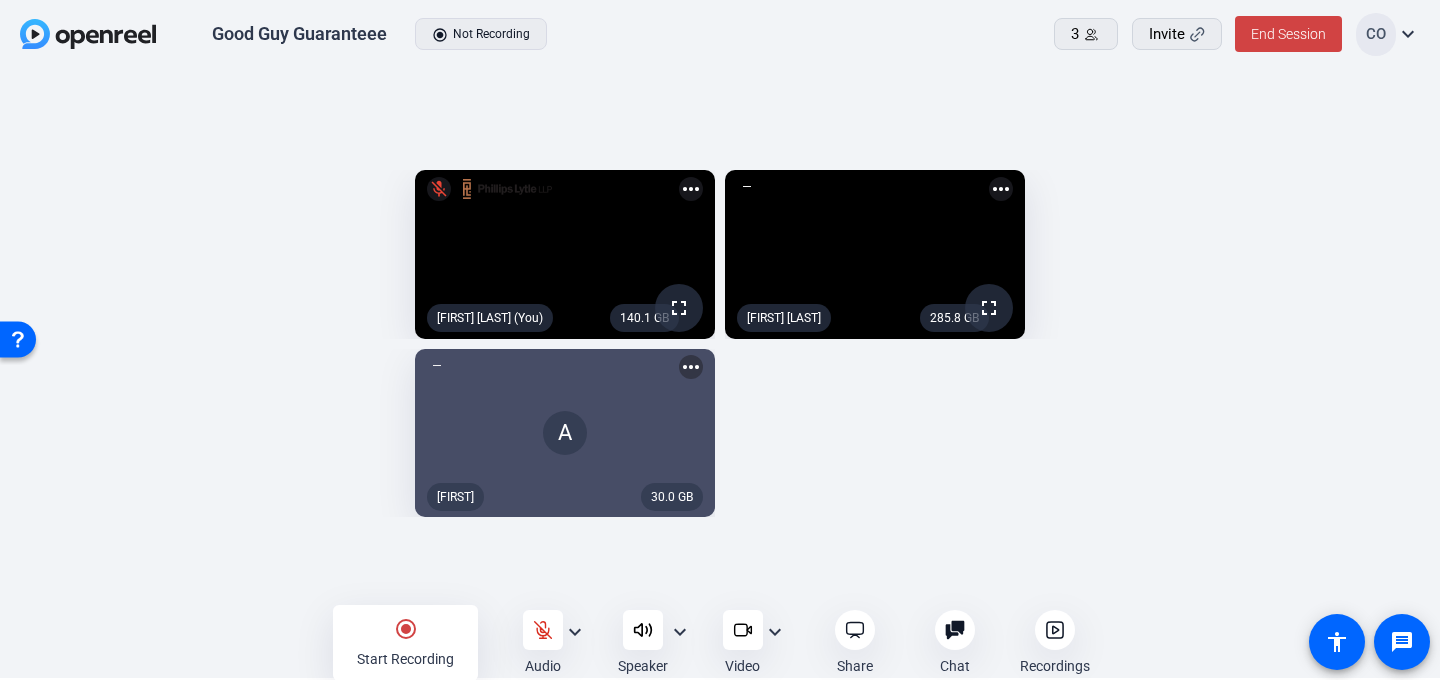 click on "radio_button_checked" 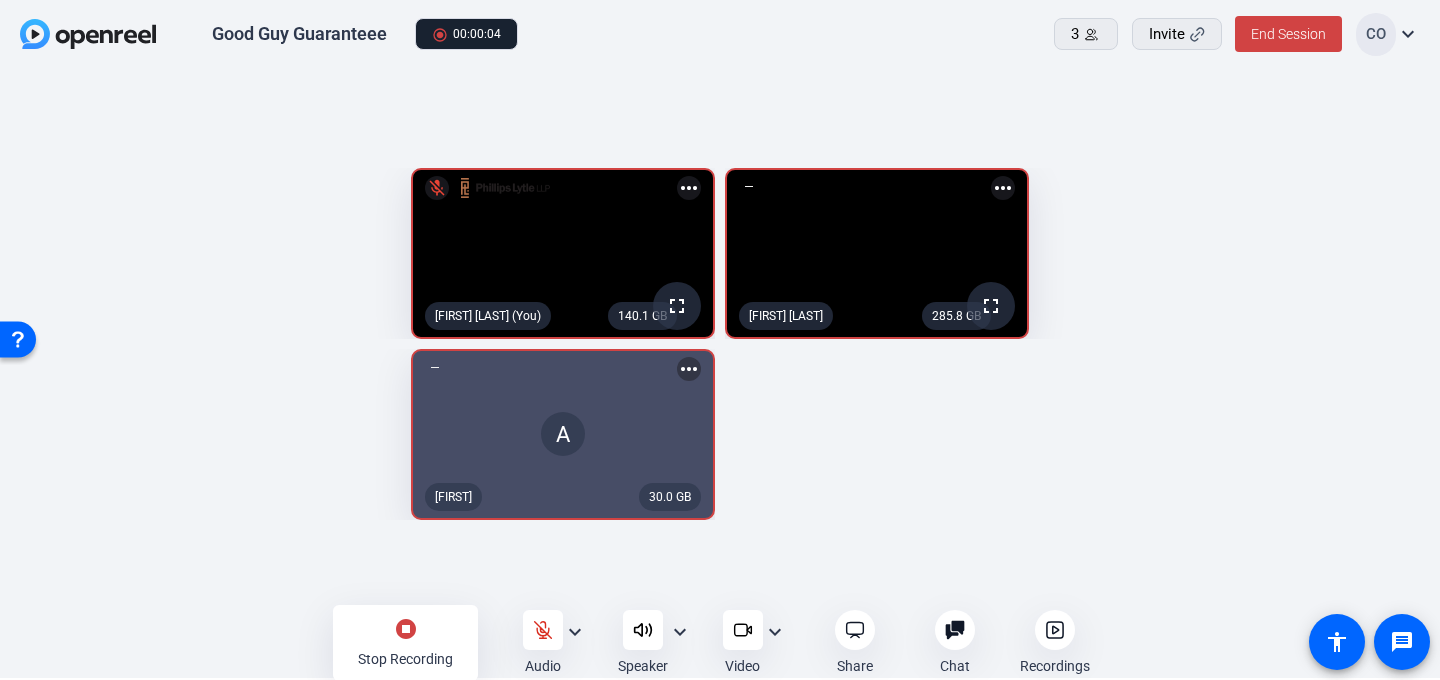 click on "more_horiz" 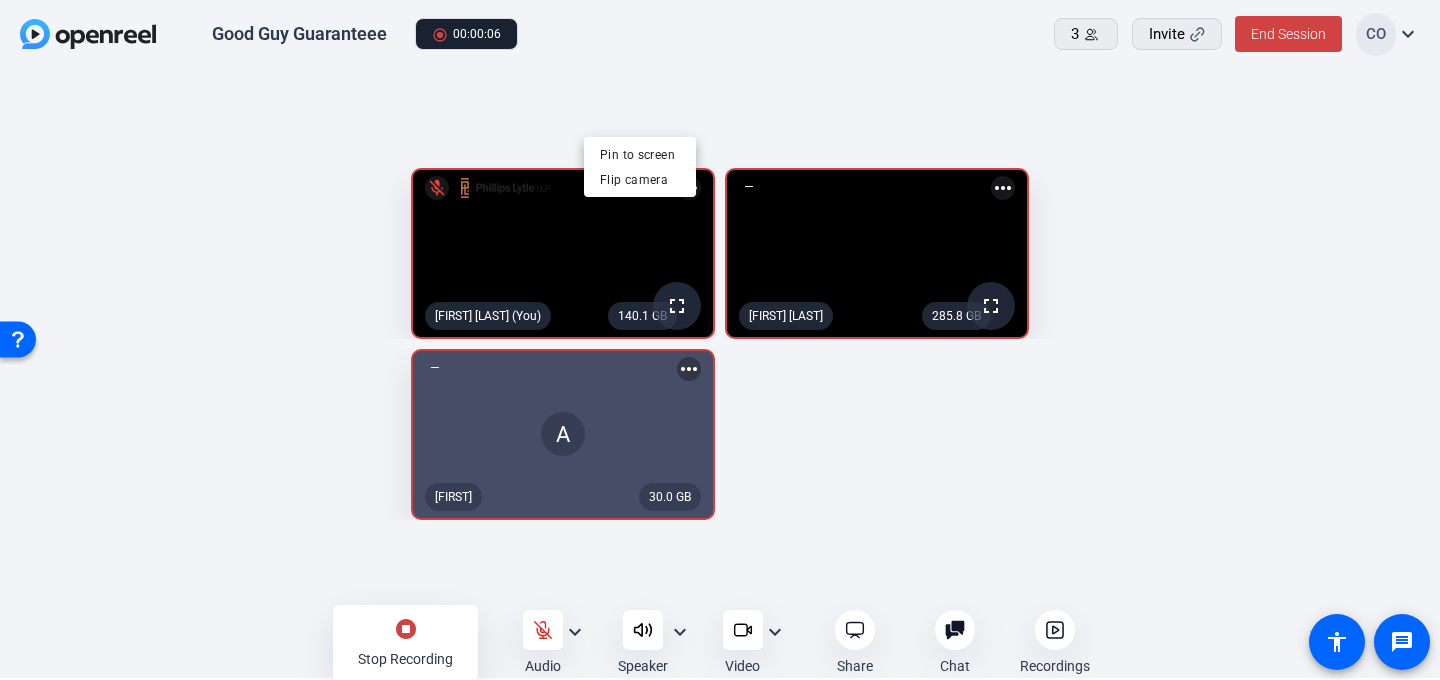 click at bounding box center (720, 340) 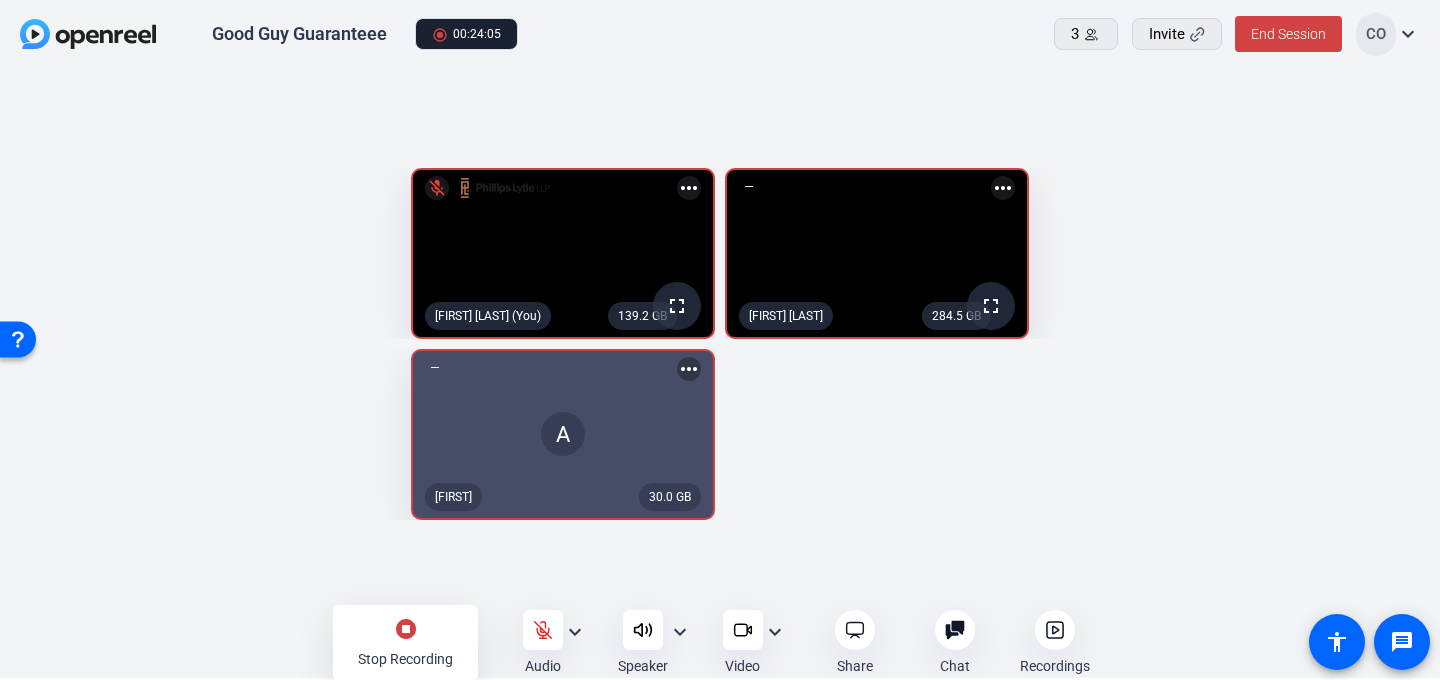 click on "stop_circle" 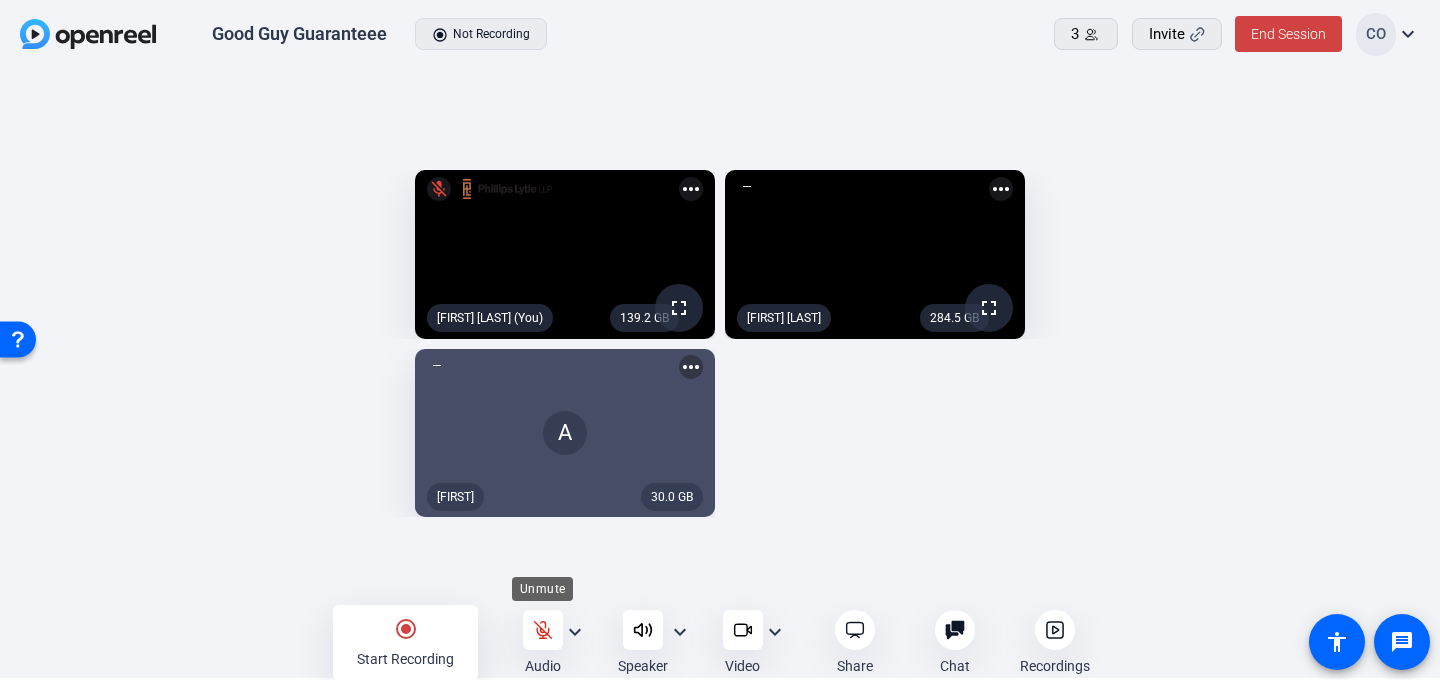 click 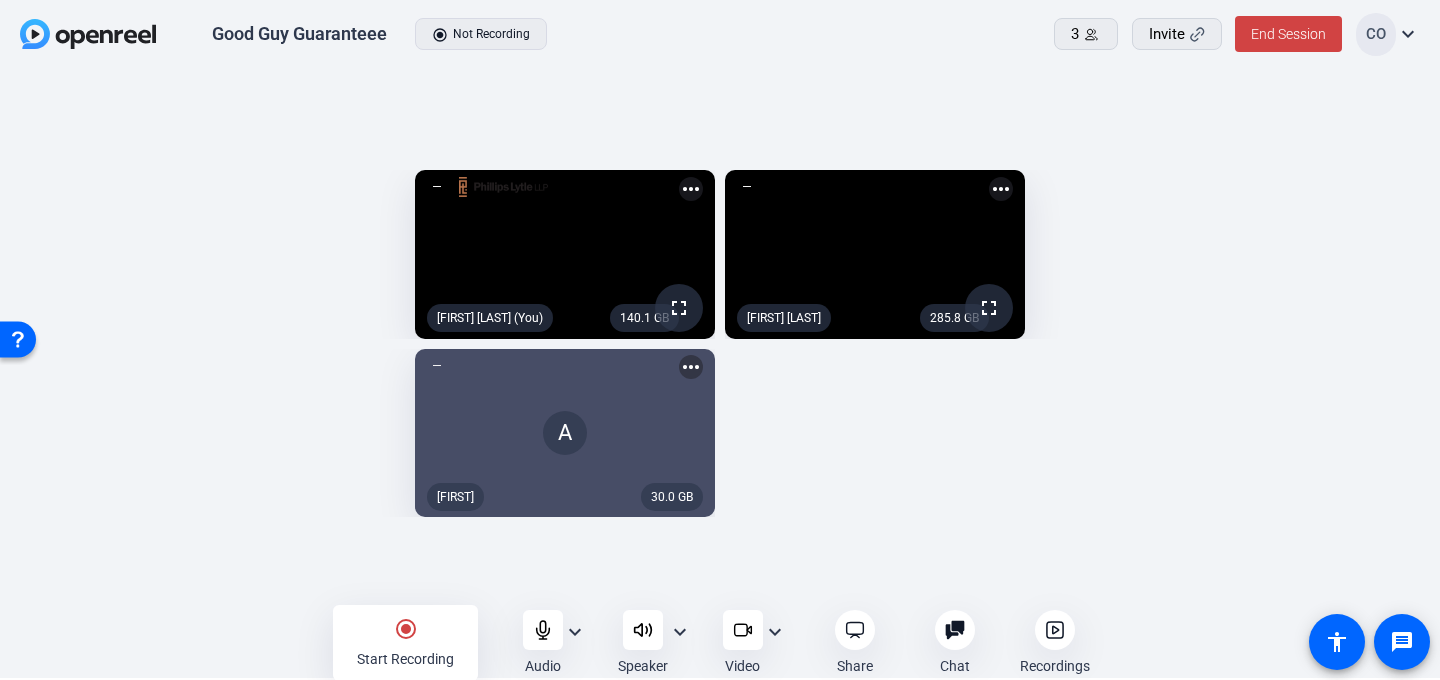 click 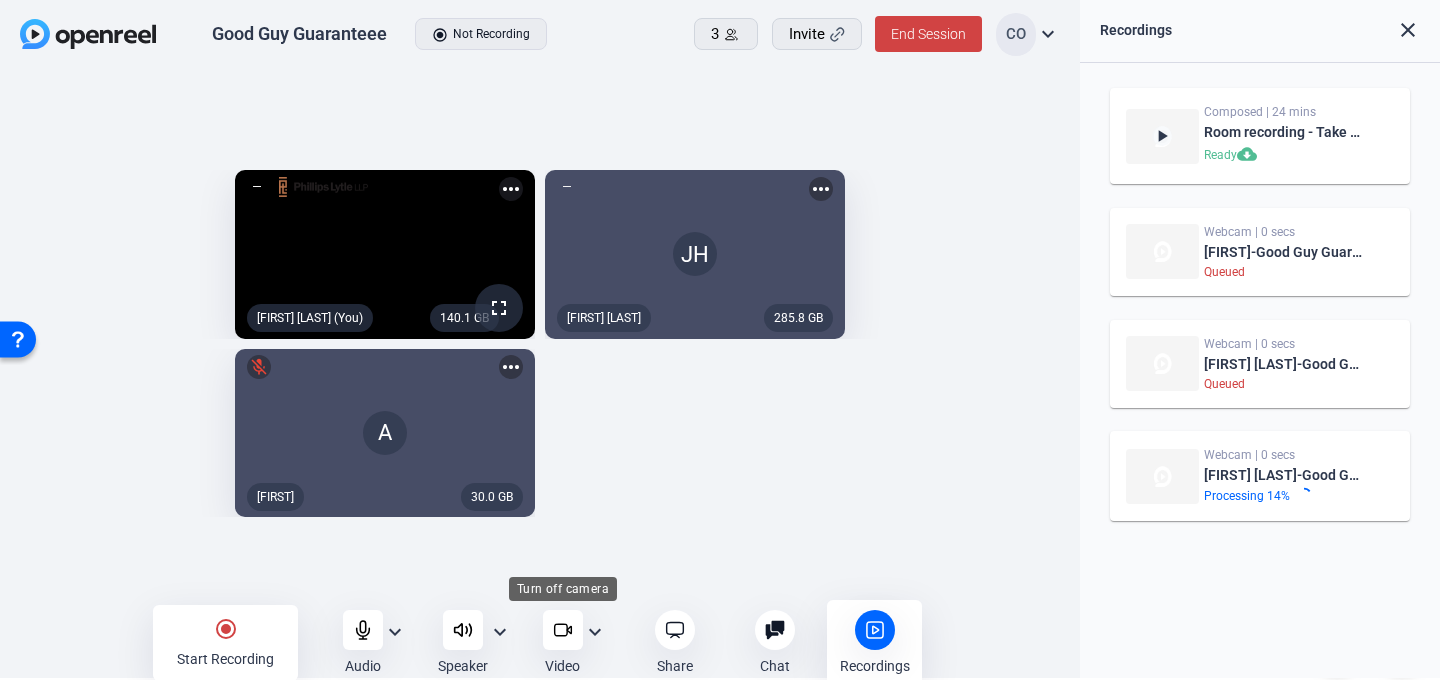 click 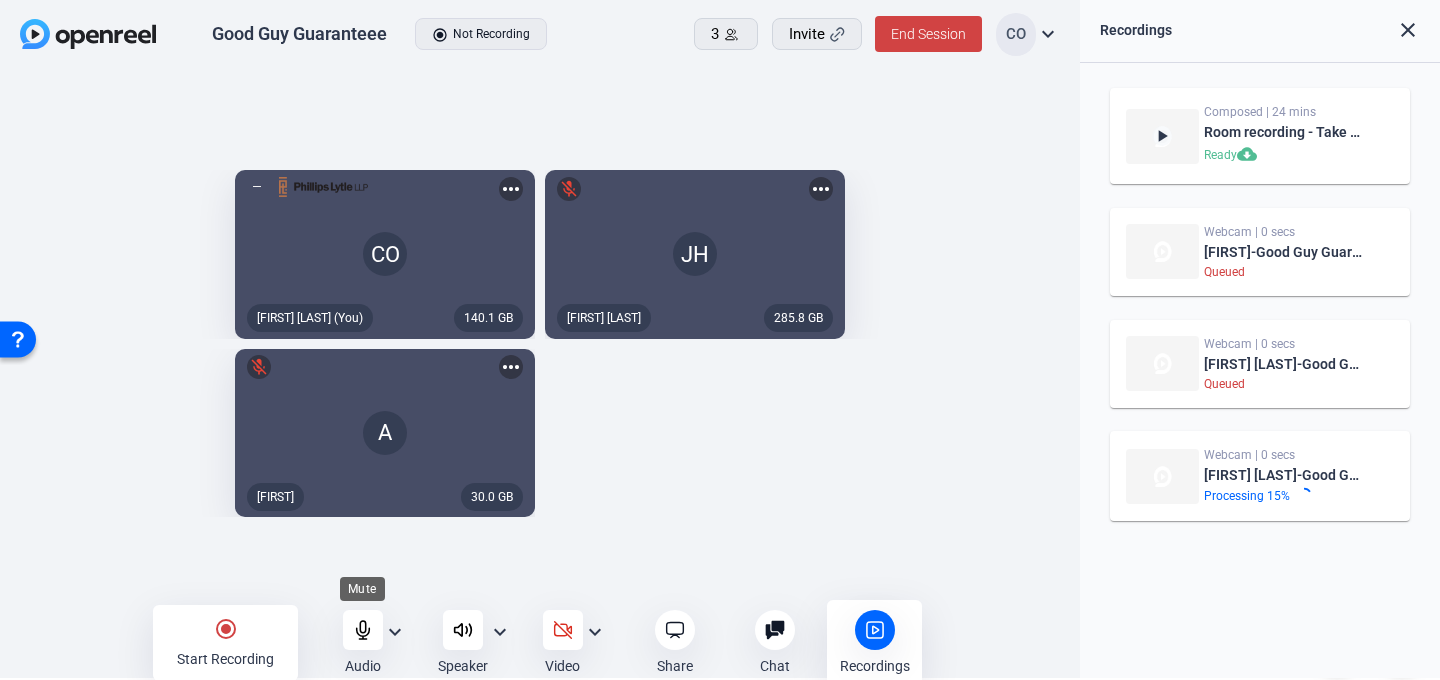 click 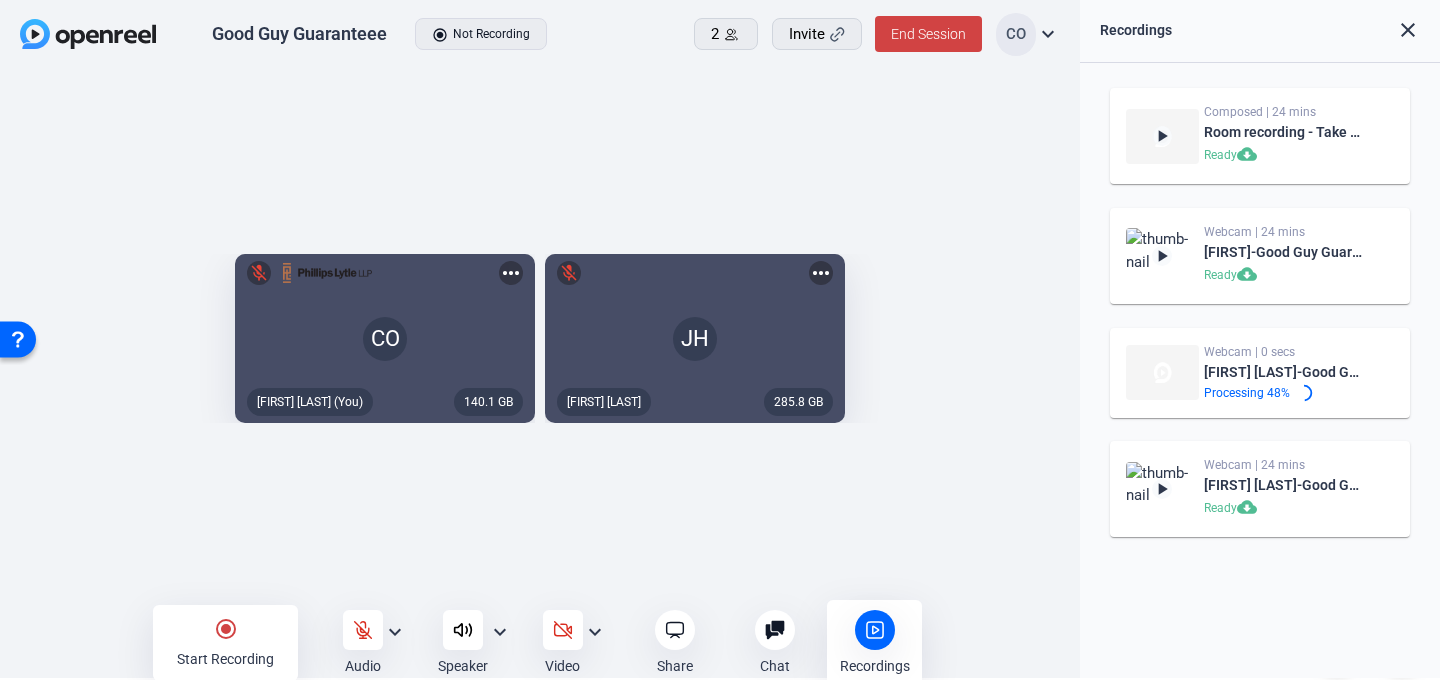 click on "more_horiz" 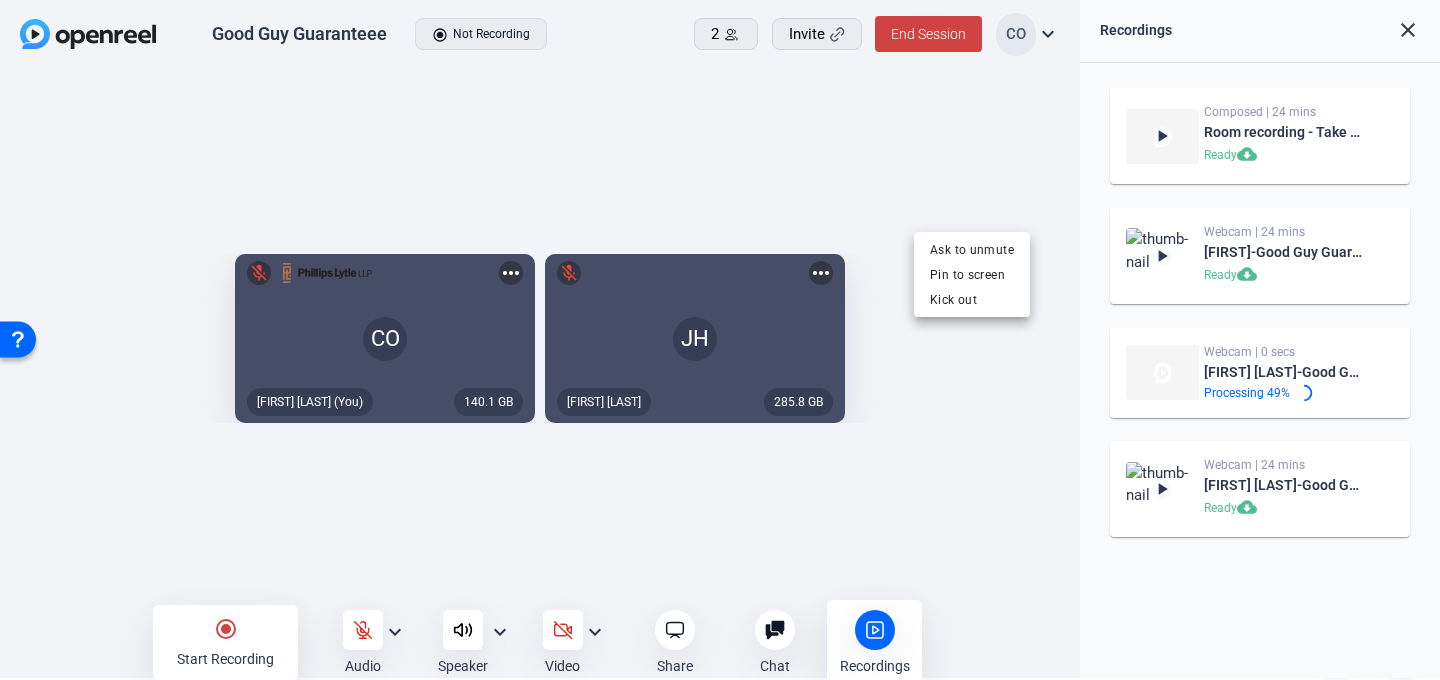 click at bounding box center [720, 340] 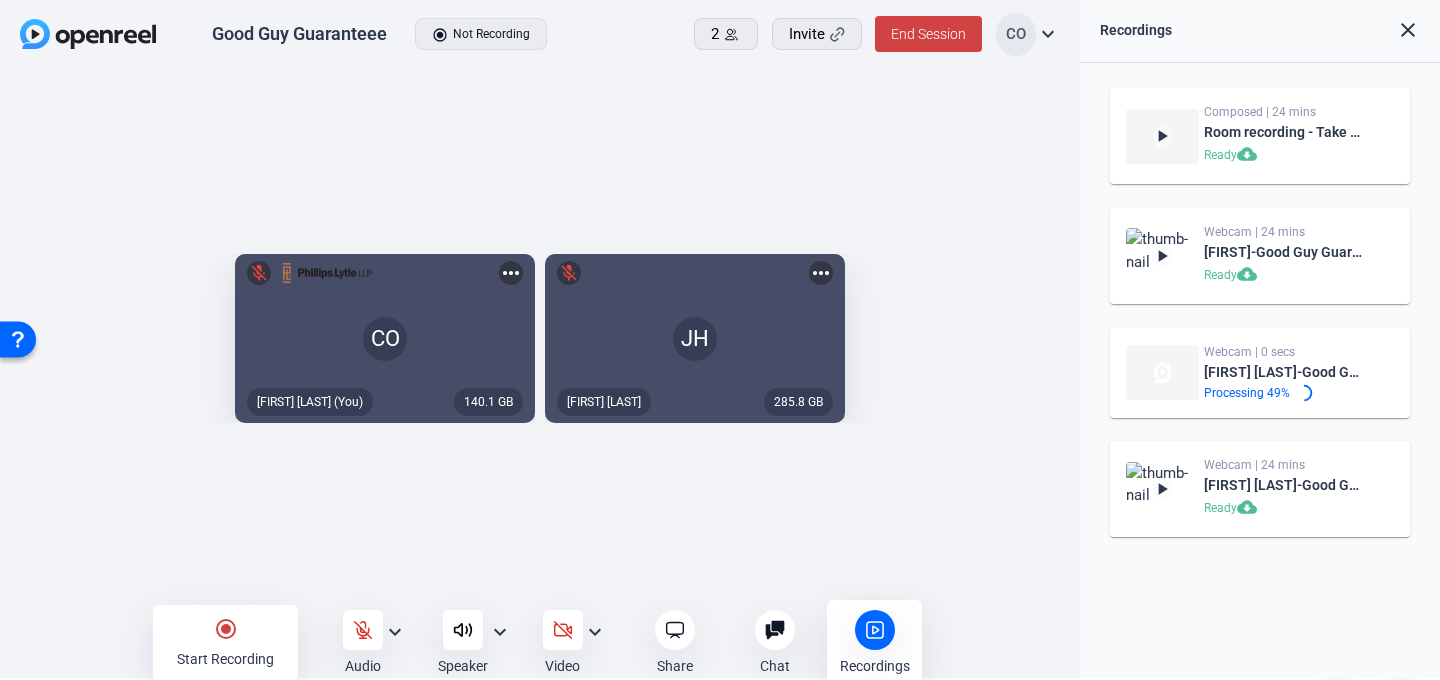 click on "140.1 GB   CO  mic_off  Chris Ostrander (You)  more_horiz  285.8 GB   JH  mic_off  Joe Heins  more_horiz" 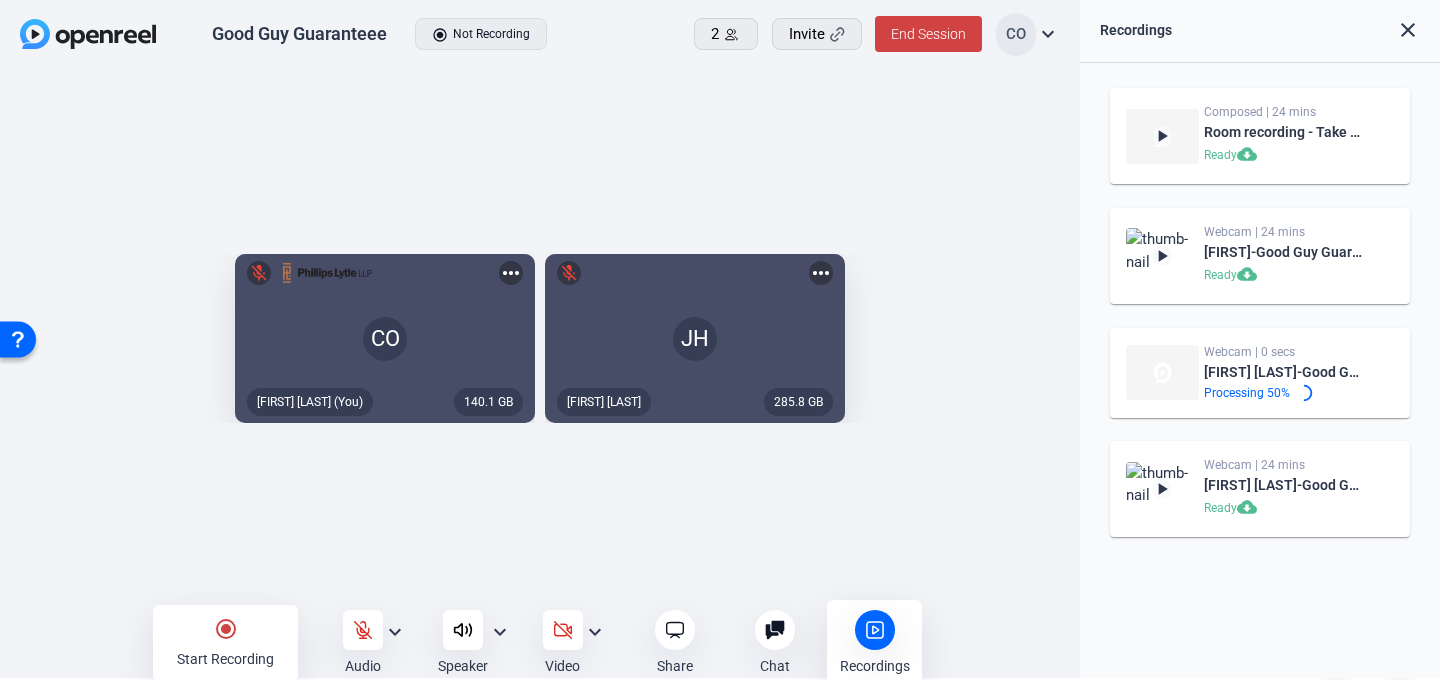 click on "more_horiz" 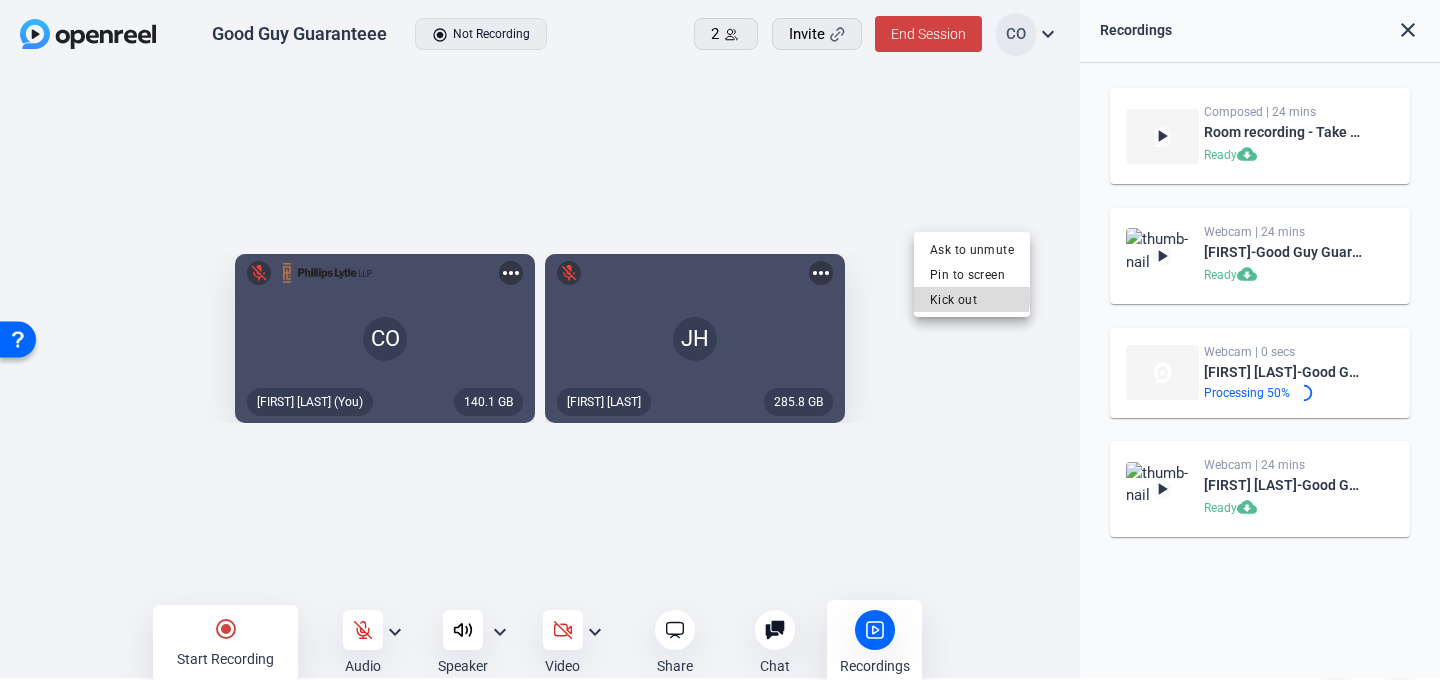 click on "Kick out" at bounding box center (972, 299) 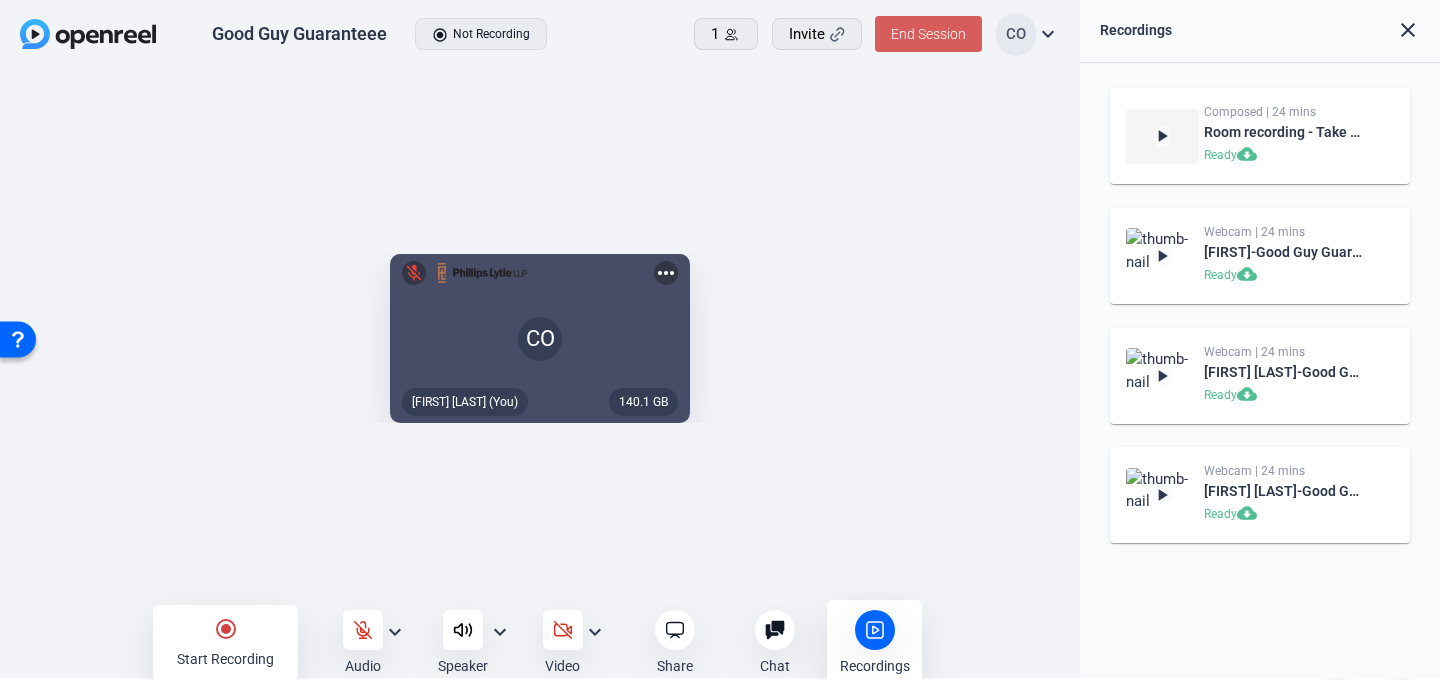 click on "End Session" 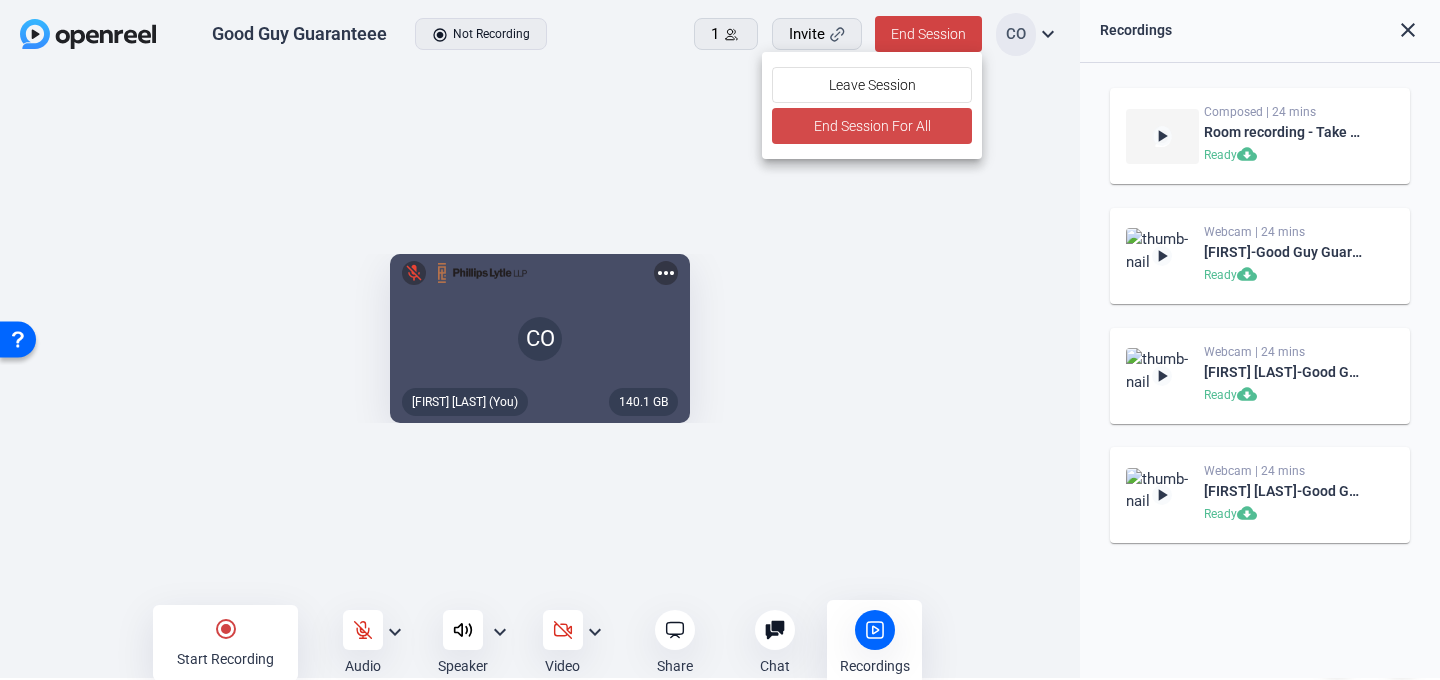 click on "End Session For All" at bounding box center (872, 126) 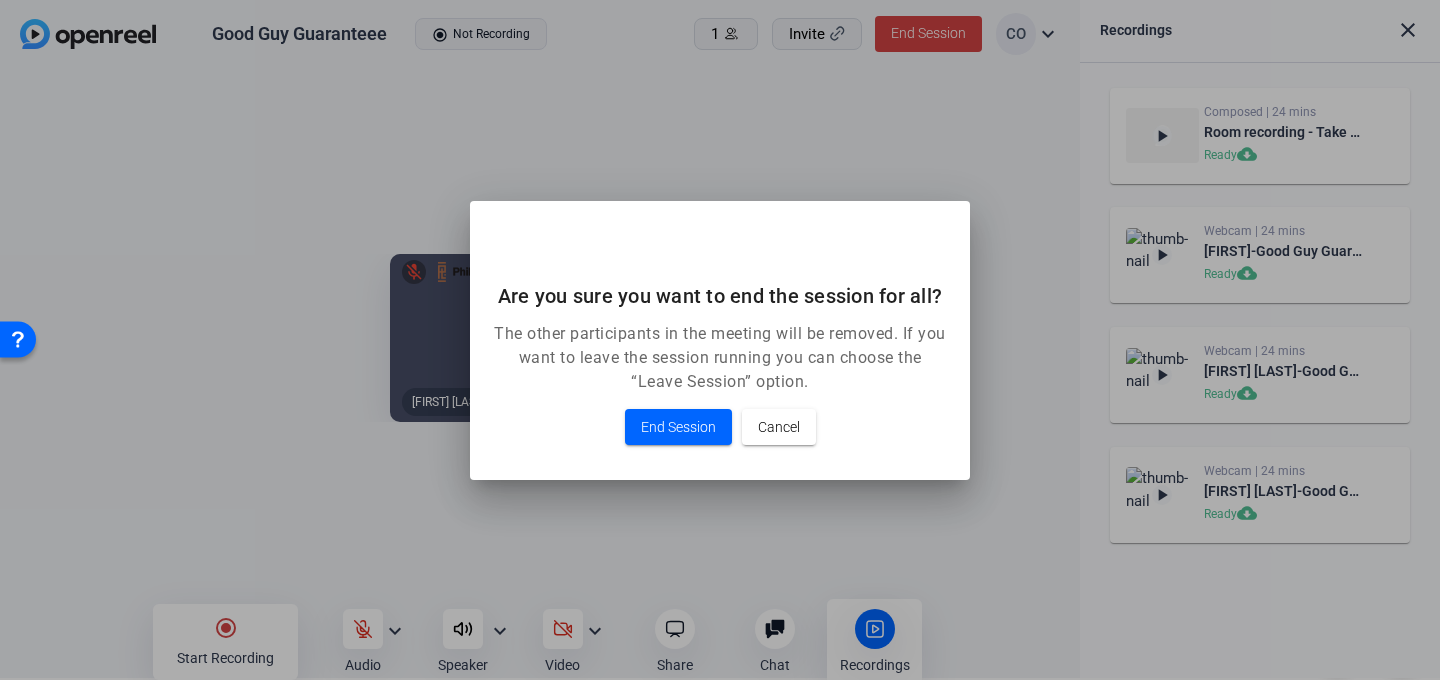 scroll, scrollTop: 0, scrollLeft: 0, axis: both 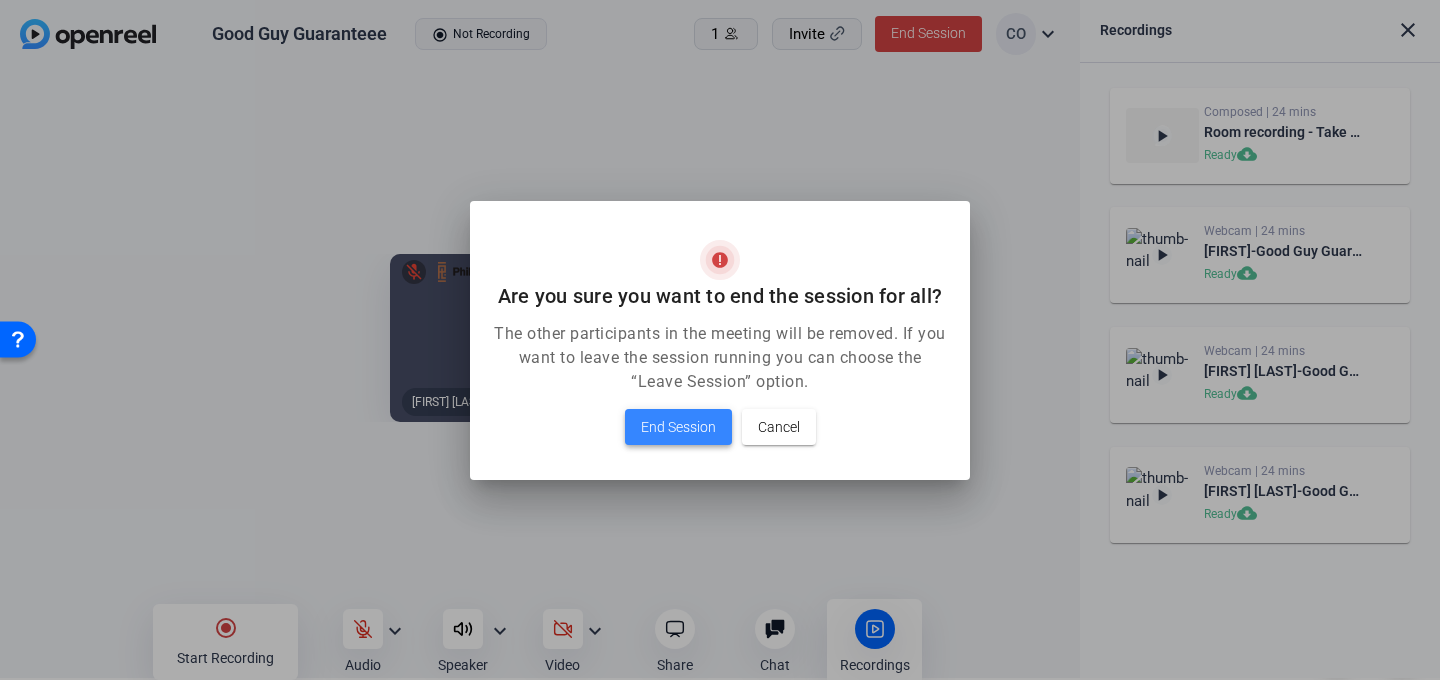 click on "End Session" at bounding box center [678, 427] 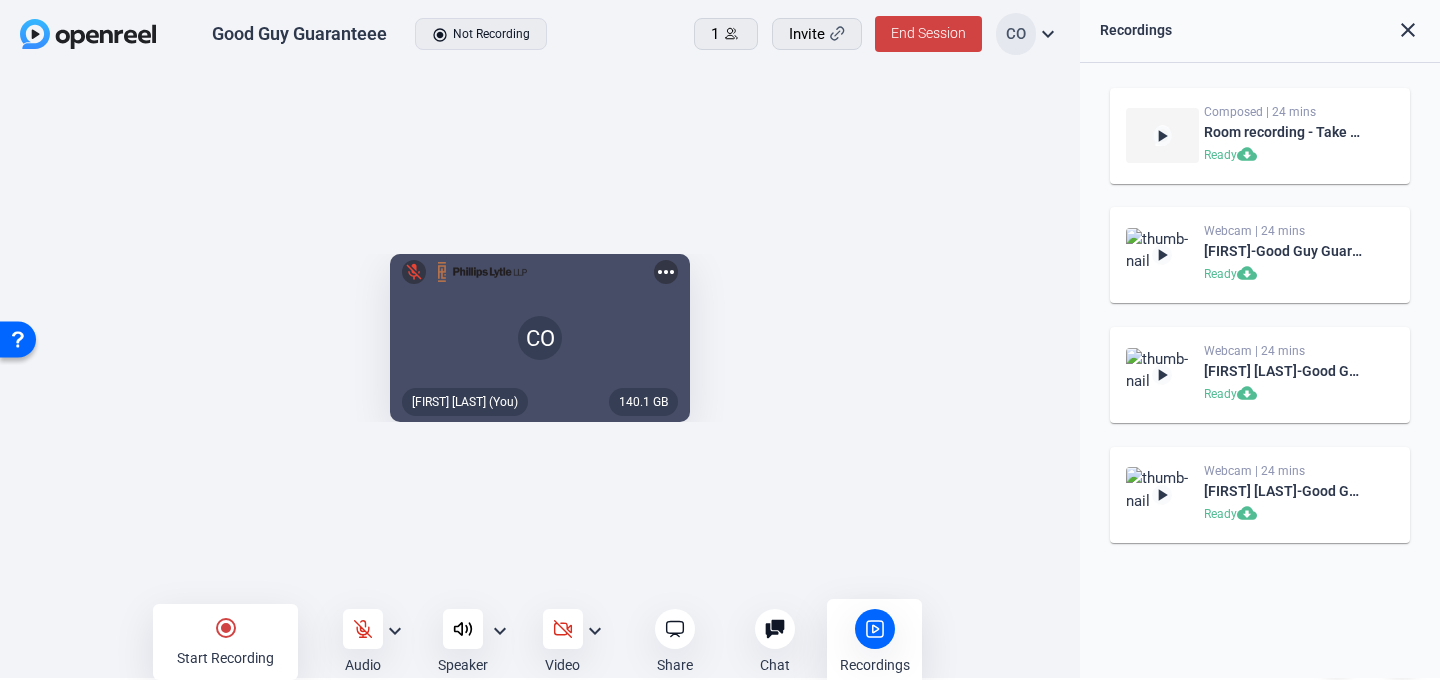 scroll, scrollTop: 2, scrollLeft: 0, axis: vertical 